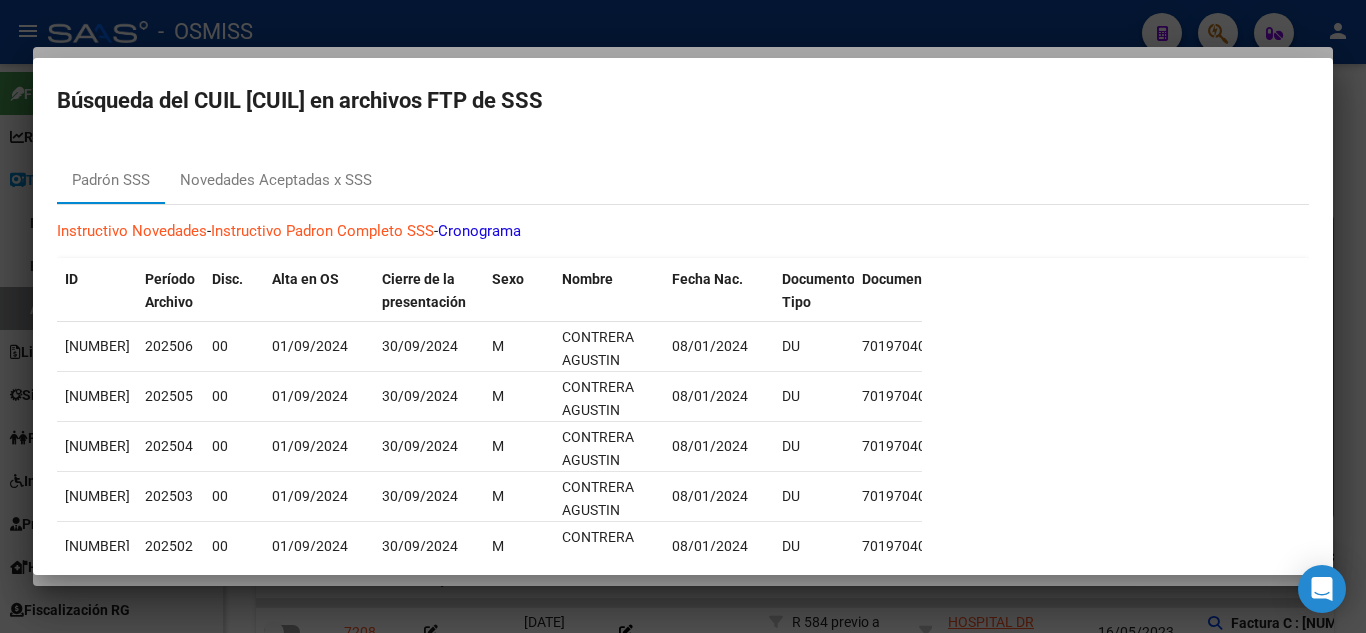 scroll, scrollTop: 0, scrollLeft: 0, axis: both 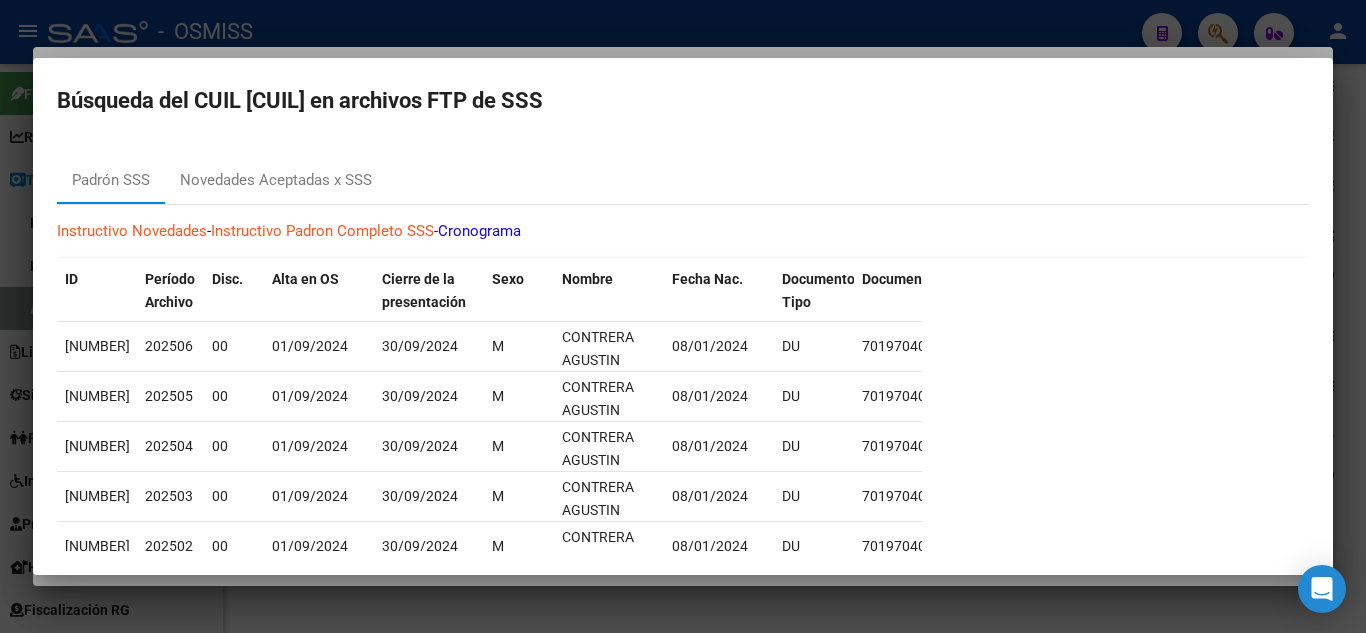 click at bounding box center (683, 316) 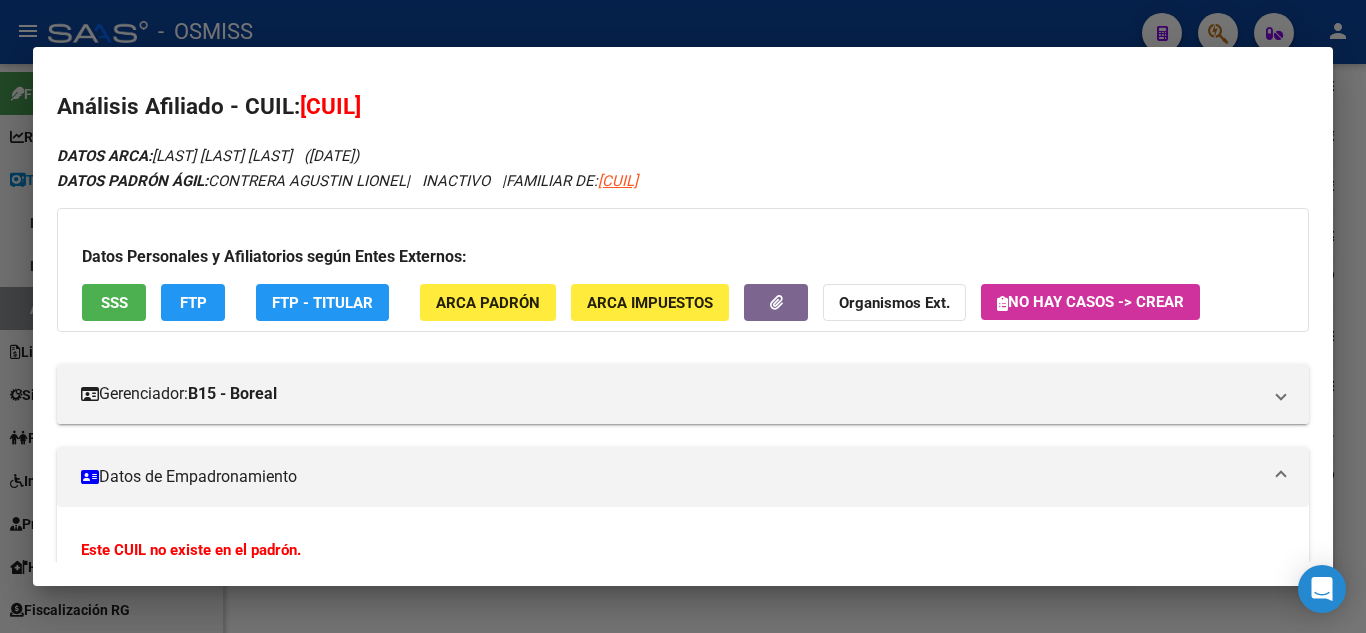 click at bounding box center [683, 316] 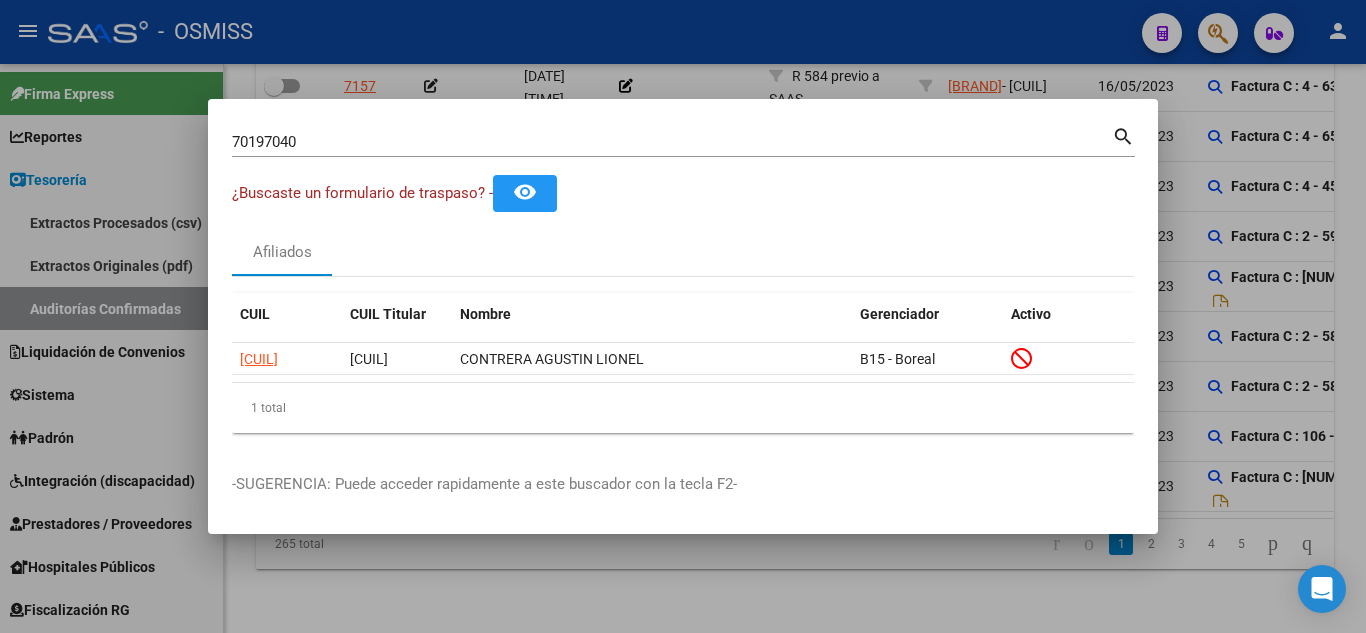 click at bounding box center (683, 316) 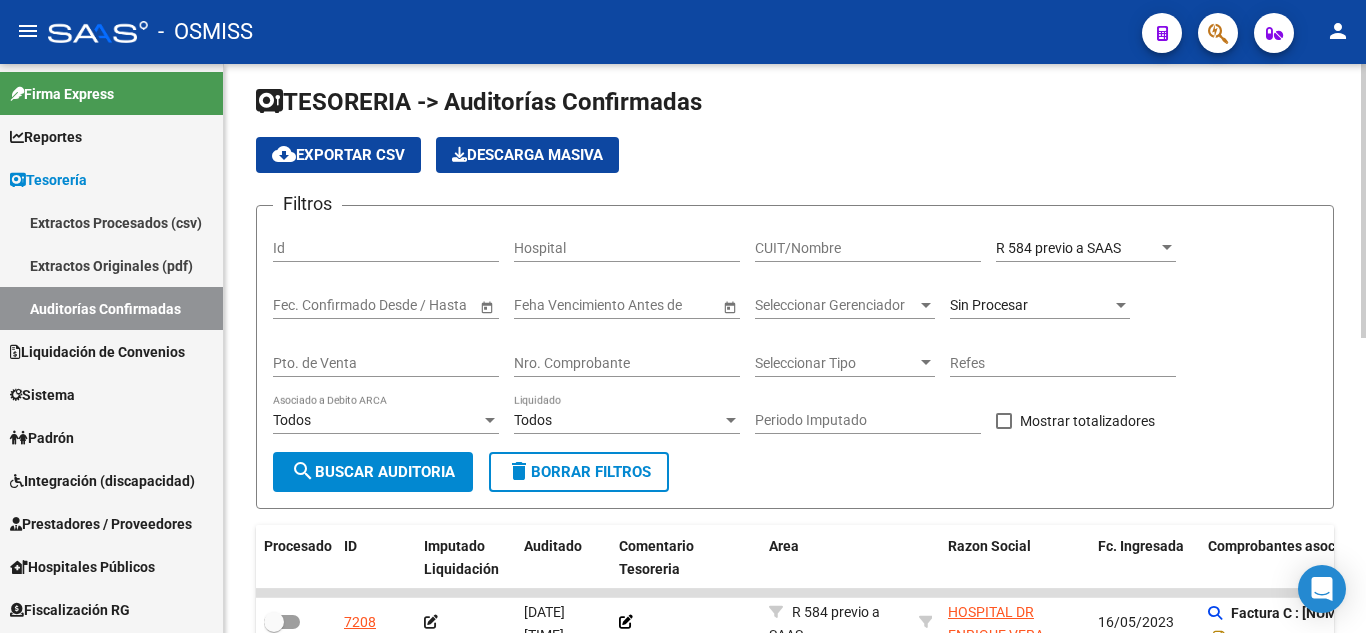 scroll, scrollTop: 0, scrollLeft: 0, axis: both 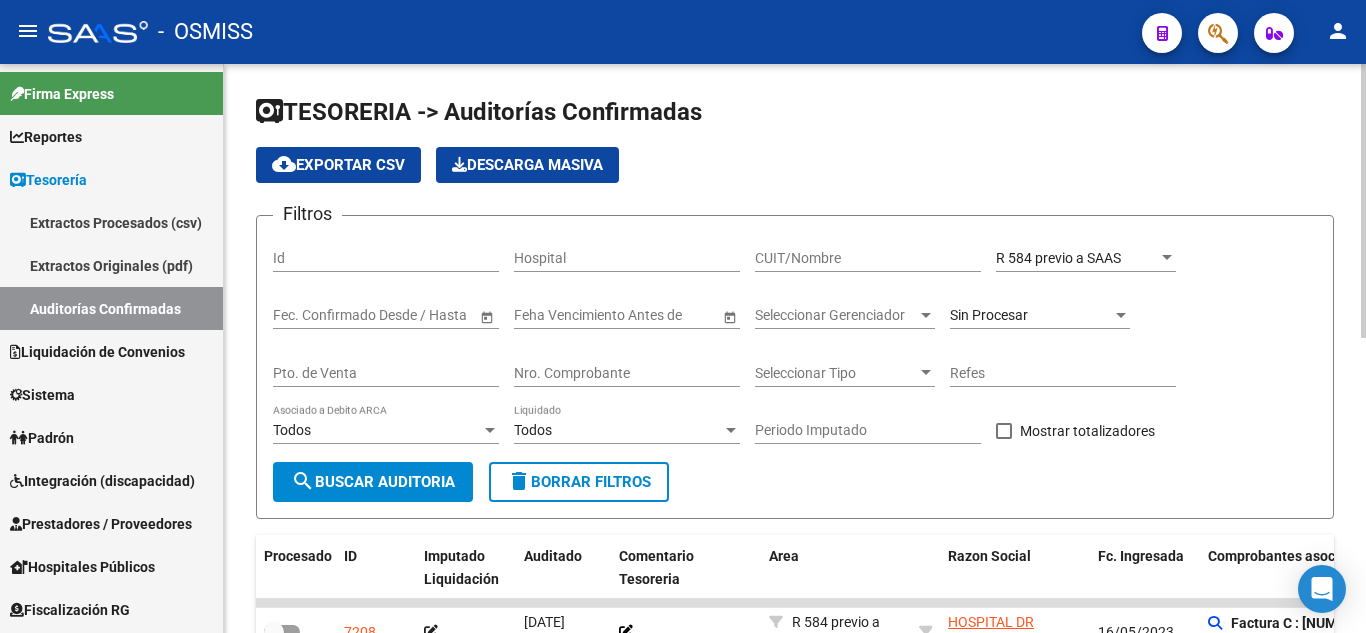 click on "Nro. Comprobante" at bounding box center (627, 373) 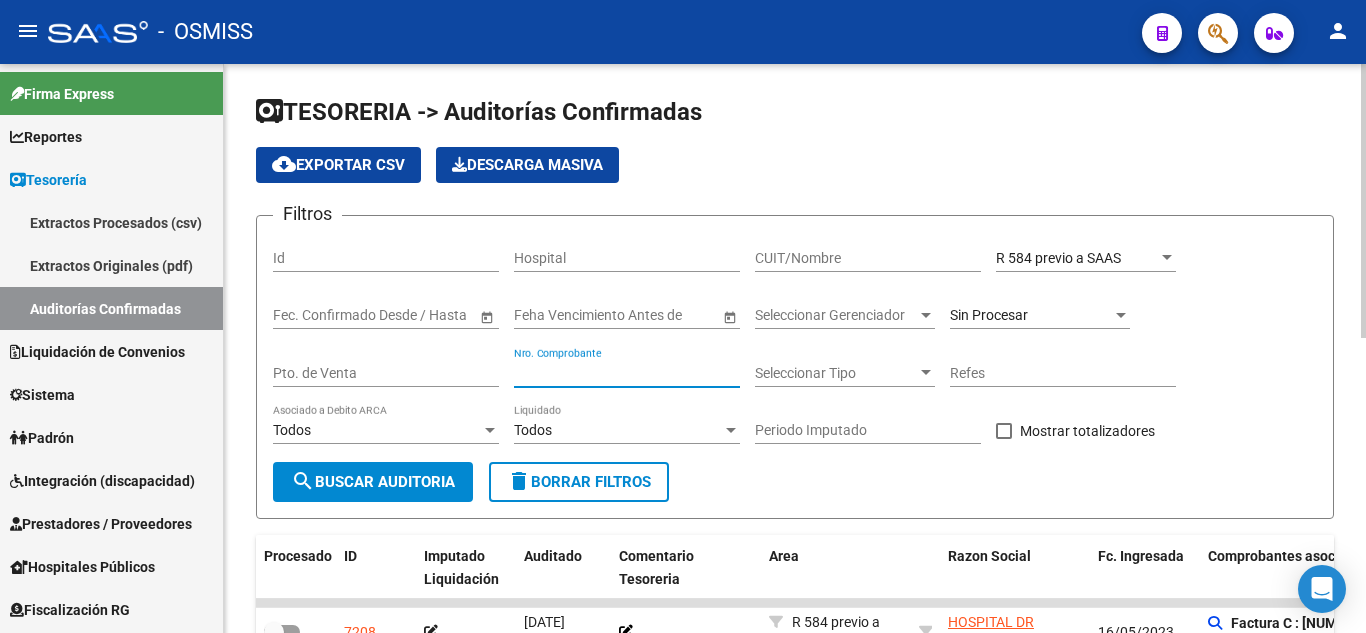 paste on "115" 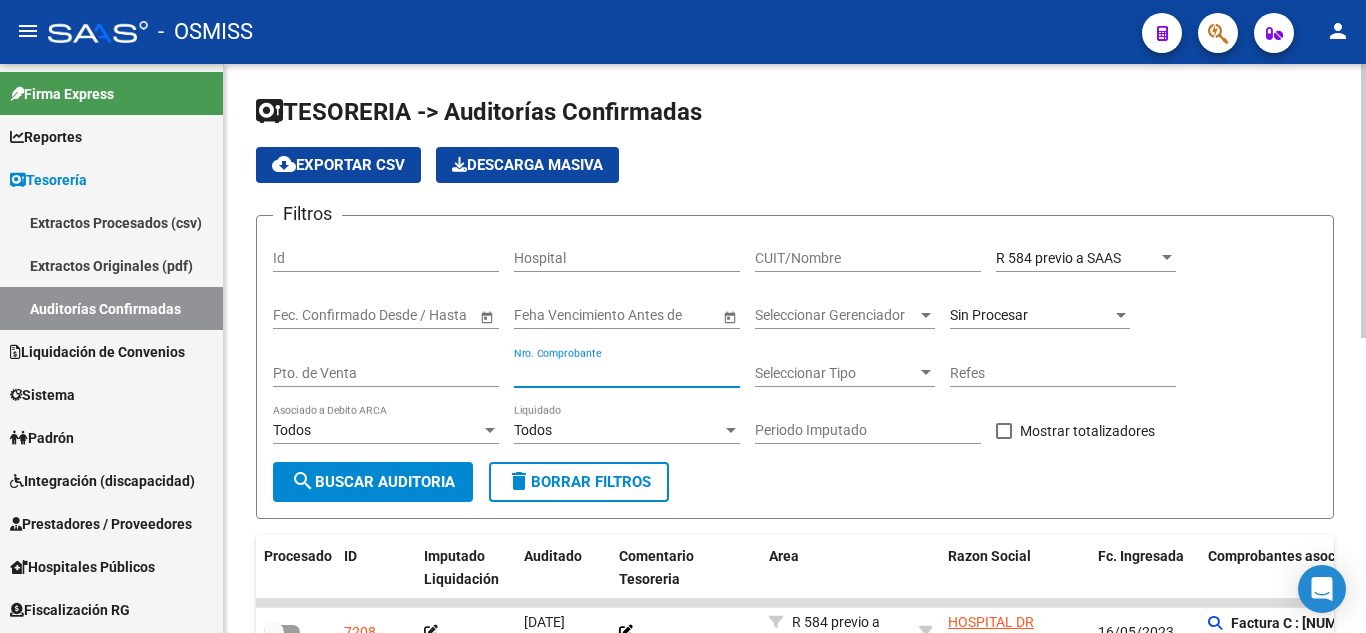 drag, startPoint x: 548, startPoint y: 373, endPoint x: 485, endPoint y: 378, distance: 63.1981 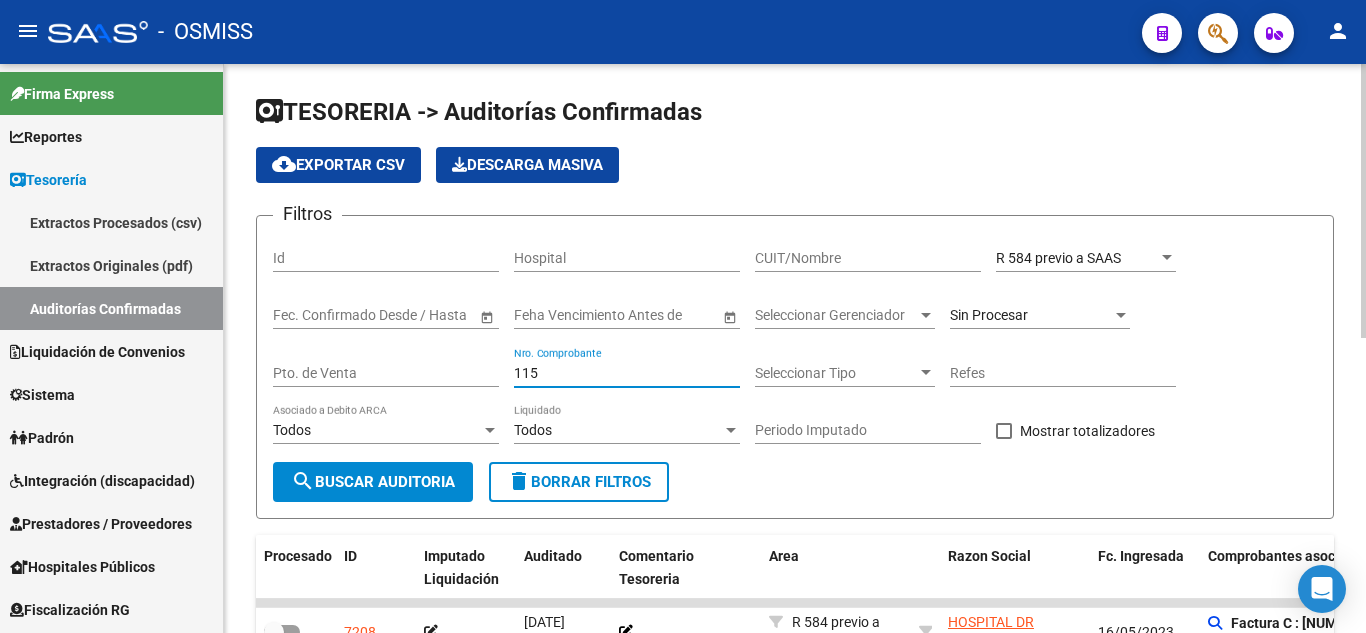 type on "115" 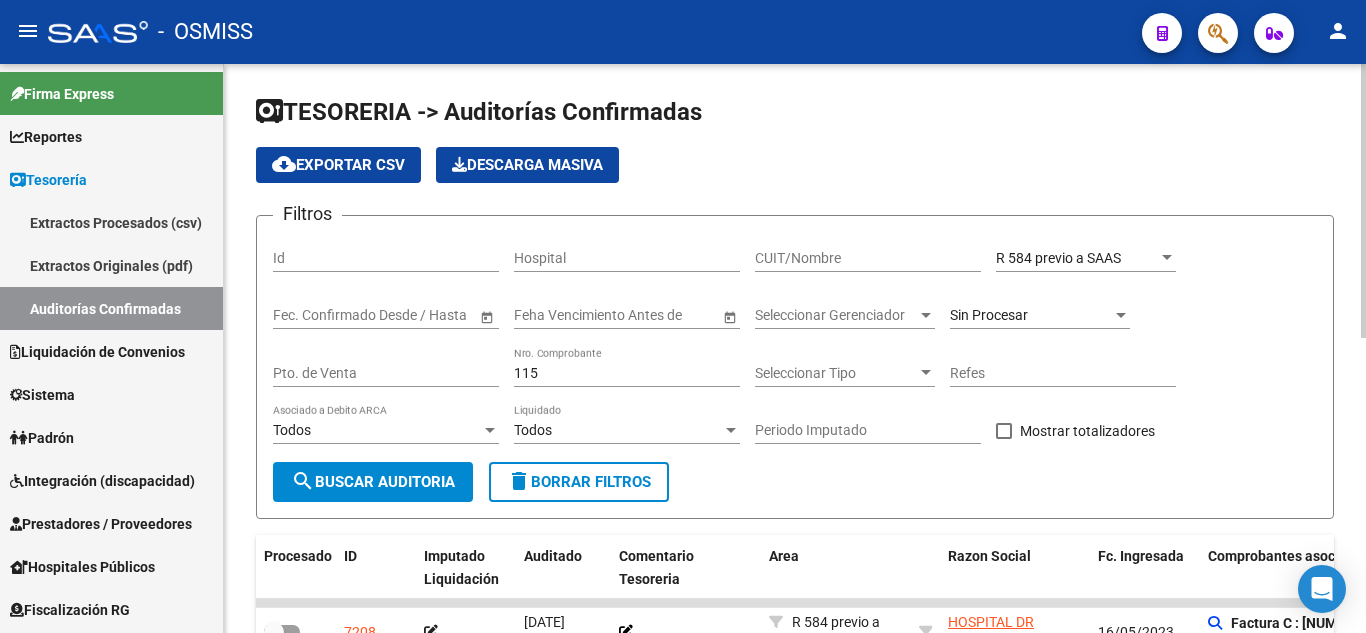 click on "R [NUMBER] previo a SAAS Seleccionar Area" 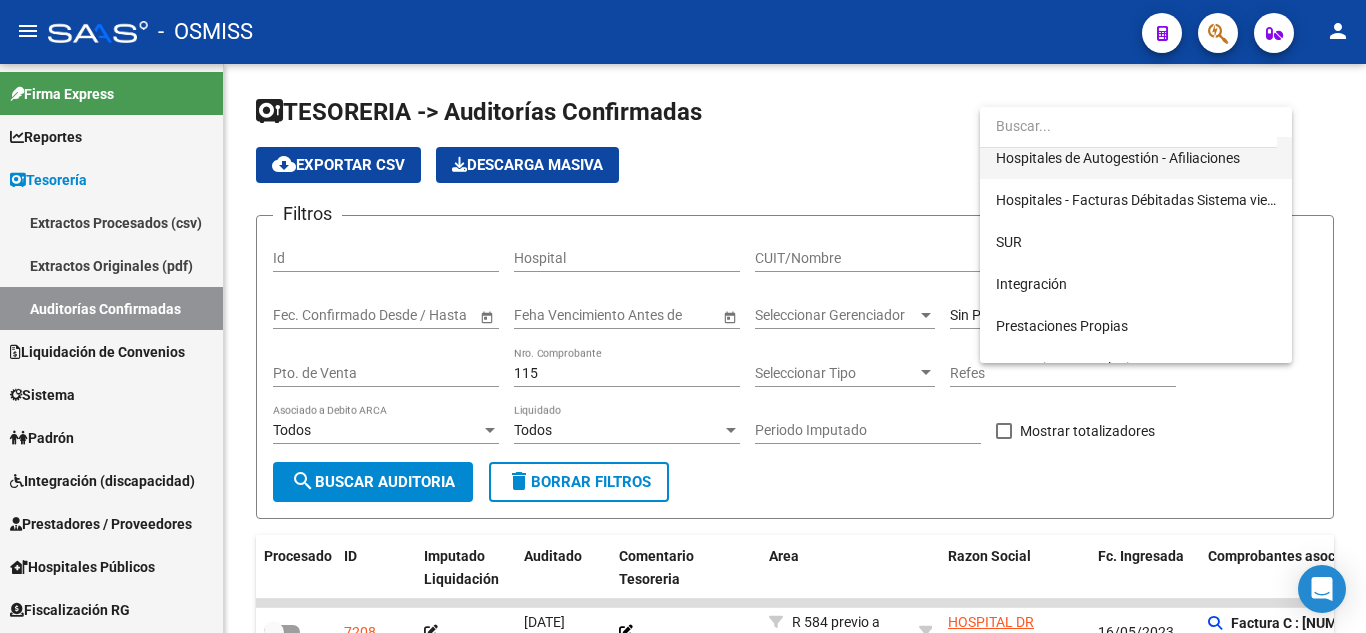 scroll, scrollTop: 0, scrollLeft: 0, axis: both 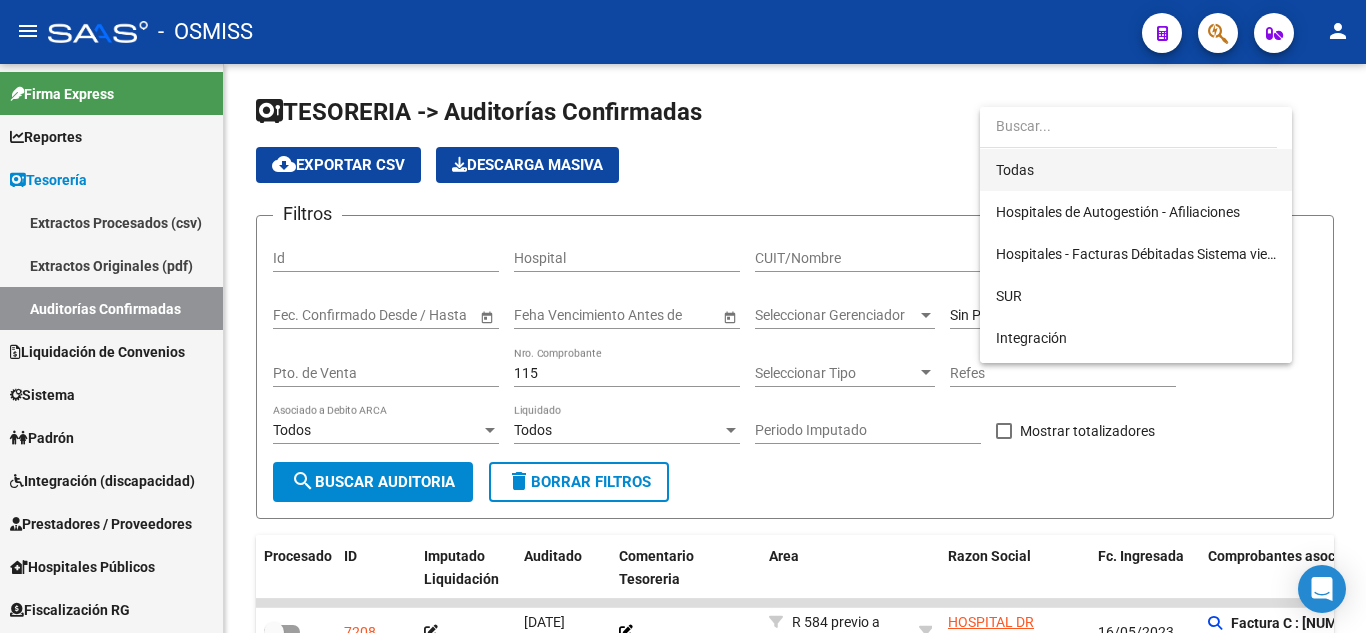 click on "Todas" at bounding box center (1136, 170) 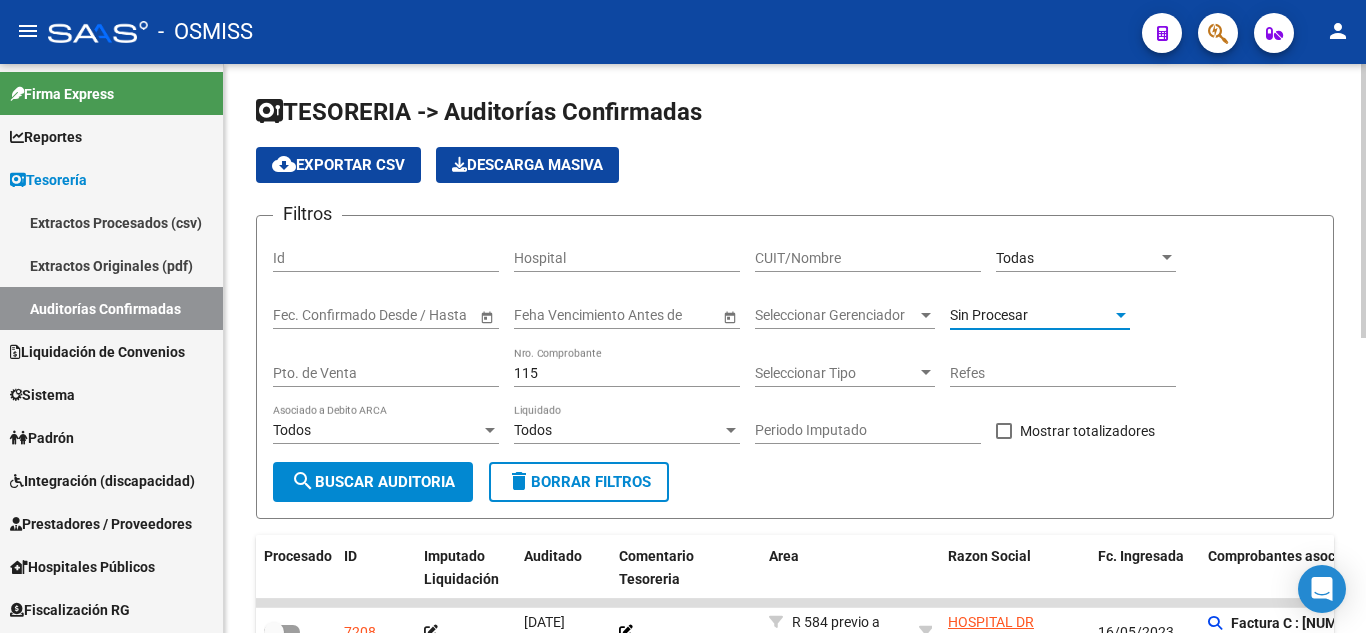 click on "Sin Procesar" at bounding box center [1031, 315] 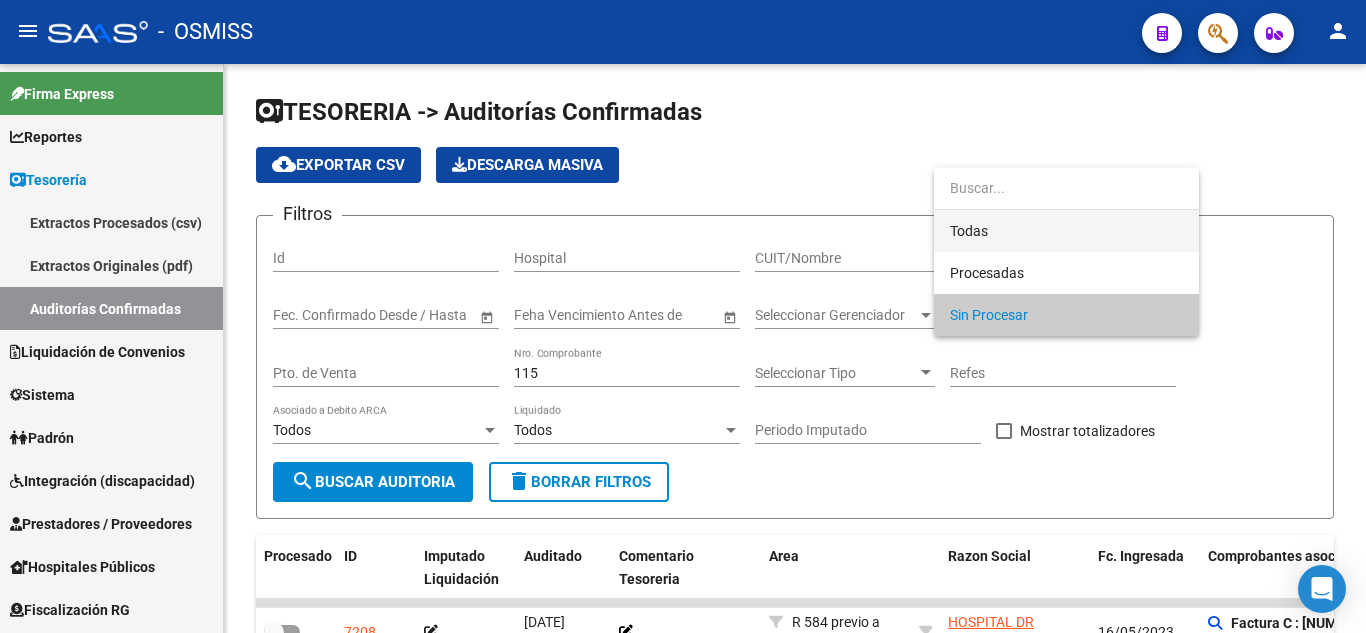 click on "Todas" at bounding box center [1066, 231] 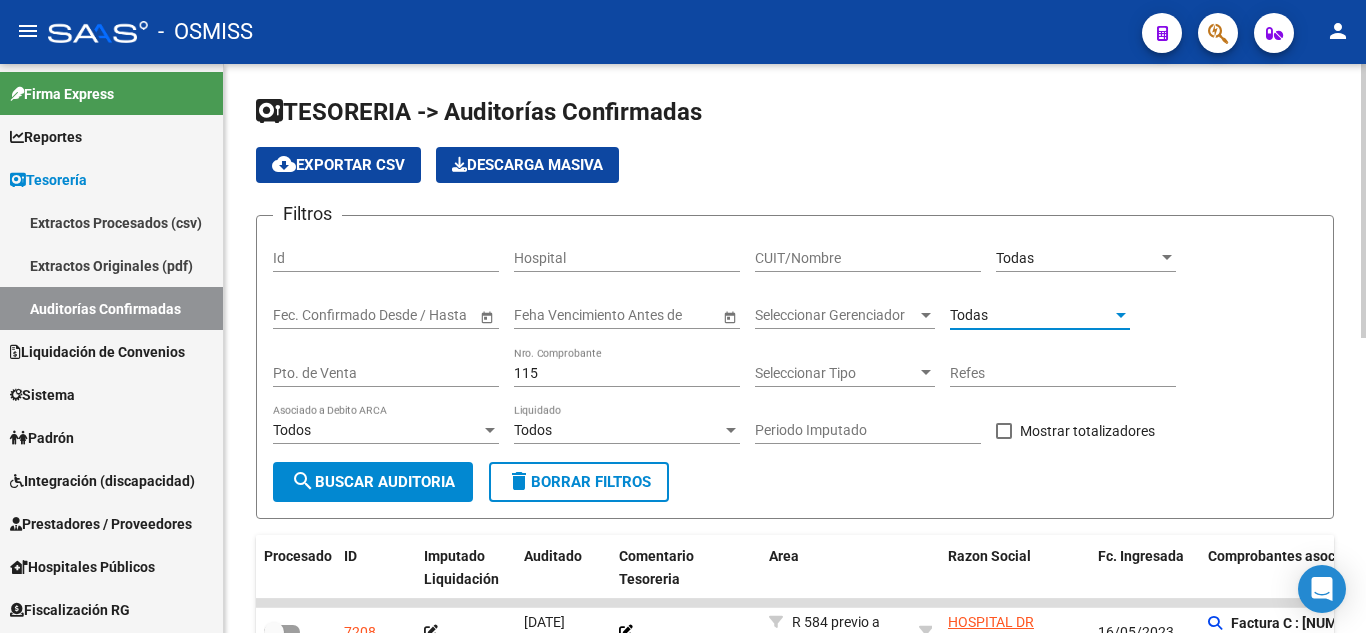 click on "search  Buscar Auditoria" 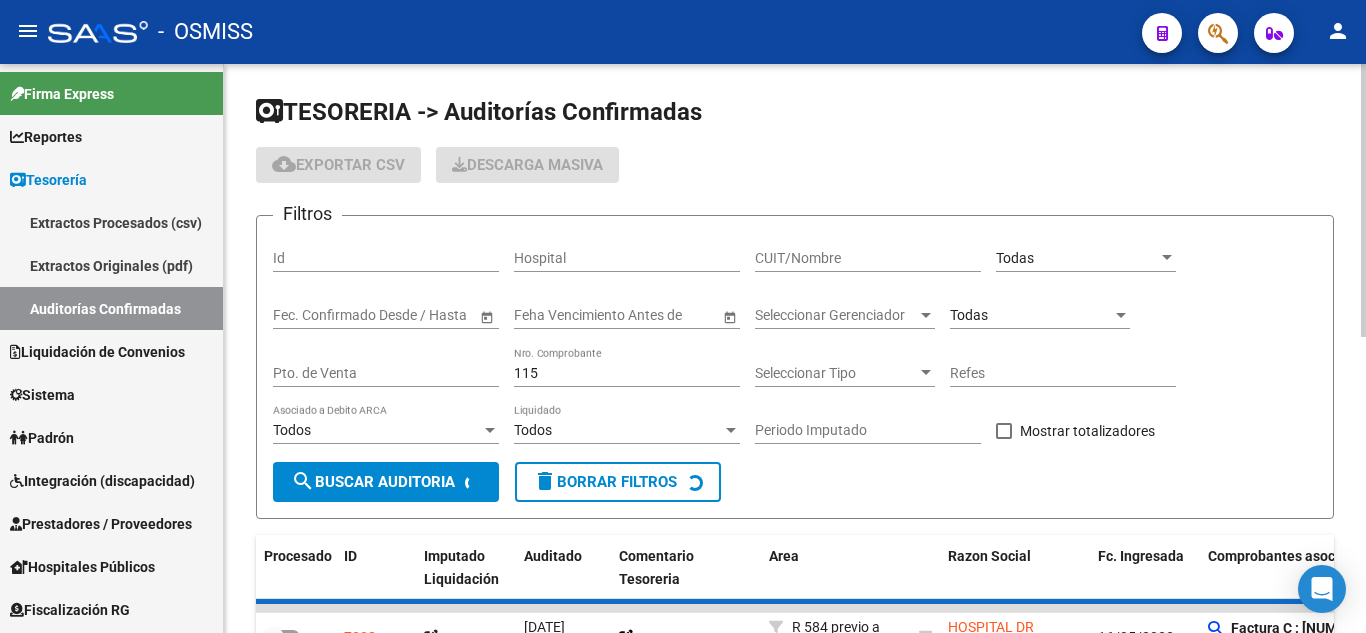 checkbox on "true" 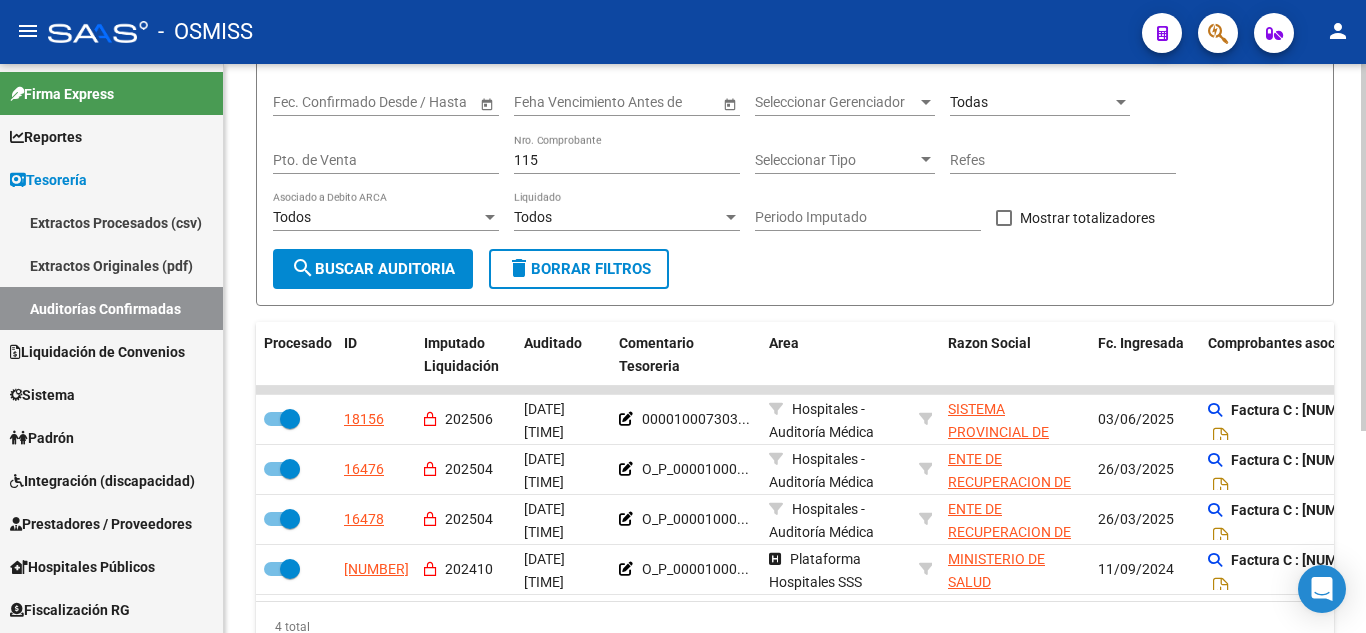 scroll, scrollTop: 300, scrollLeft: 0, axis: vertical 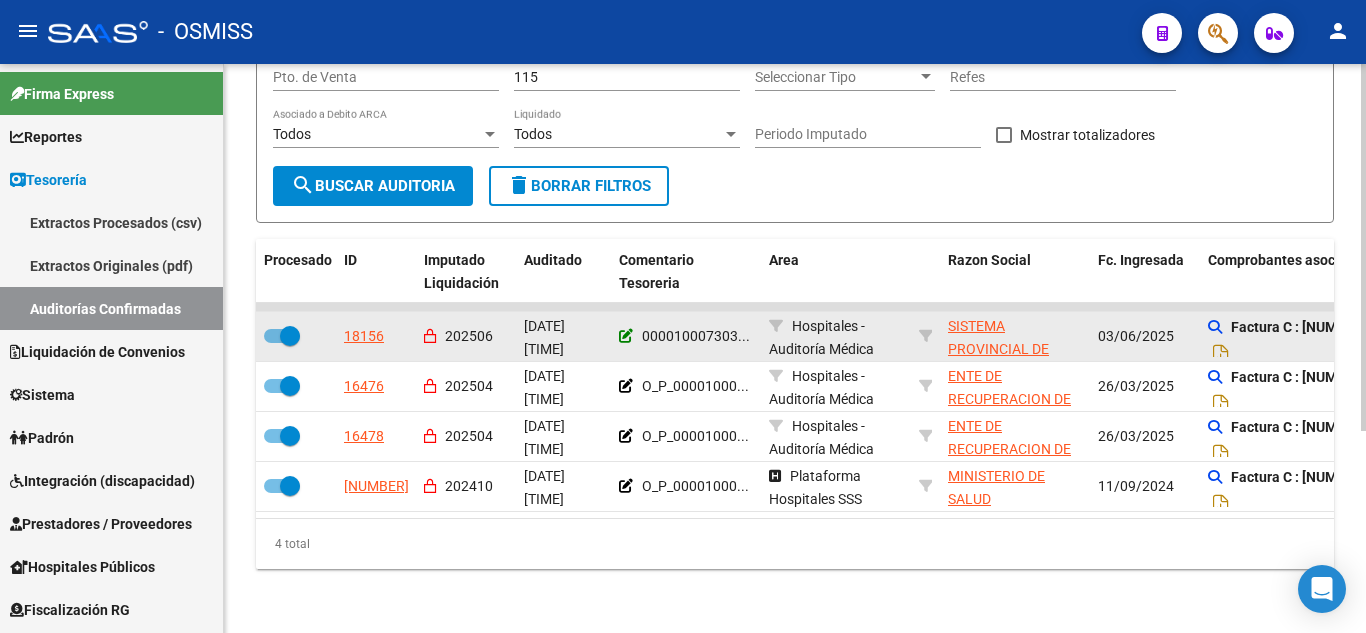 click 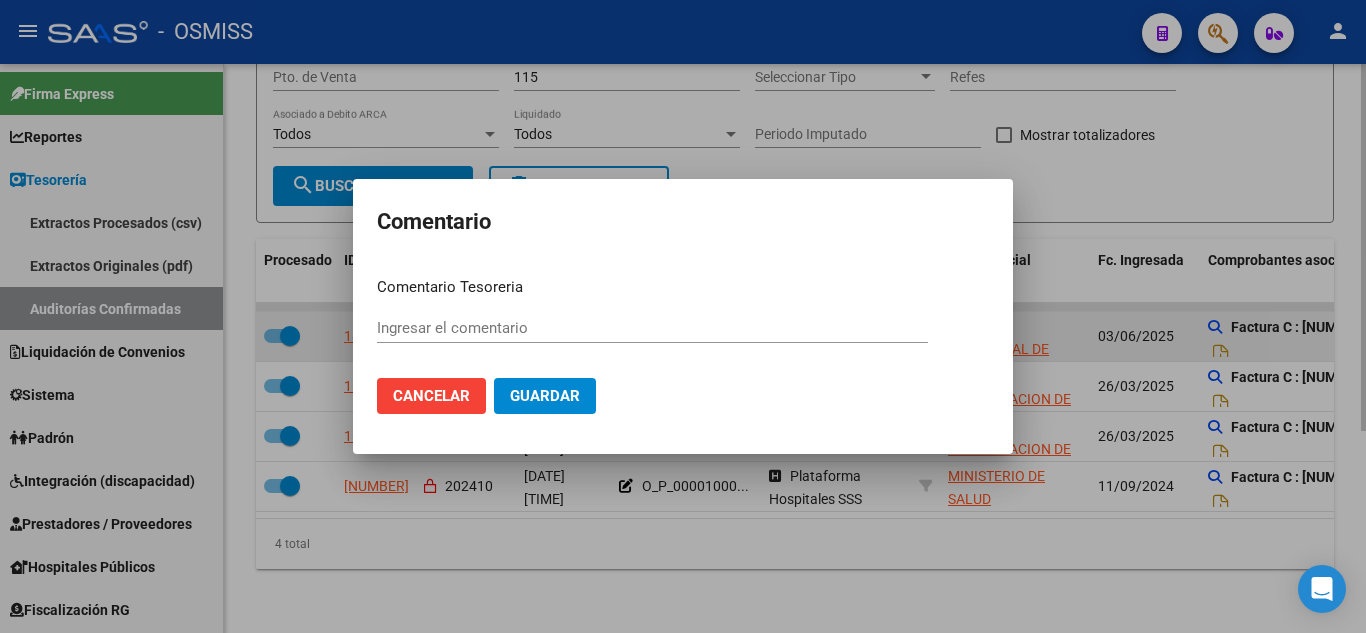 type on "[NUMBER] [DATE]" 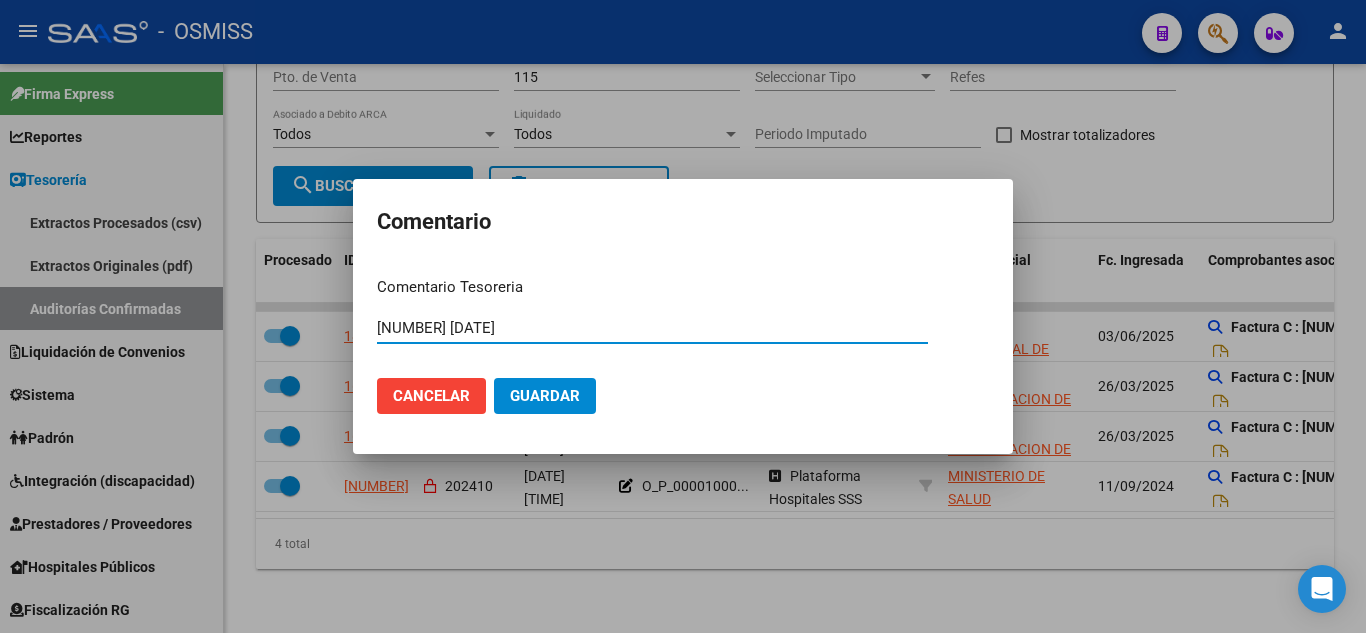 click on "[NUMBER] [DATE]" at bounding box center (652, 328) 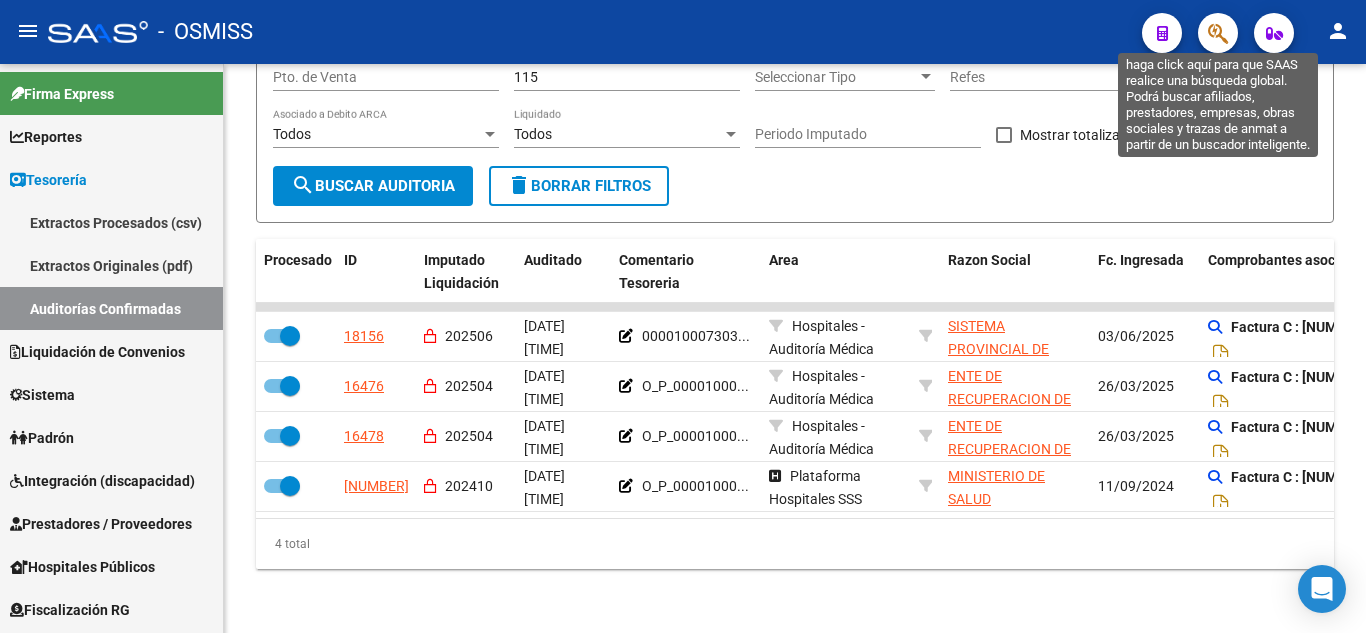 click 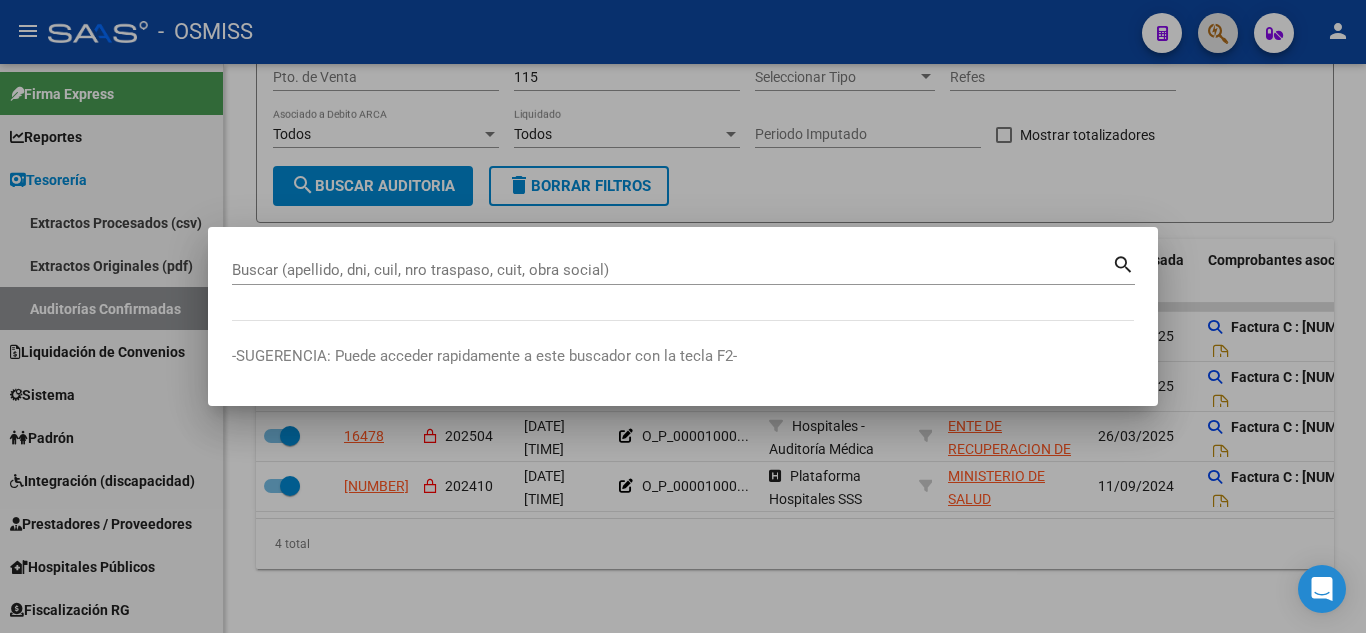 paste on "[NUMBER]-[NUMBER]" 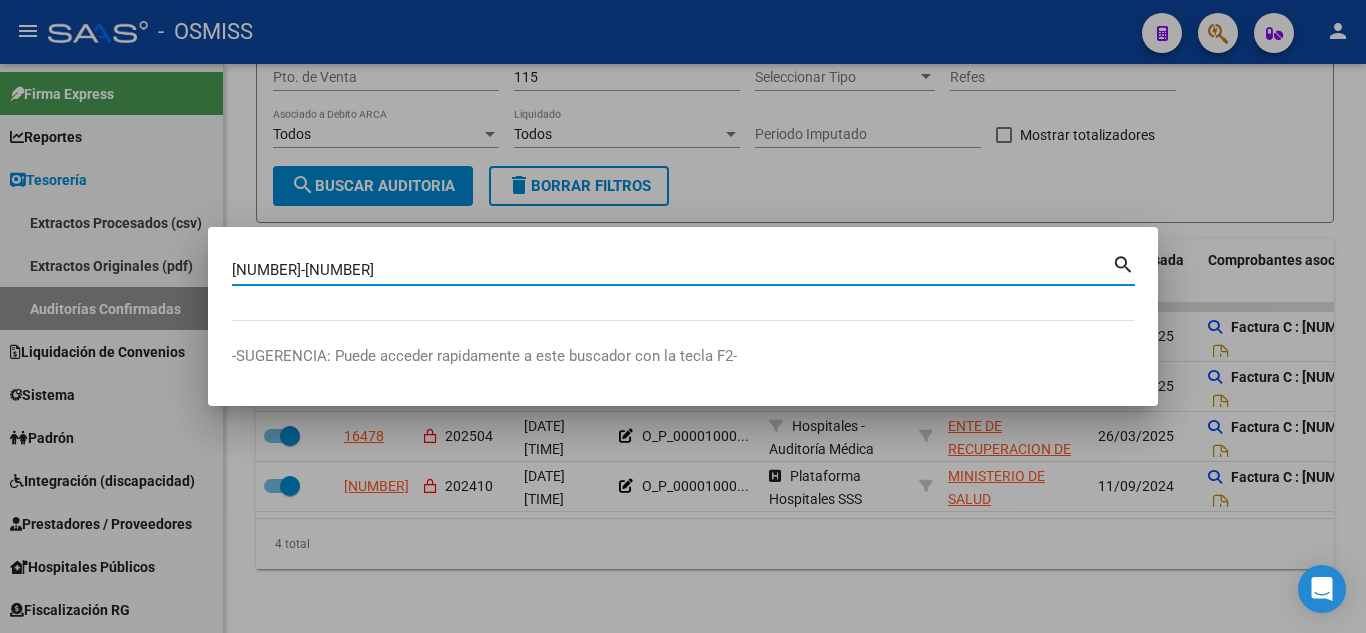 type on "[NUMBER]-[NUMBER]" 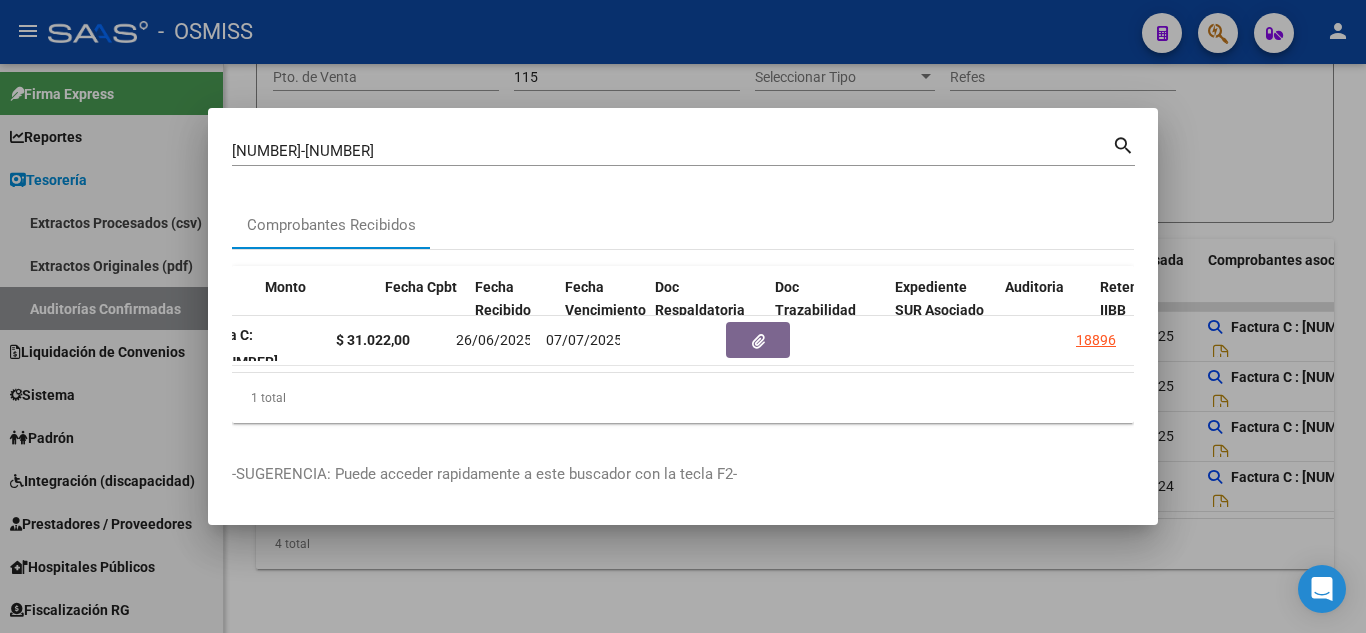 scroll, scrollTop: 0, scrollLeft: 808, axis: horizontal 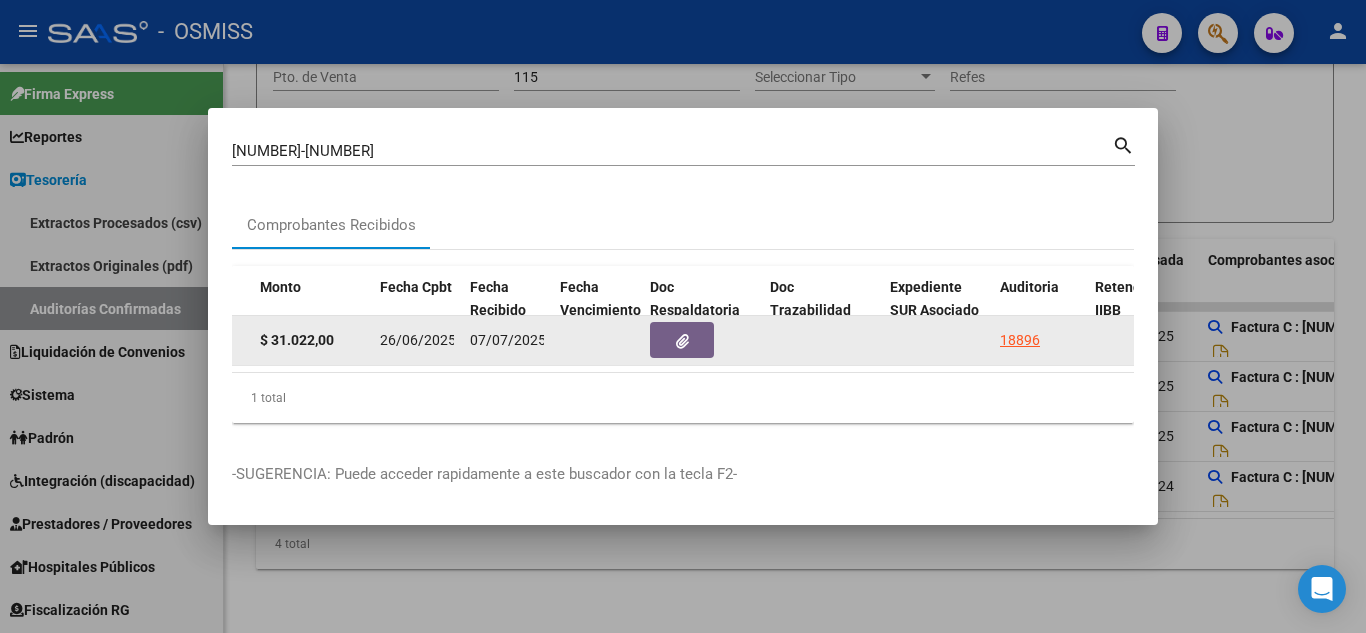 click 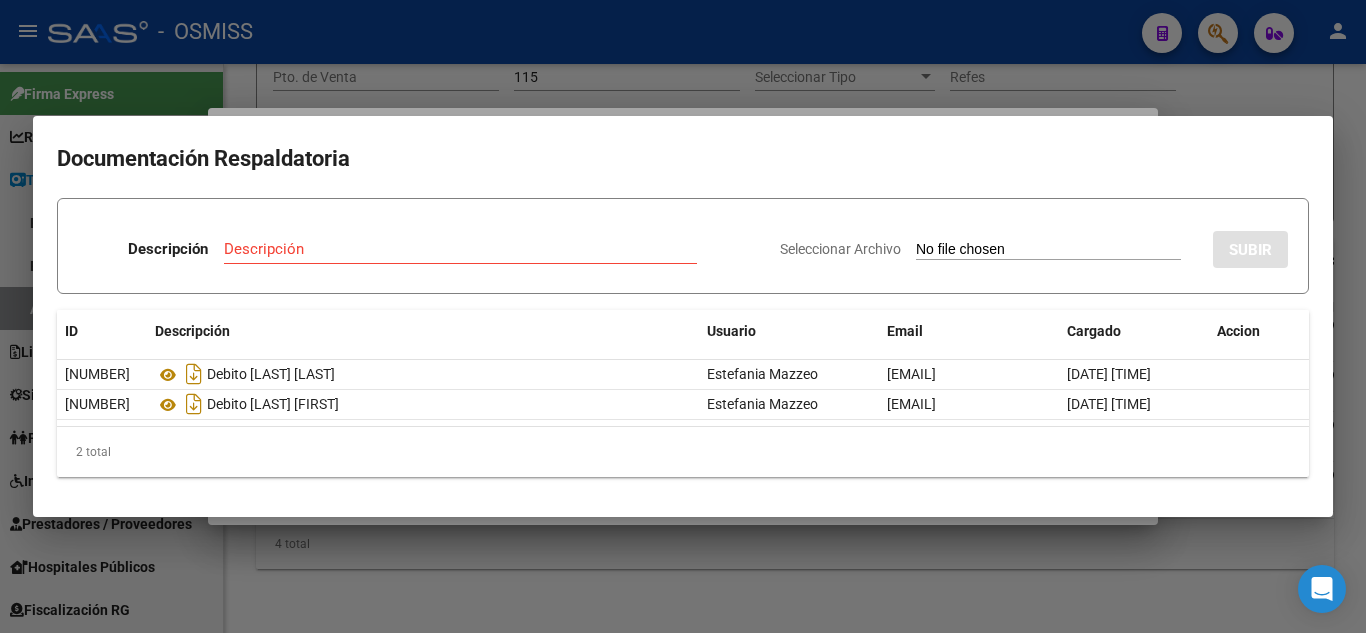 click on "Seleccionar Archivo" at bounding box center [1048, 250] 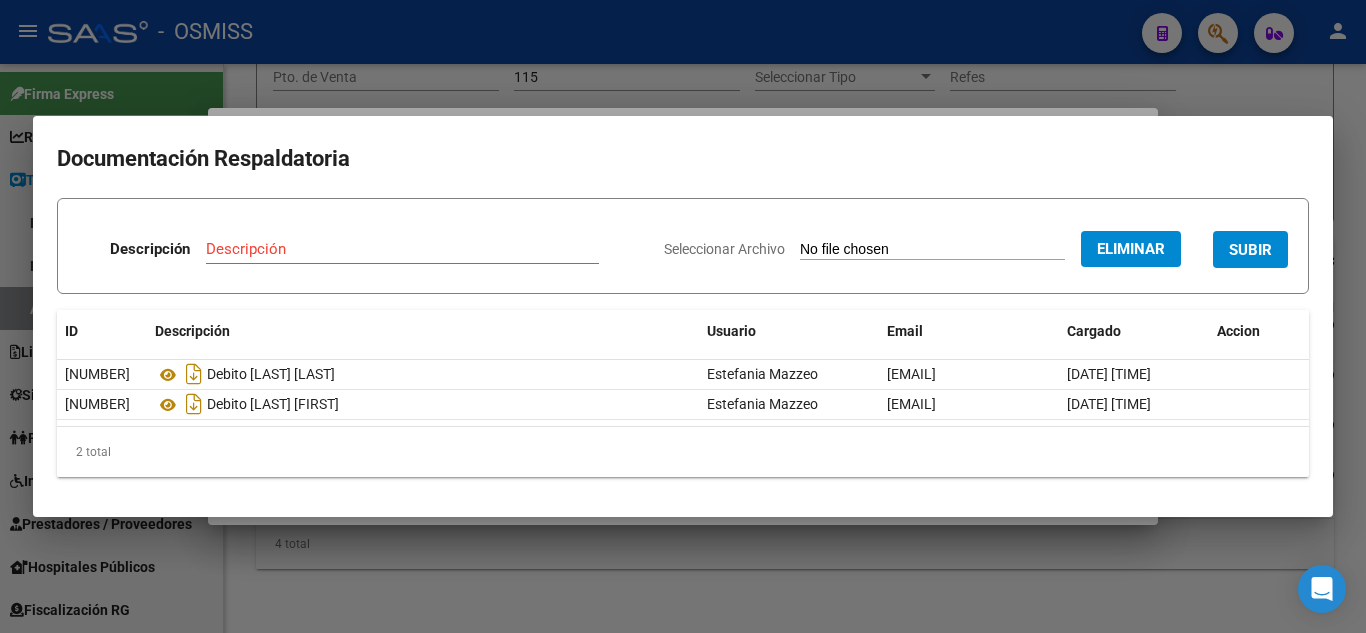 click on "Descripción" at bounding box center [402, 249] 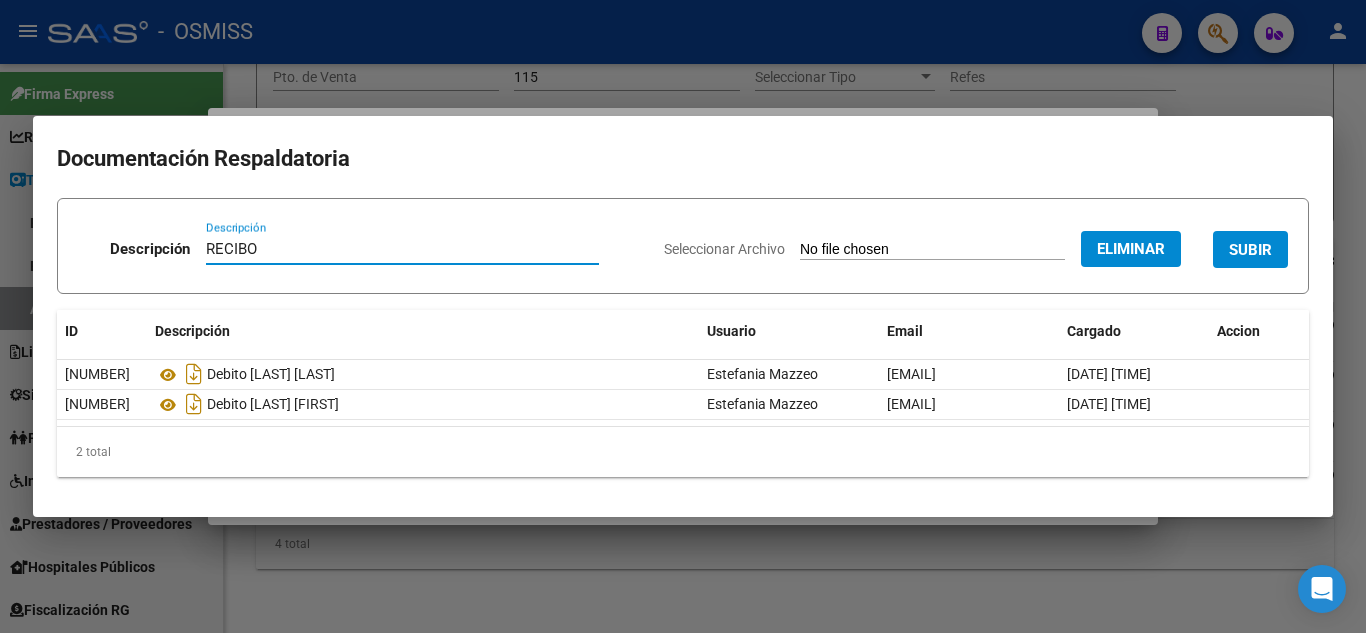 type on "RECIBO" 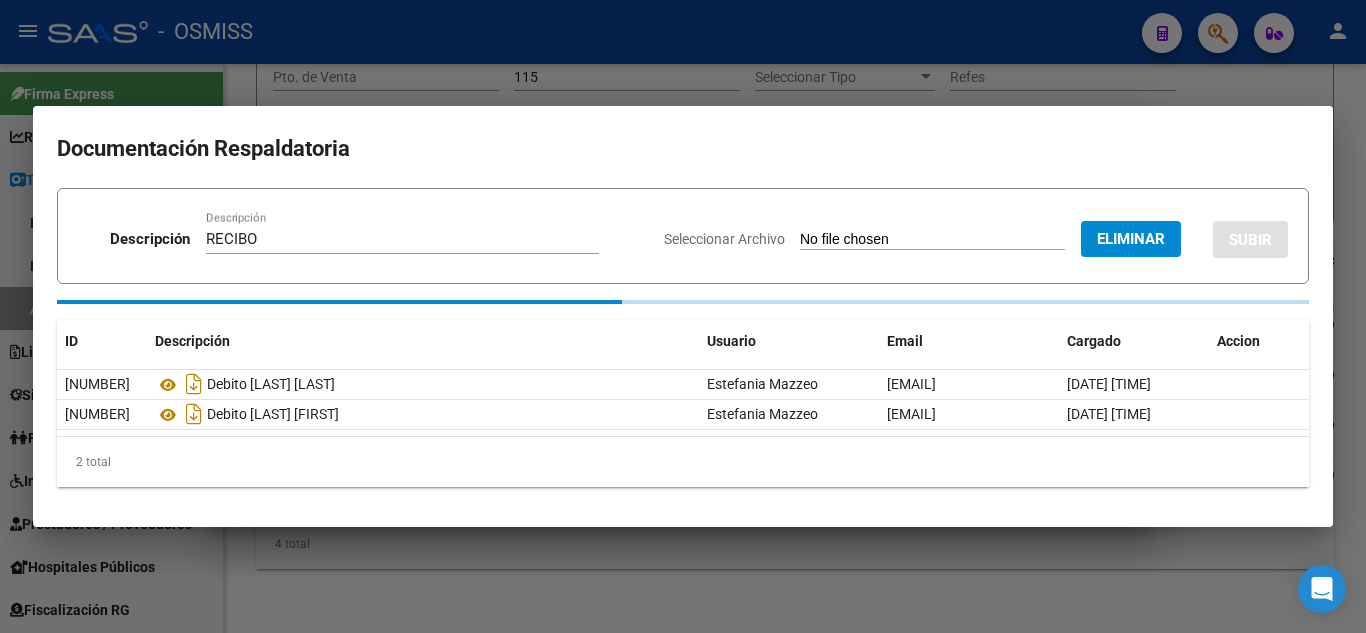 type 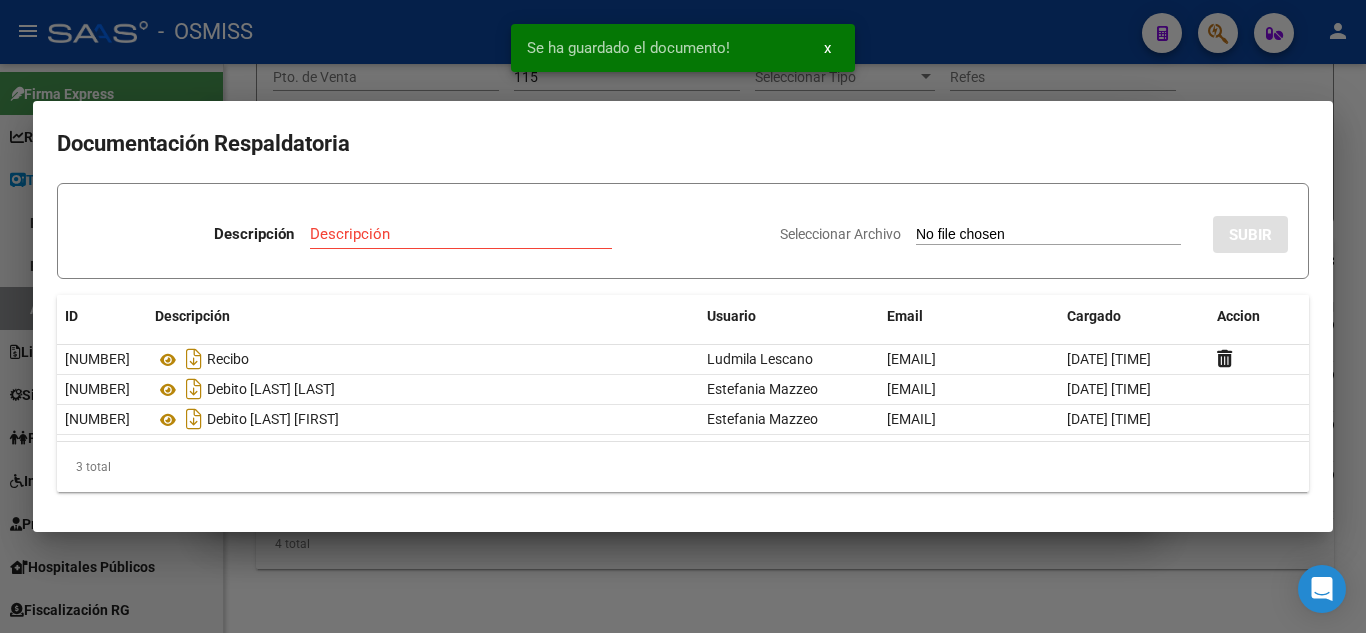 click at bounding box center (683, 316) 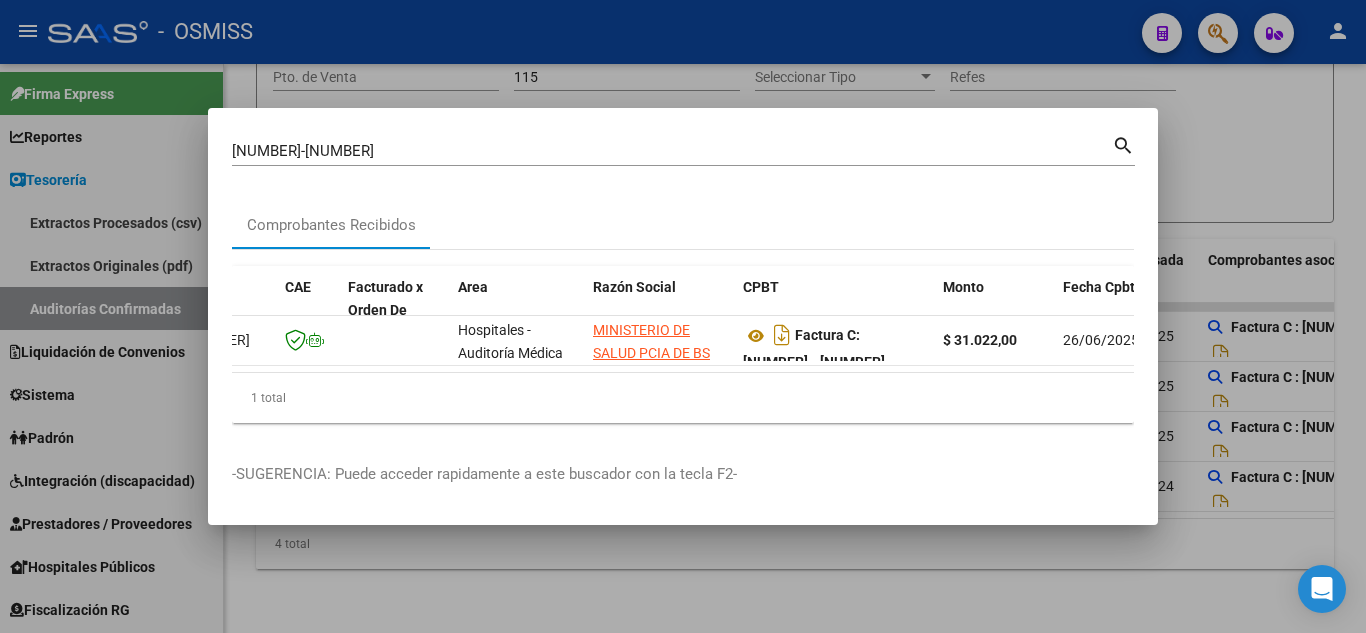 scroll, scrollTop: 0, scrollLeft: 0, axis: both 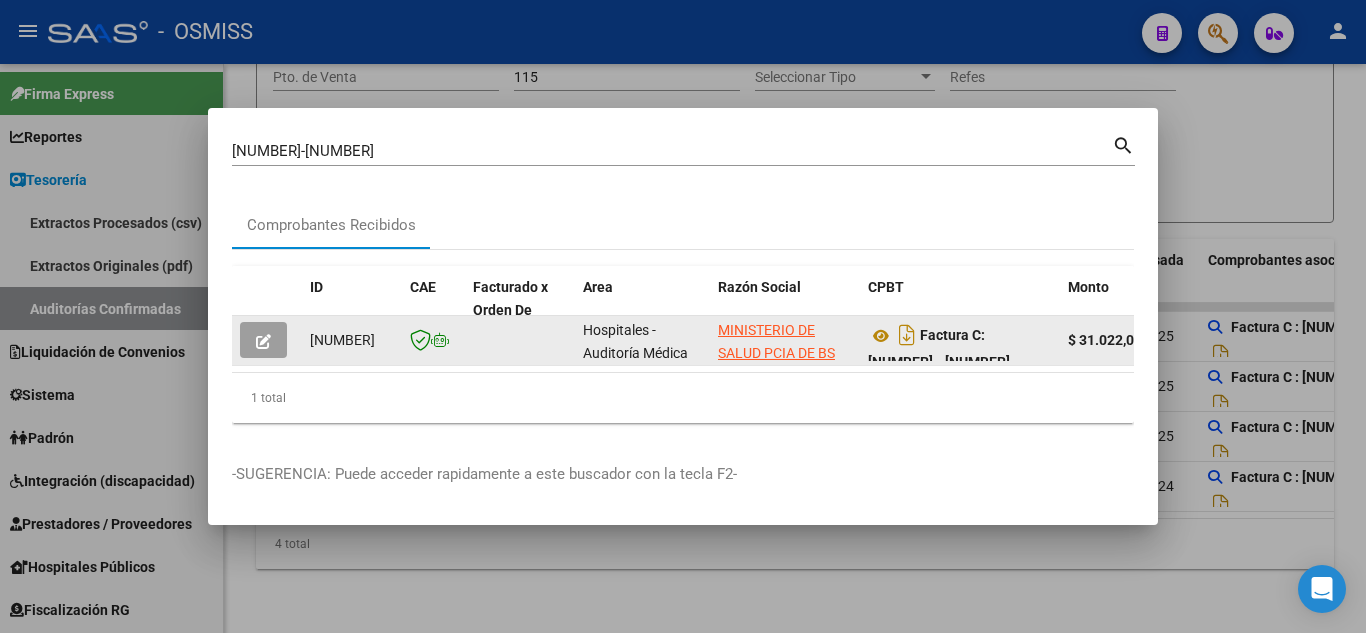 click 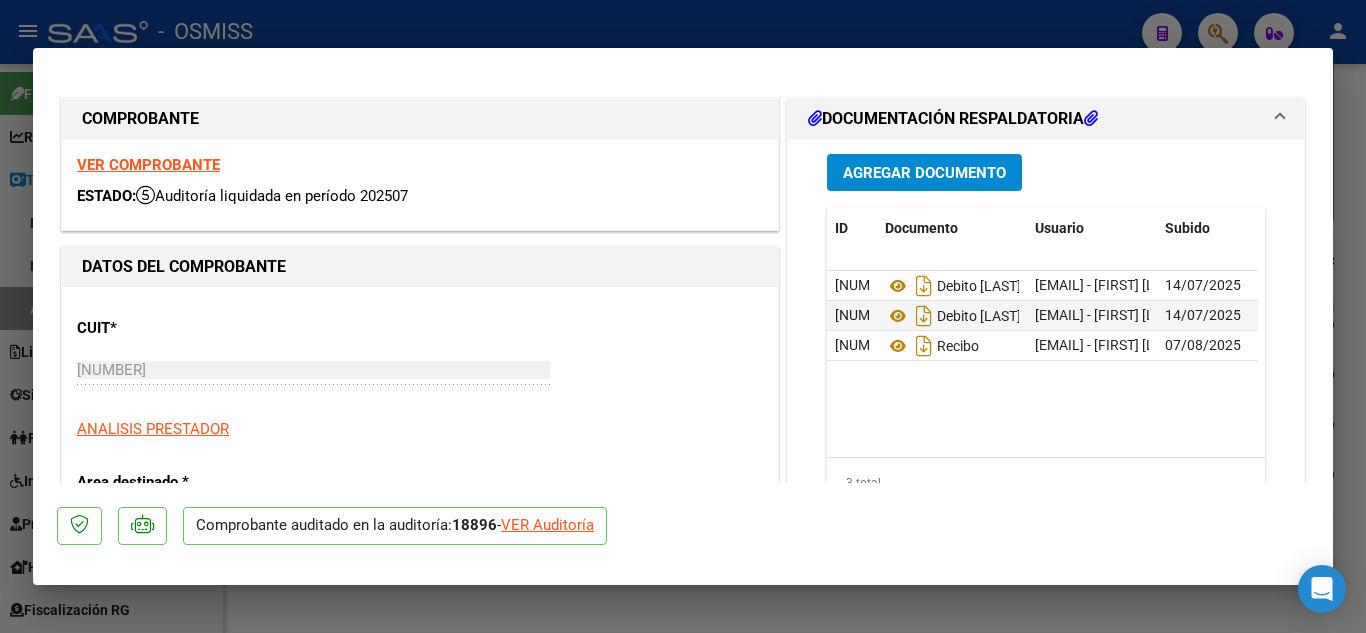 type on "[DATE]" 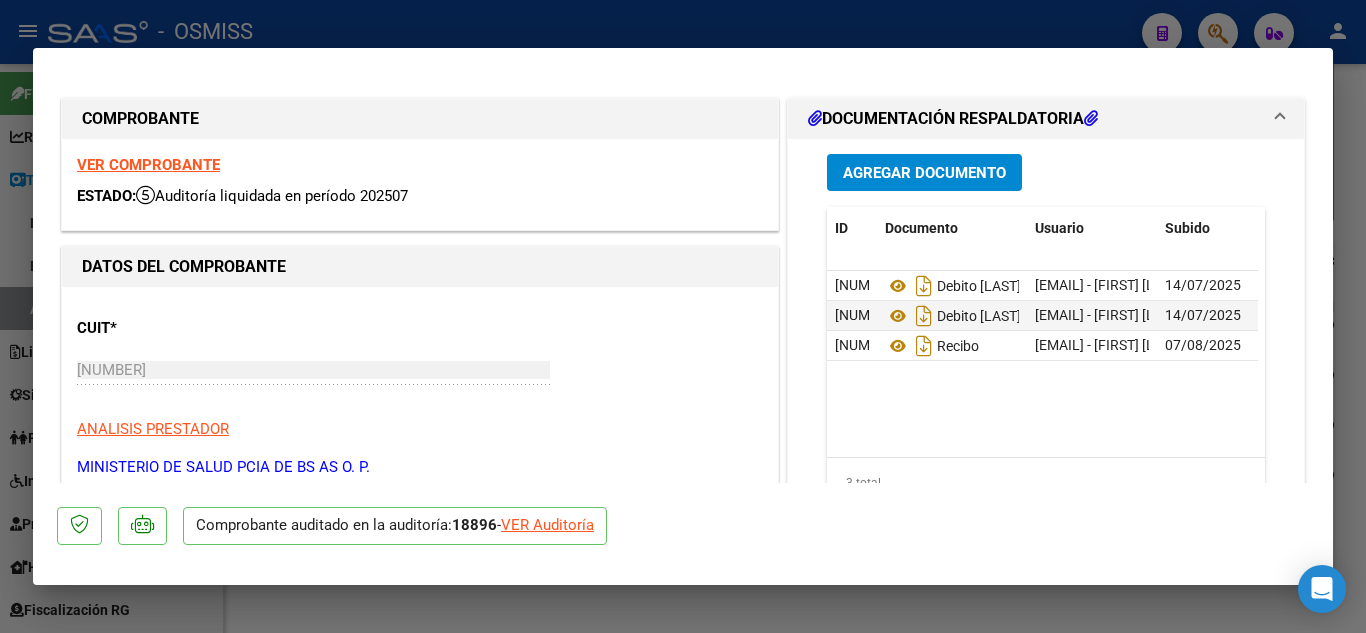click on "VER Auditoría" 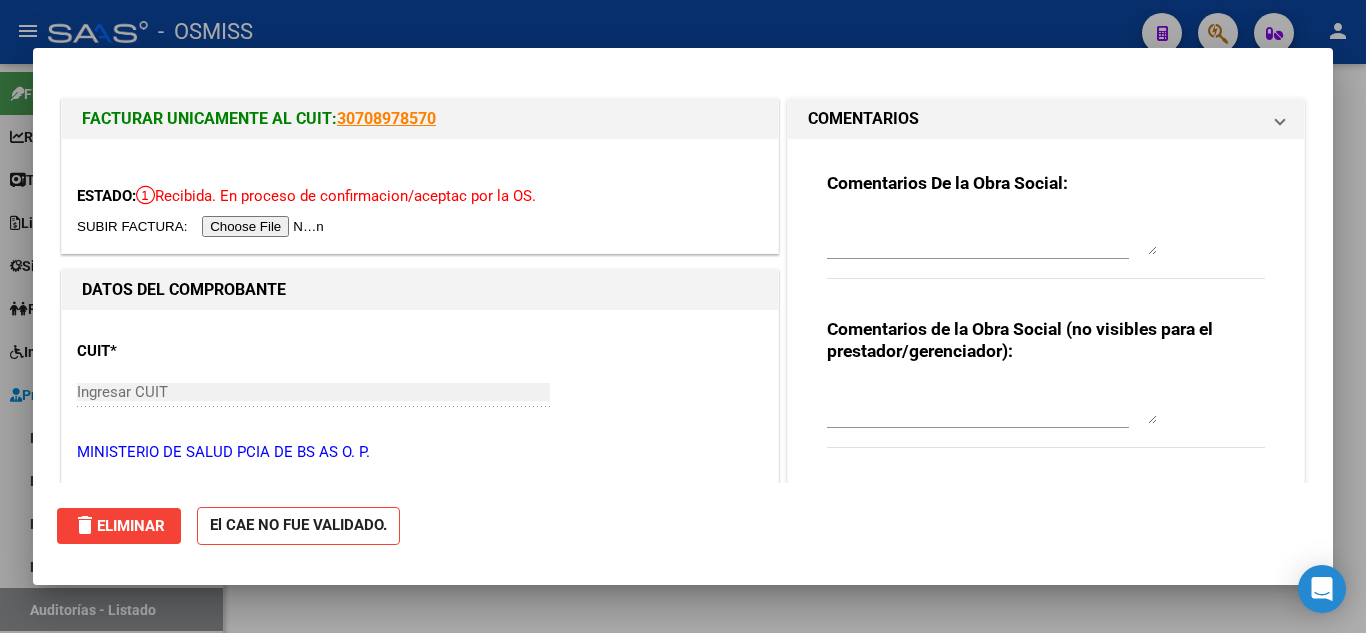 scroll, scrollTop: 0, scrollLeft: 0, axis: both 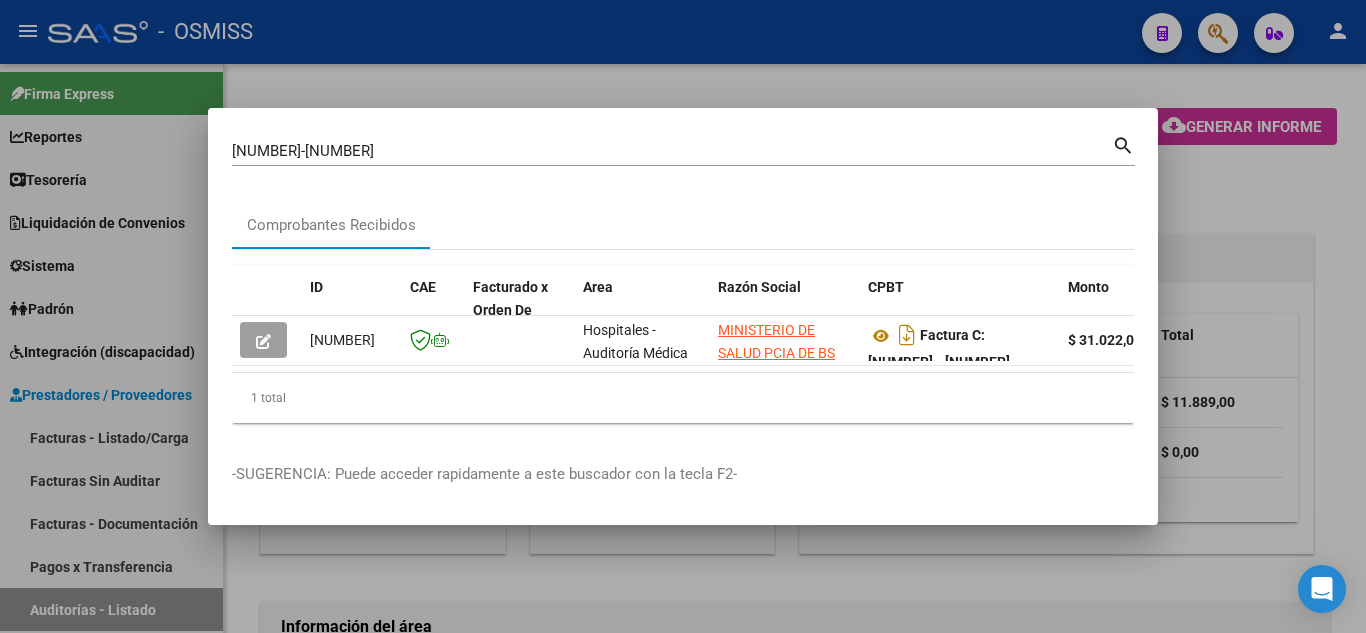 click at bounding box center [683, 316] 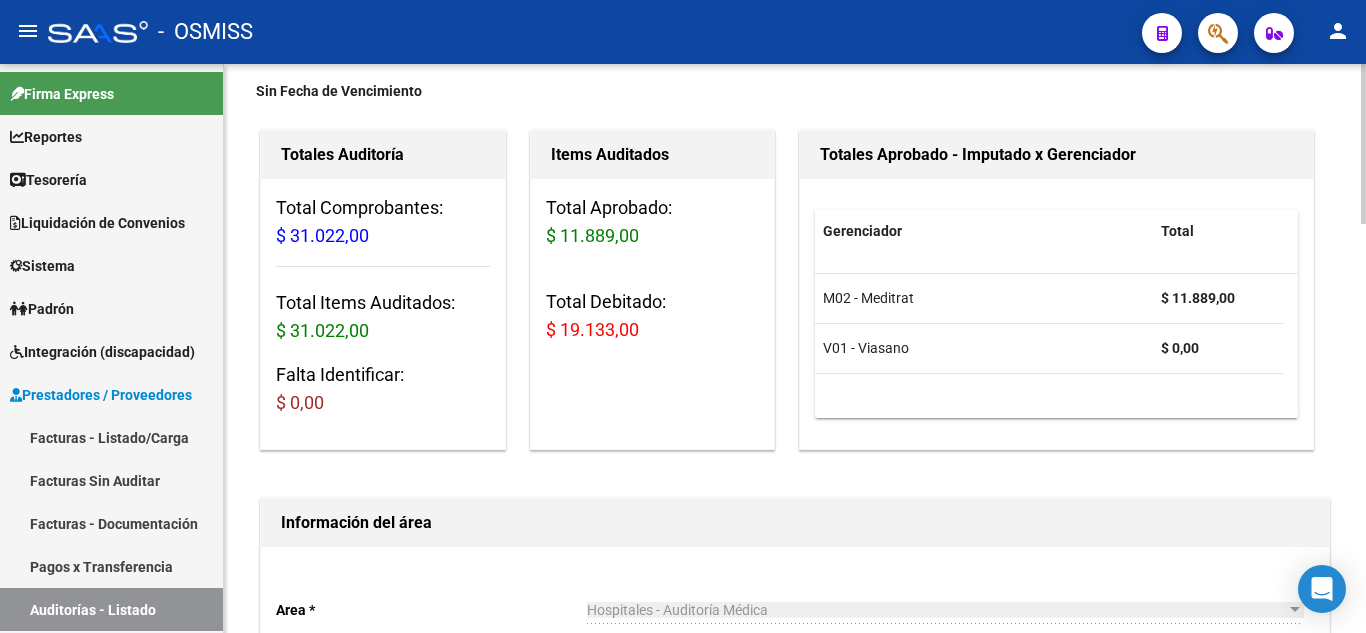 scroll, scrollTop: 100, scrollLeft: 0, axis: vertical 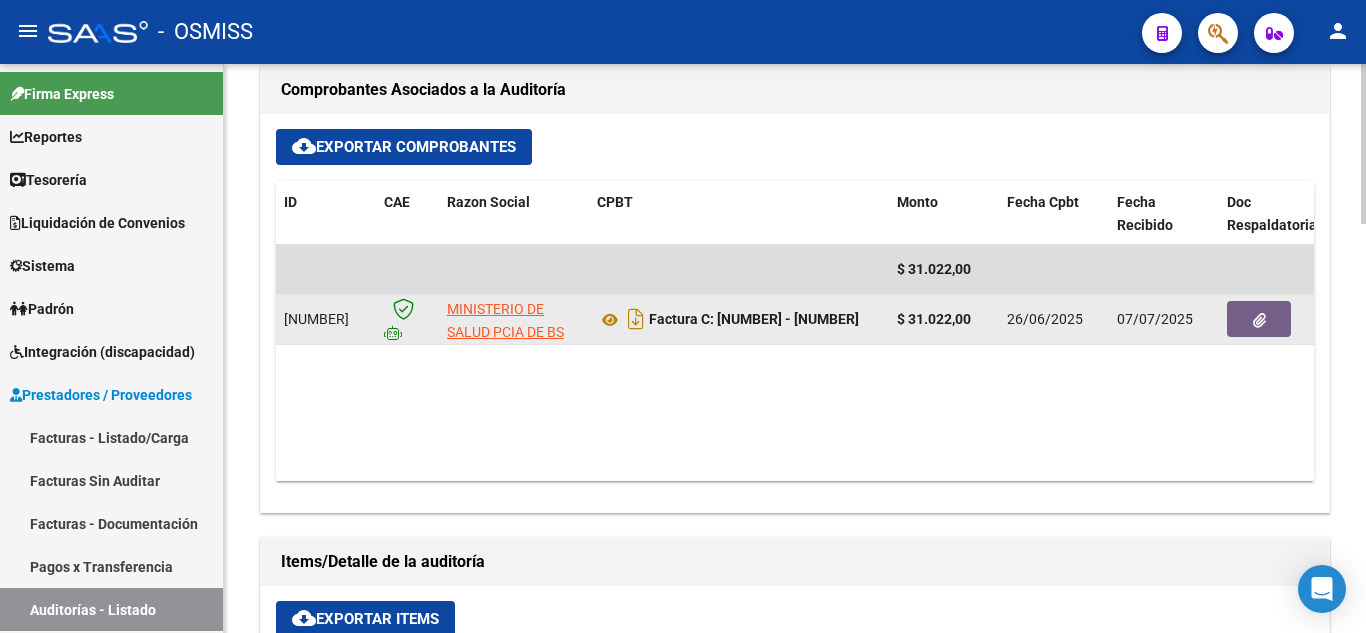 click 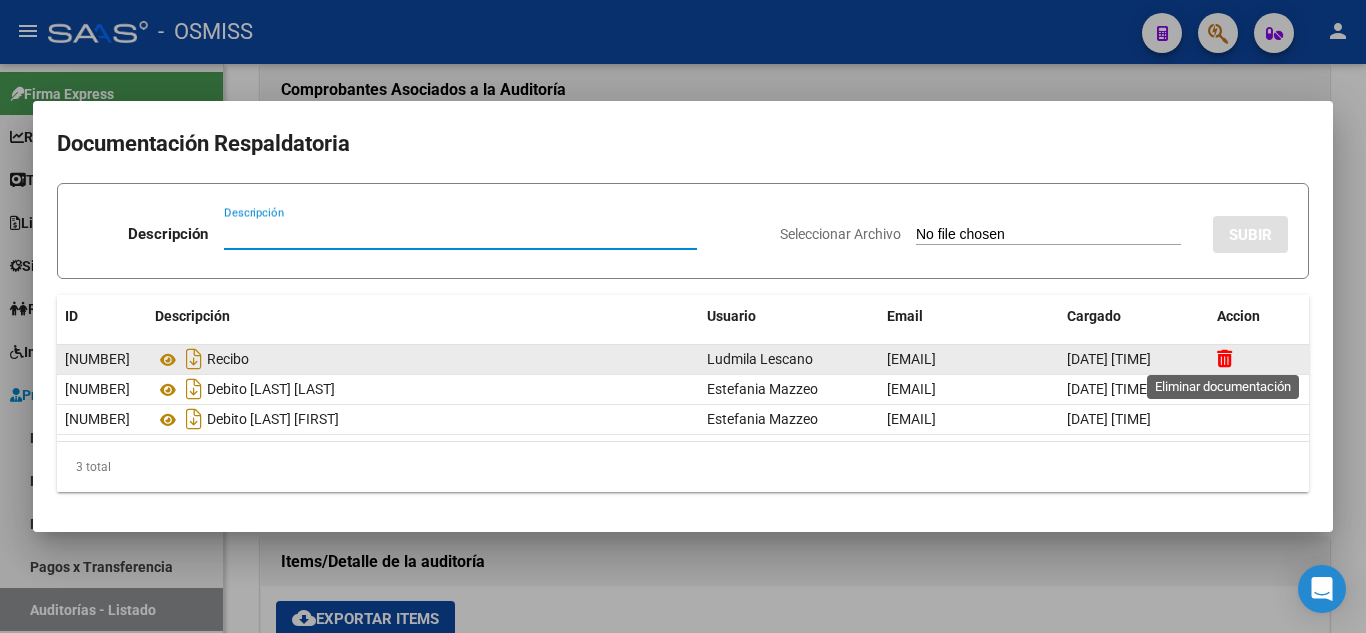 click 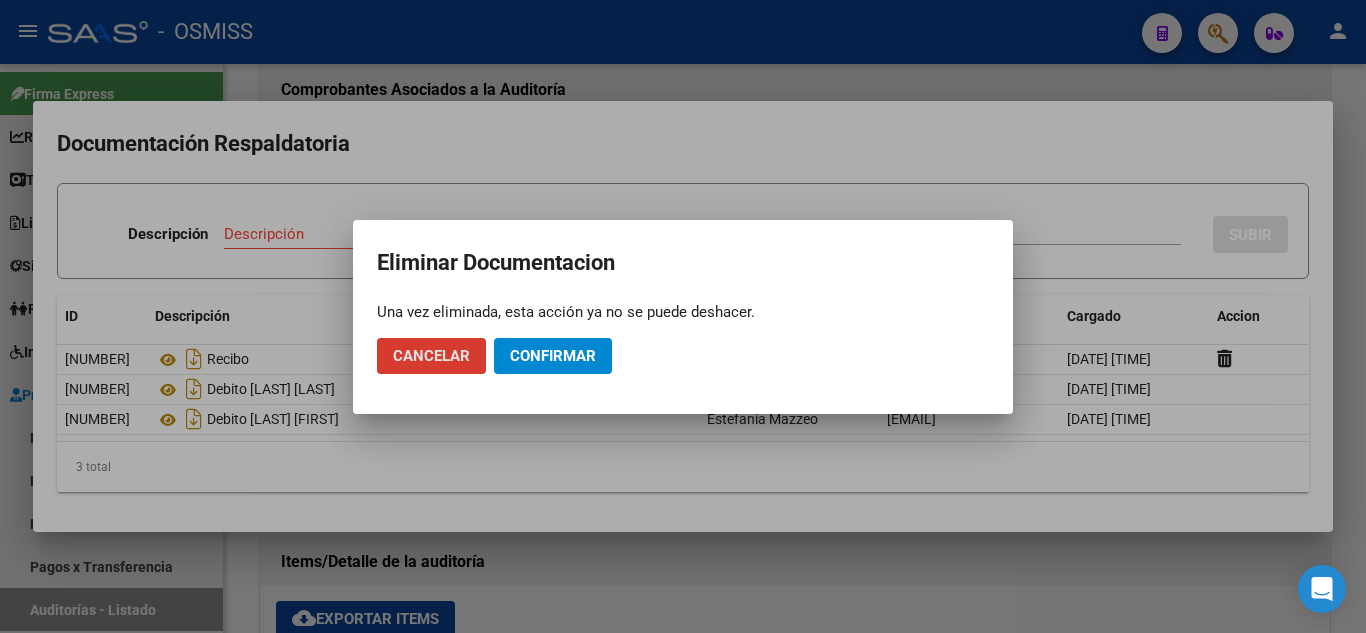 click on "Confirmar" 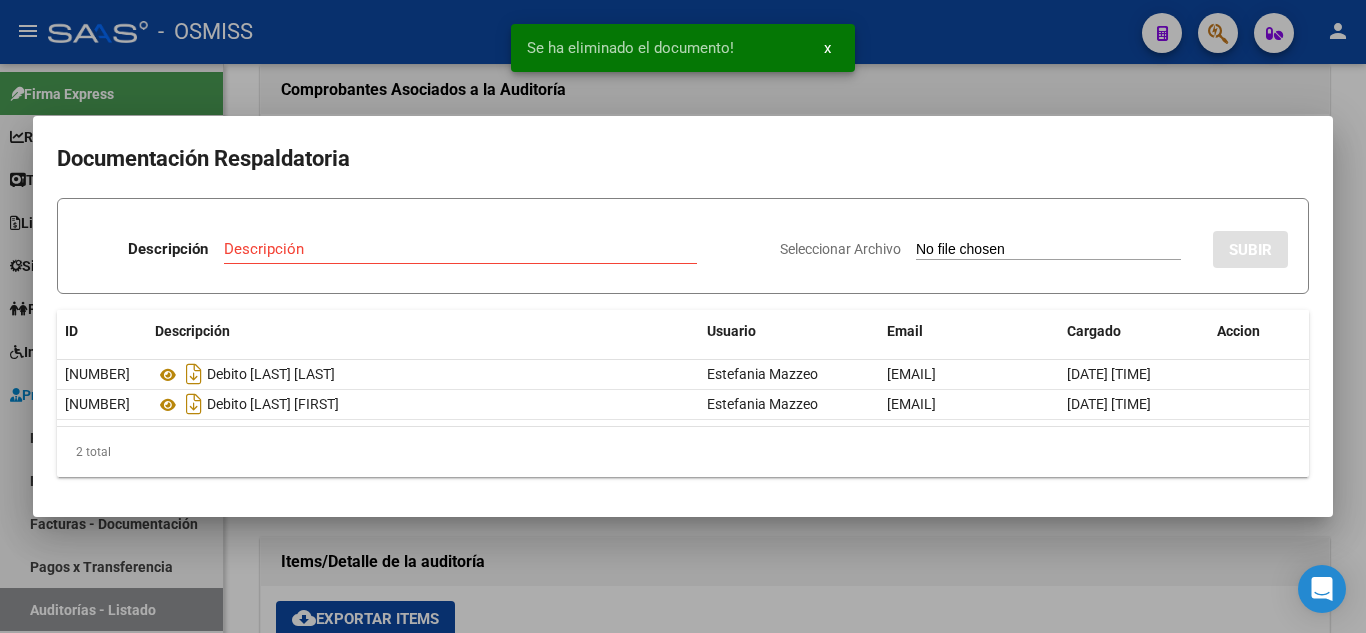 click at bounding box center (683, 316) 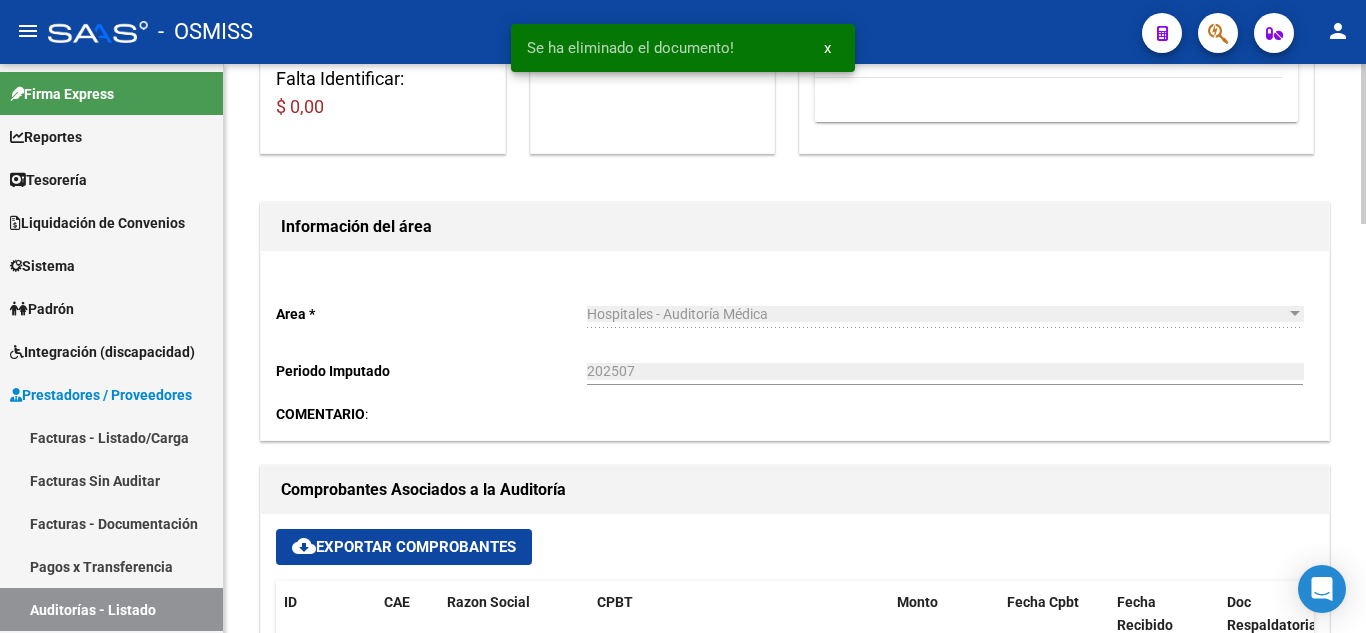 scroll, scrollTop: 0, scrollLeft: 0, axis: both 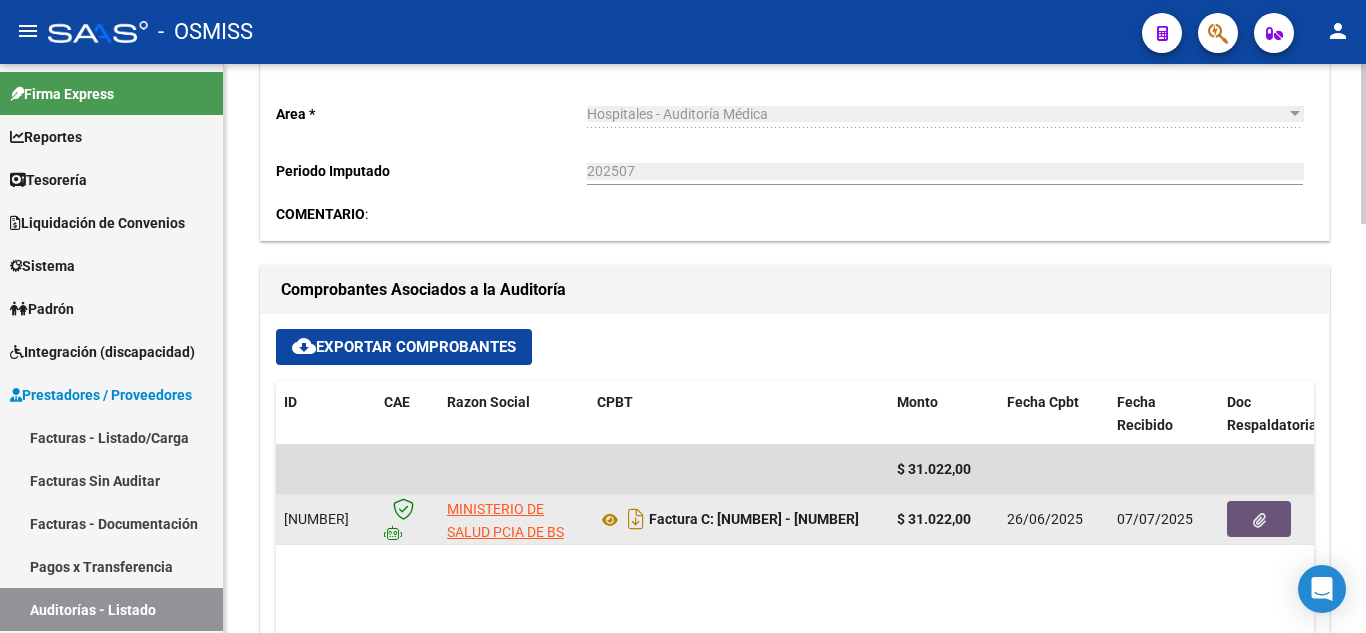 click 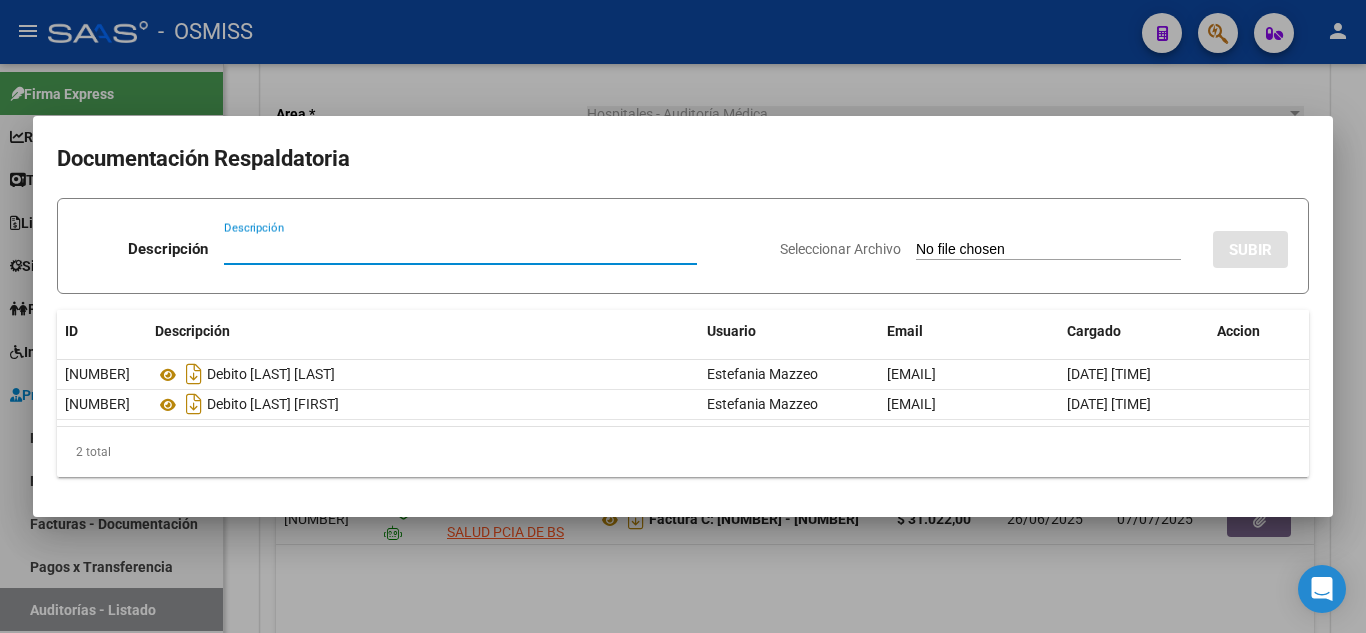 click on "Seleccionar Archivo" at bounding box center (1048, 250) 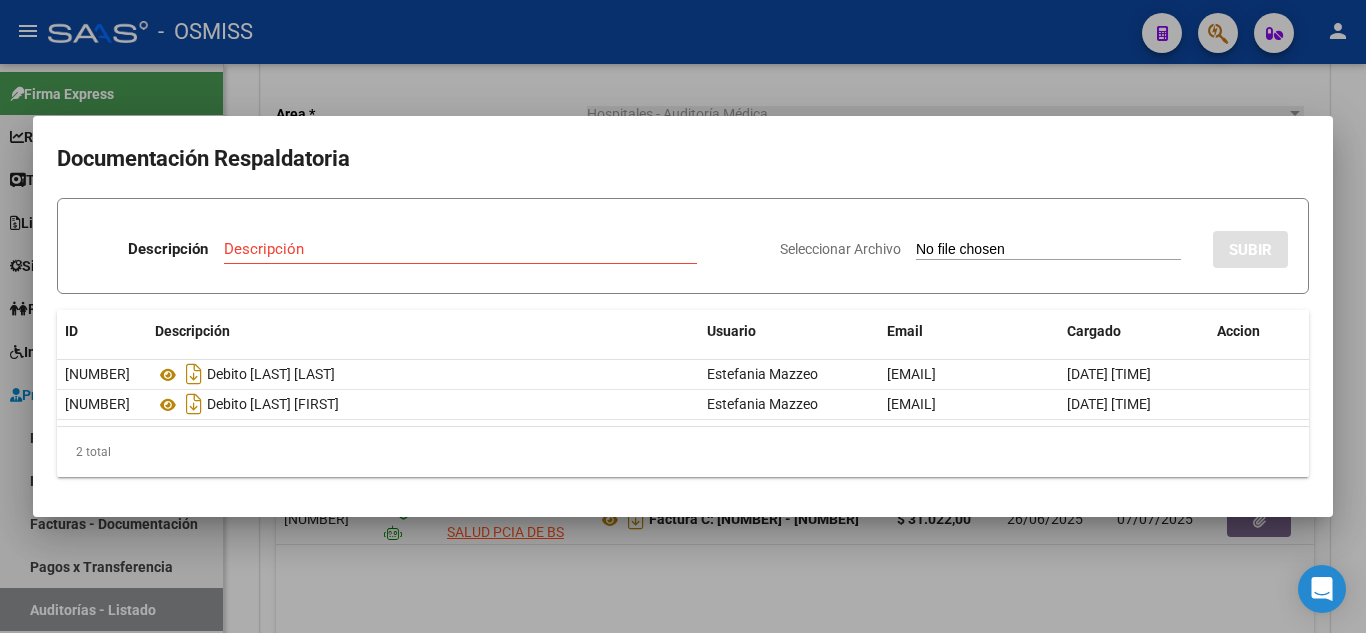 type on "C:\fakepath\FC [NUMBER] HOSPITAL ARTURO MELO NC[NUMBER].pdf" 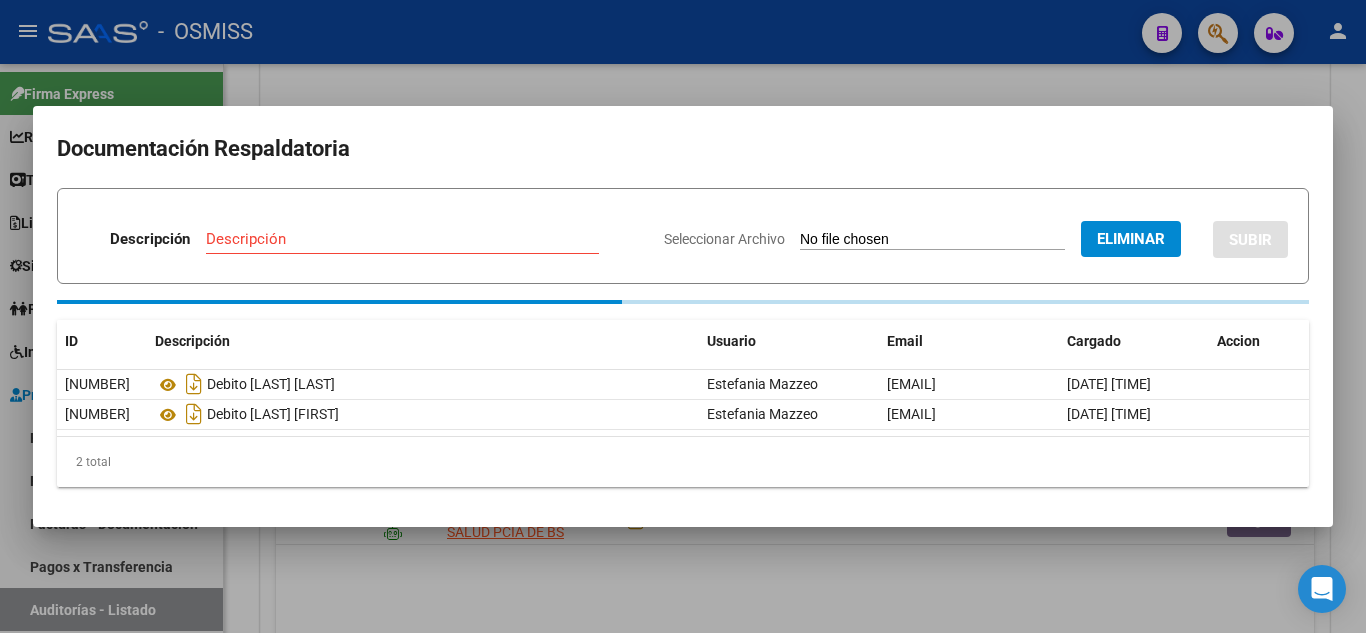 click on "Descripción" at bounding box center (402, 239) 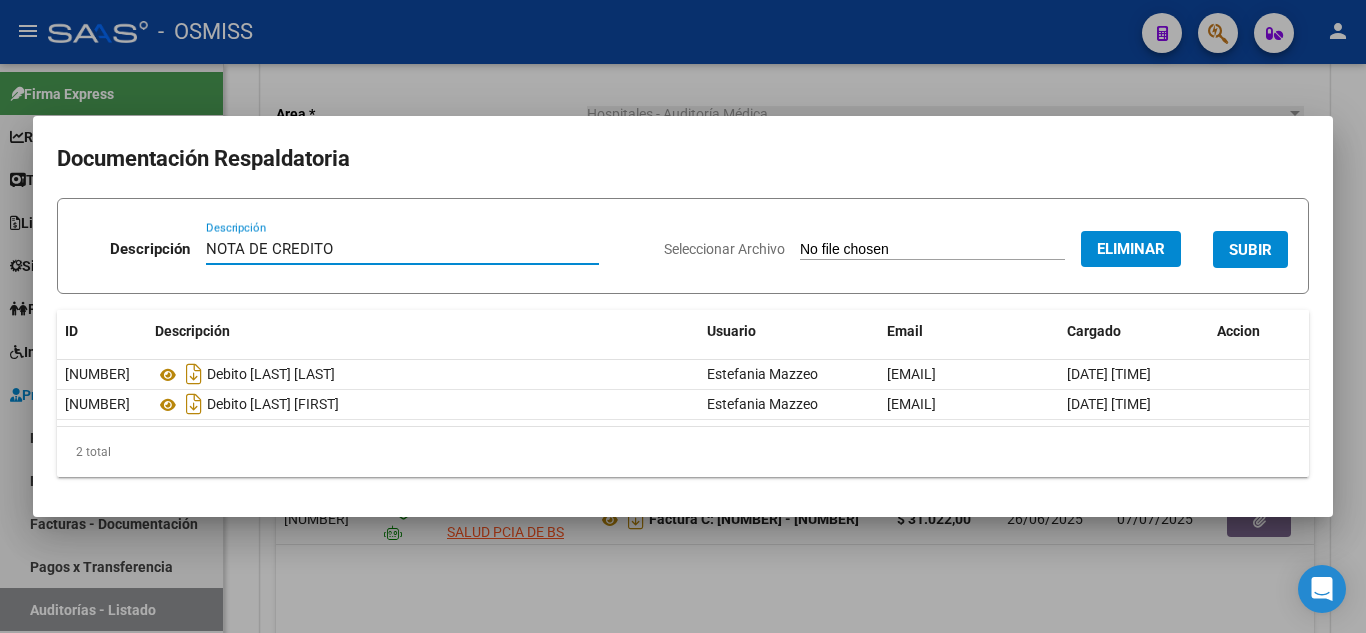 type on "NOTA DE CREDITO" 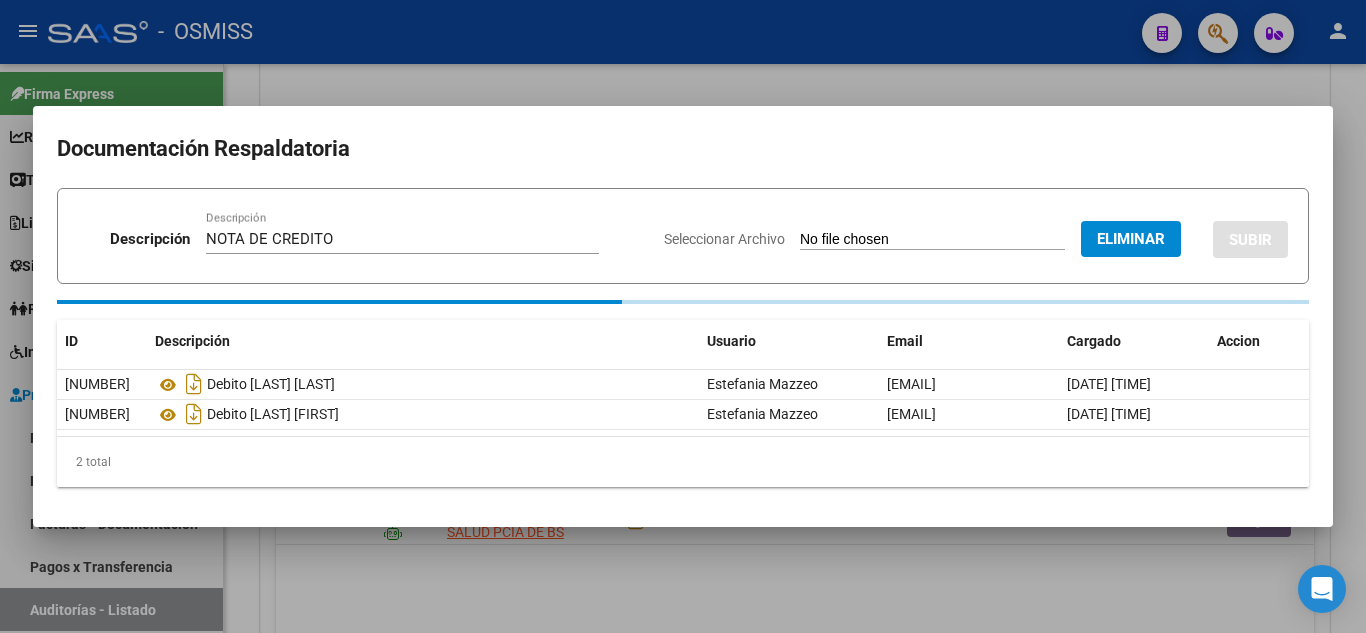 type 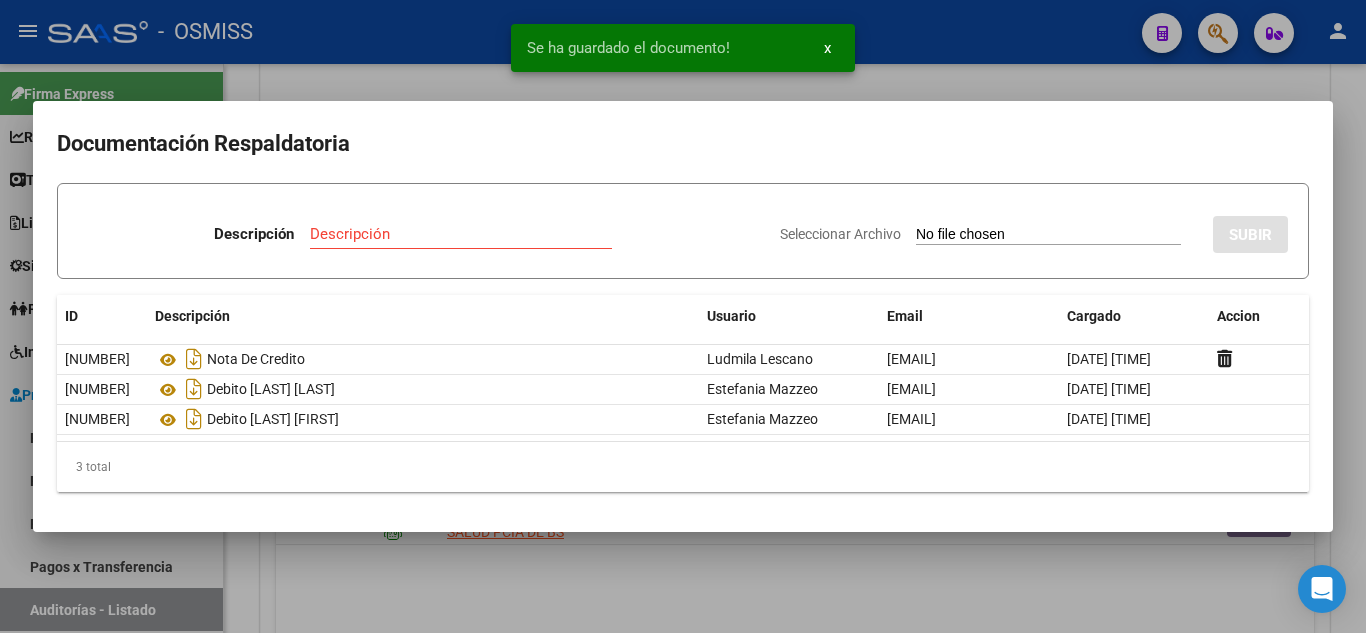 click at bounding box center (683, 316) 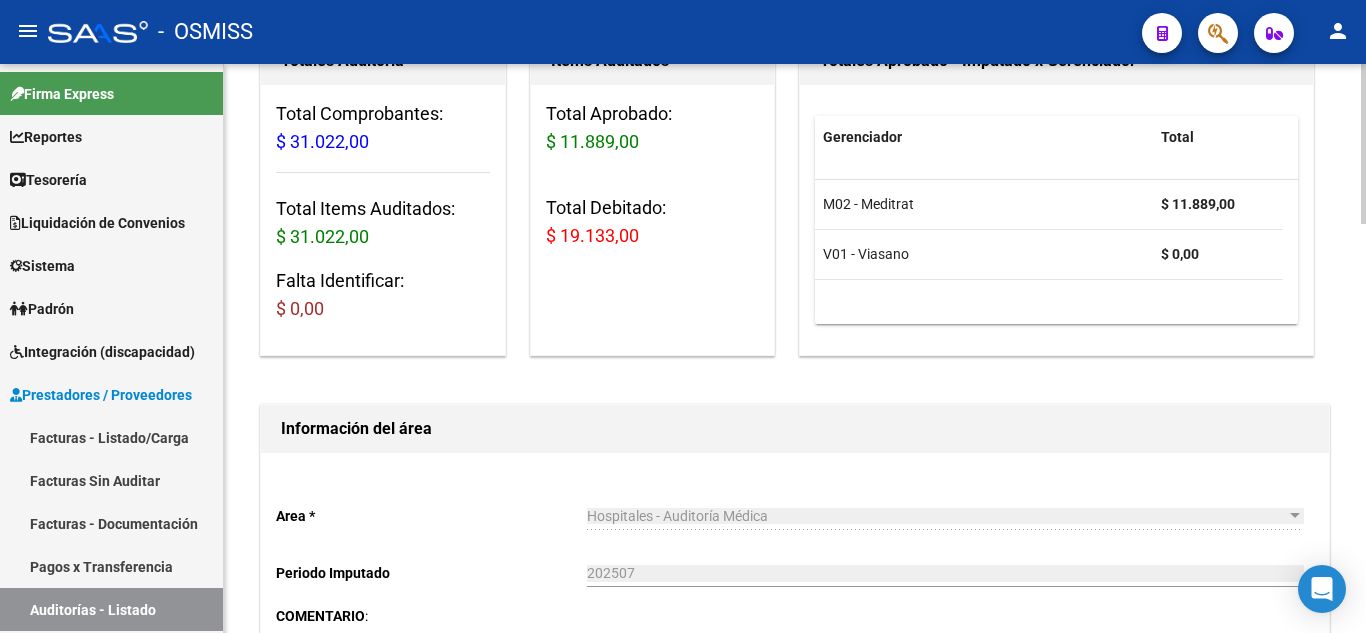 scroll, scrollTop: 0, scrollLeft: 0, axis: both 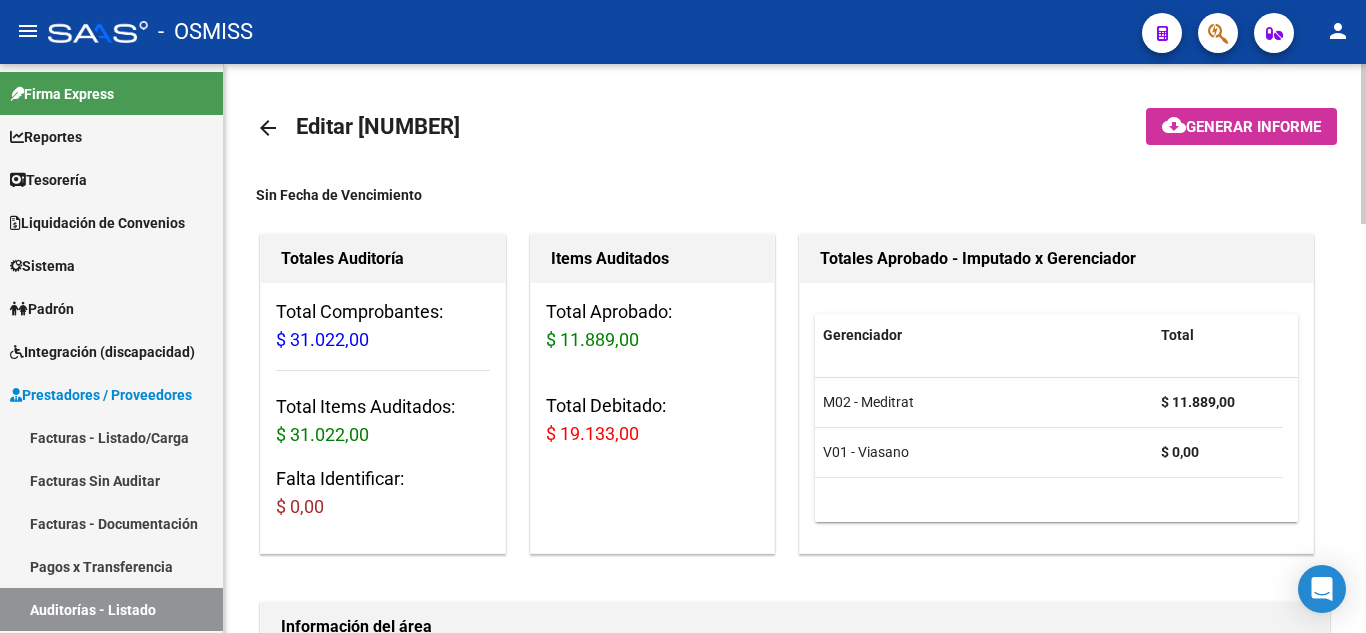 click on "arrow_back" 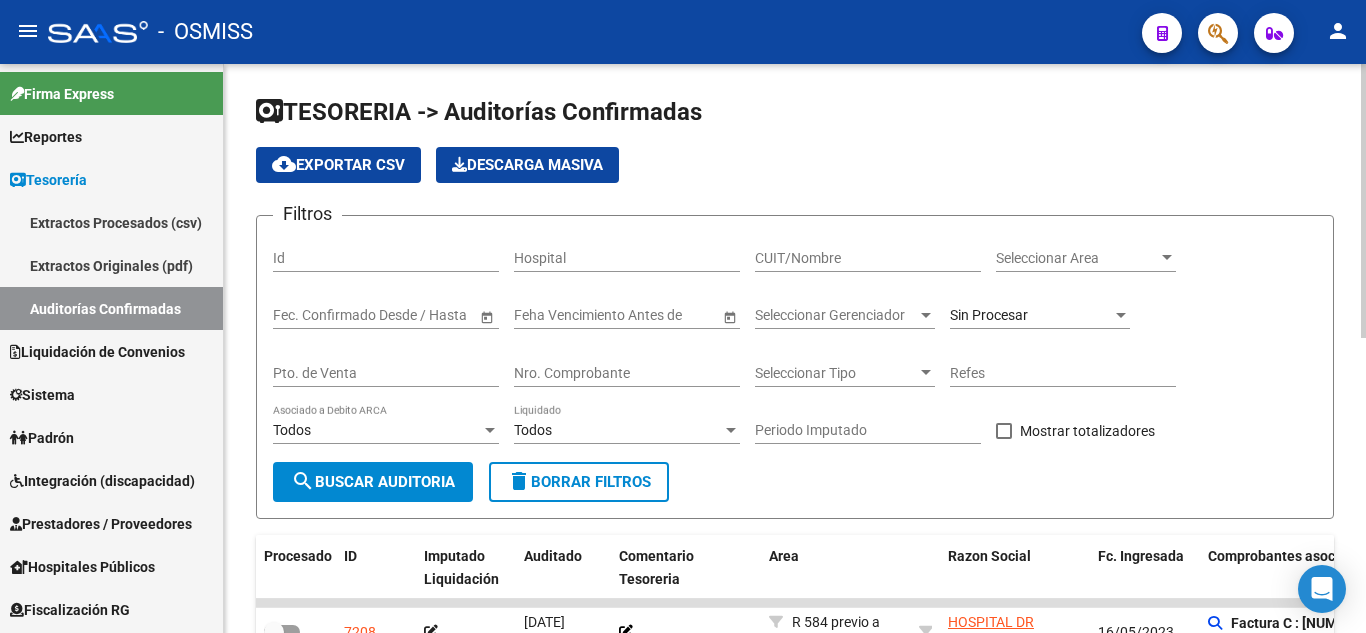 click on "Nro. Comprobante" at bounding box center (627, 373) 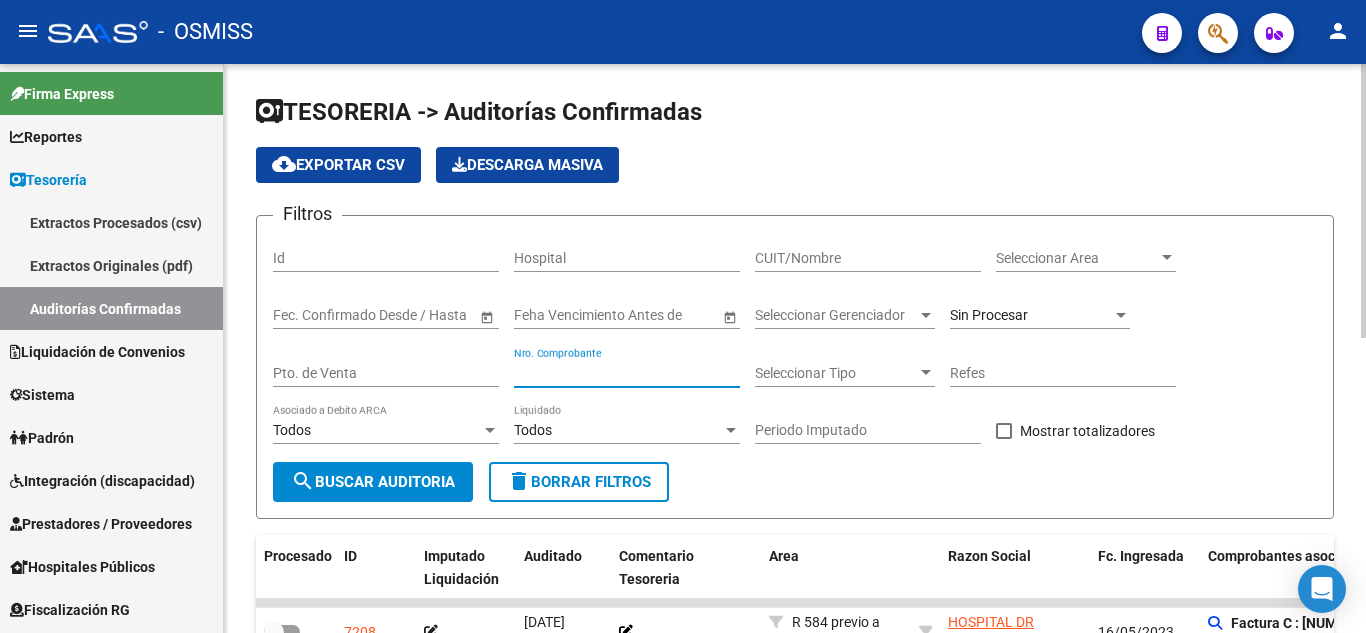 paste on "[NUMBER]" 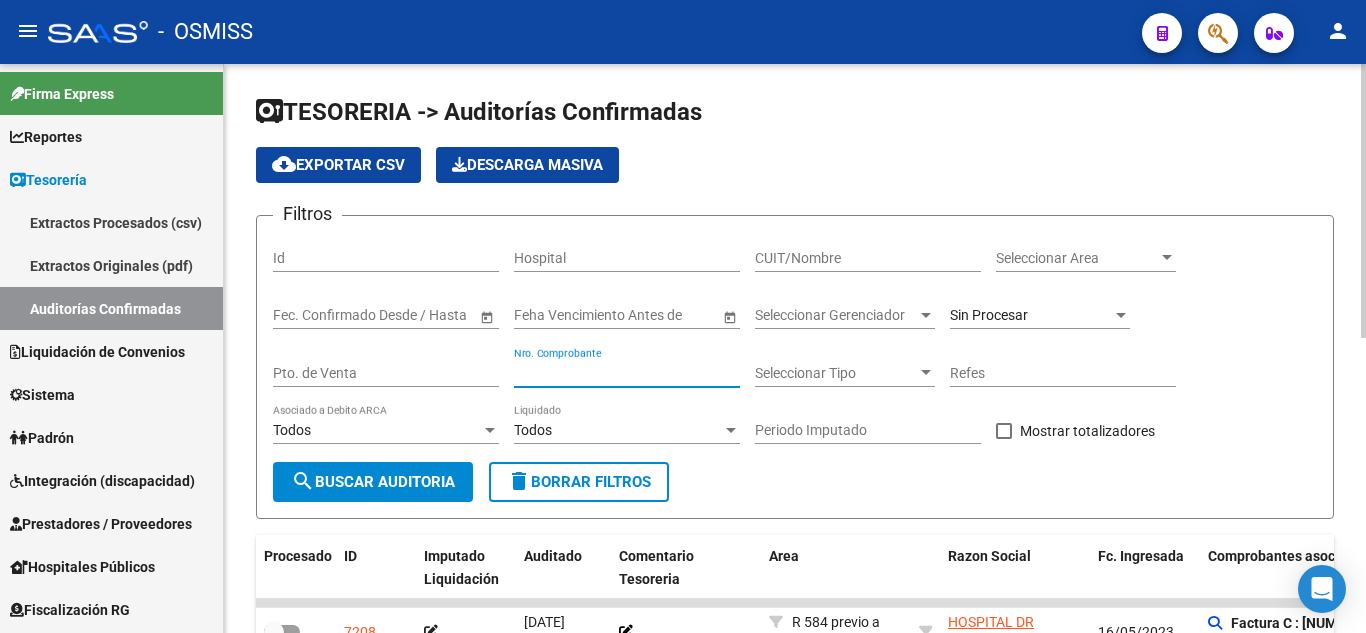 drag, startPoint x: 540, startPoint y: 371, endPoint x: 386, endPoint y: 385, distance: 154.63506 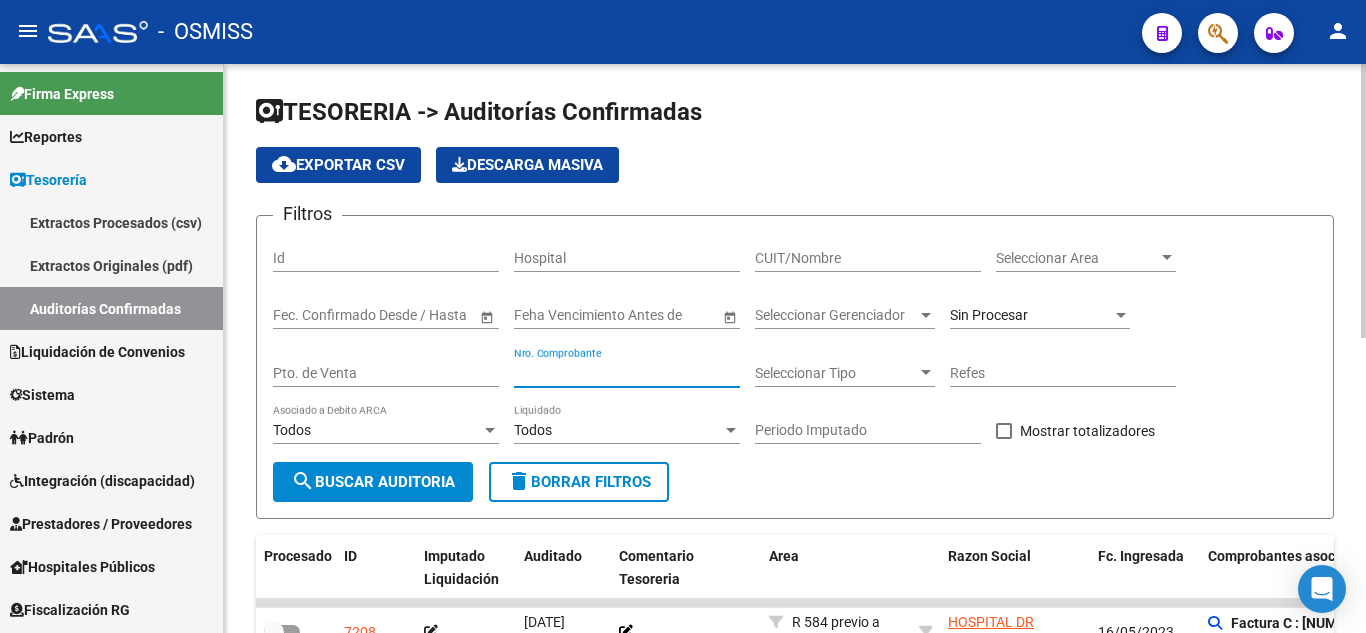 click on "Filtros Id Hospital CUIT/Nombre Seleccionar Area Seleccionar Area Start date – End date Fec. Confirmado Desde / Hasta Feha Vencimiento Antes de Seleccionar Gerenciador Seleccionar Gerenciador Sin Procesar Pto. de Venta [NUMBER] Nro. Comprobante Seleccionar Tipo Seleccionar Tipo Refes Todos Asociado a Debito ARCA Todos Liquidado Periodo Imputado    Mostrar totalizadores" 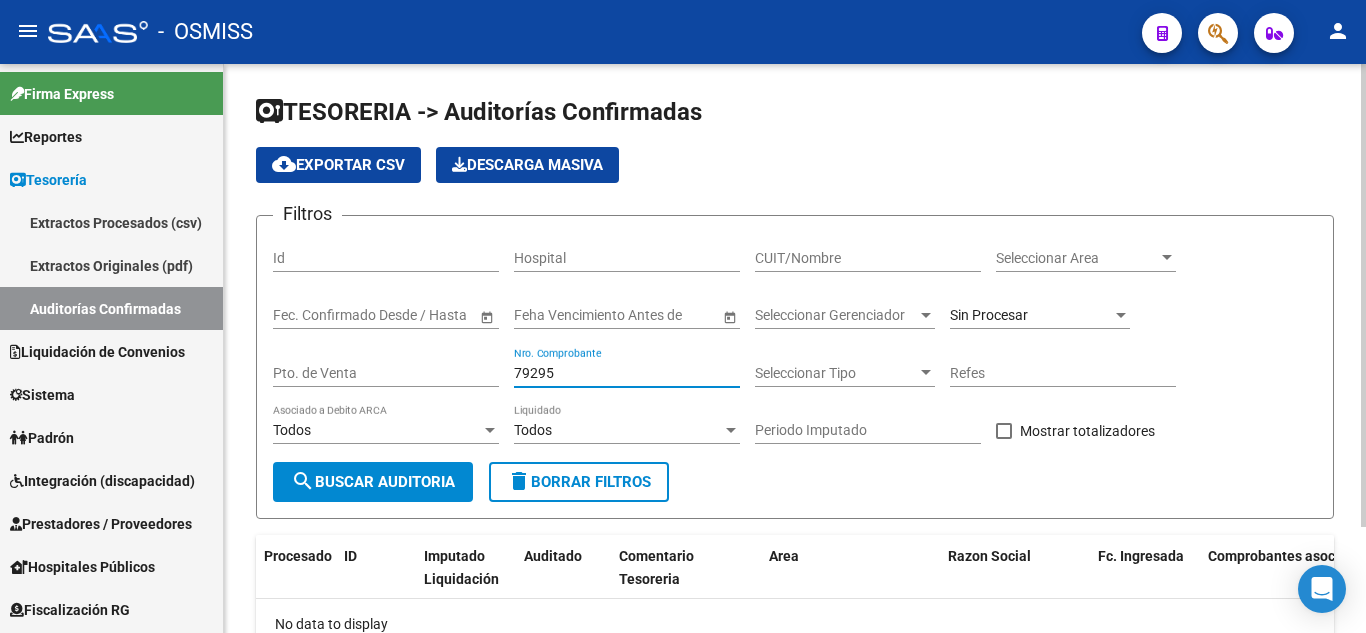 type on "79295" 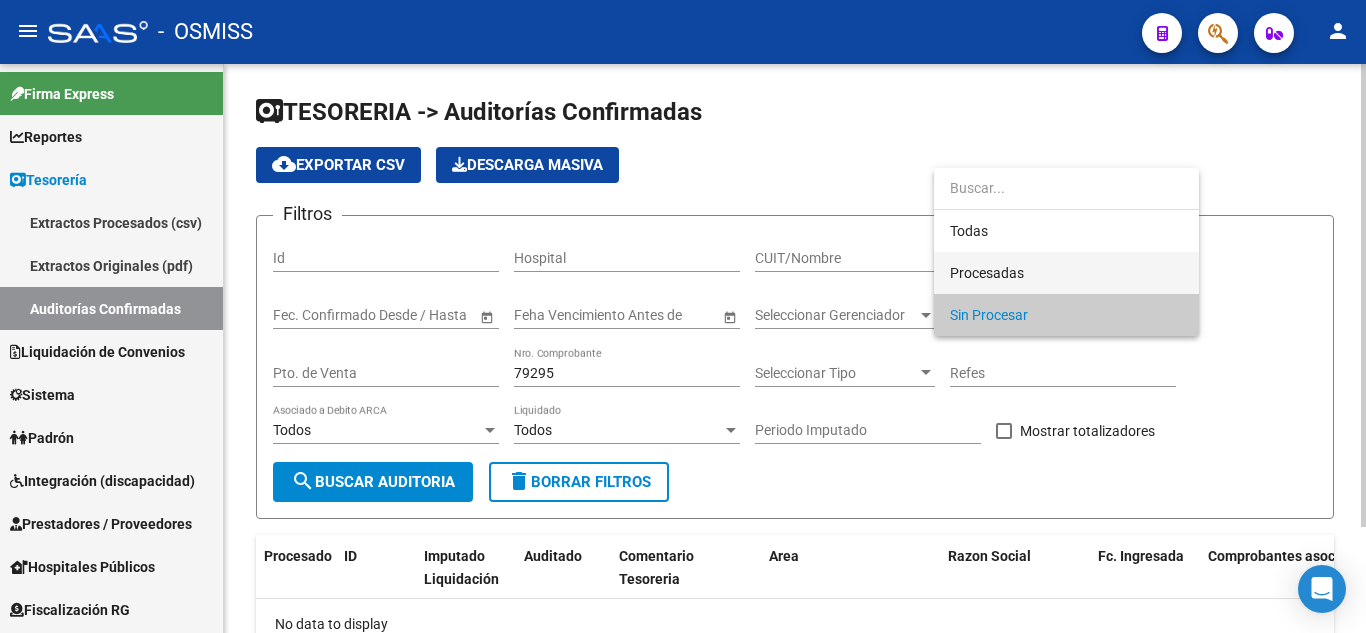 click on "Procesadas" at bounding box center (1066, 273) 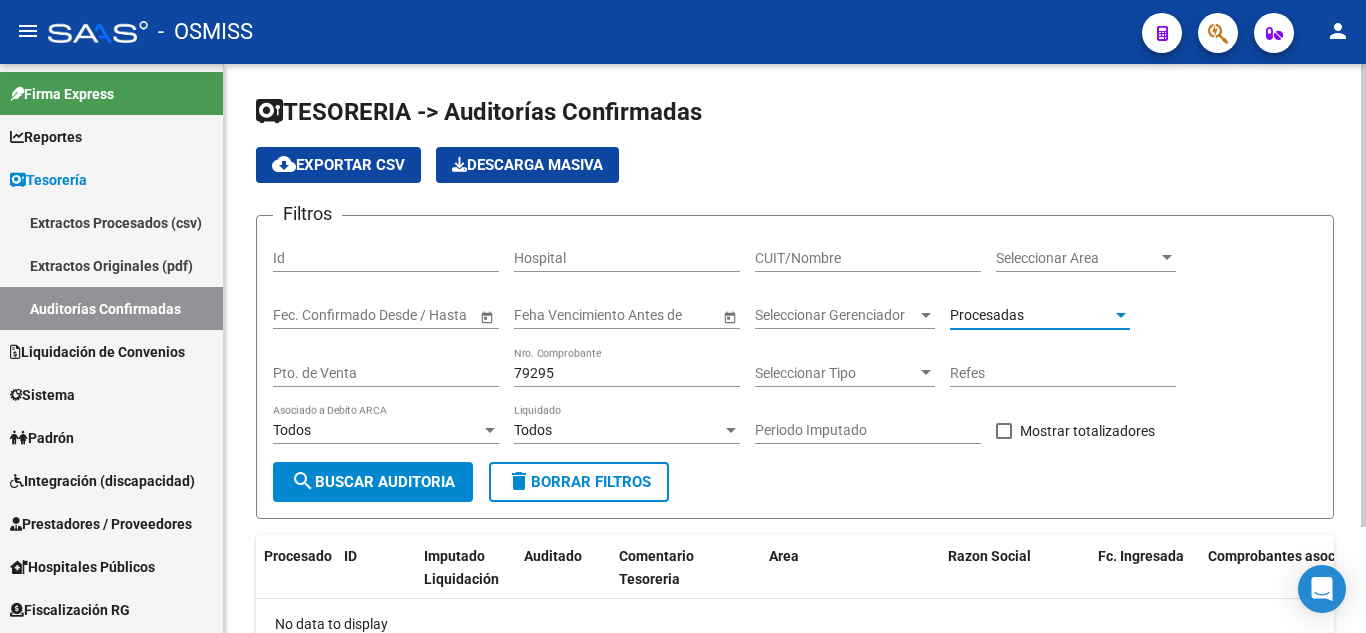 click on "search  Buscar Auditoria" 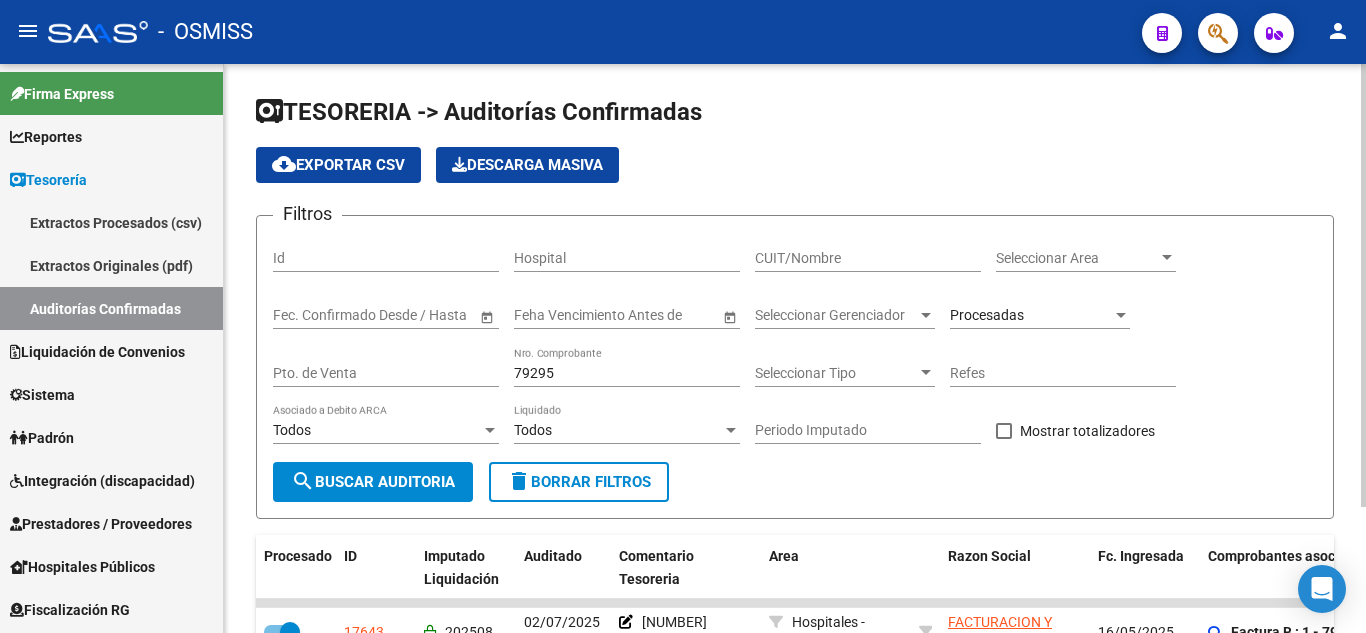 scroll, scrollTop: 162, scrollLeft: 0, axis: vertical 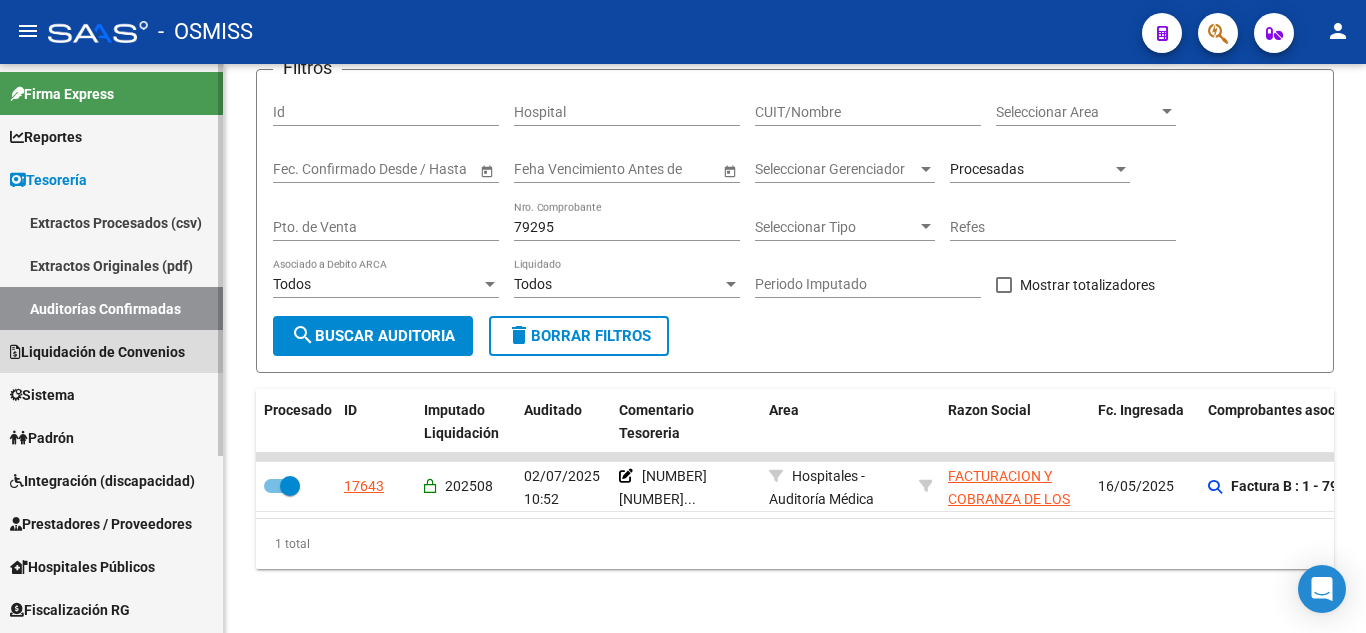 click on "Liquidación de Convenios" at bounding box center (97, 352) 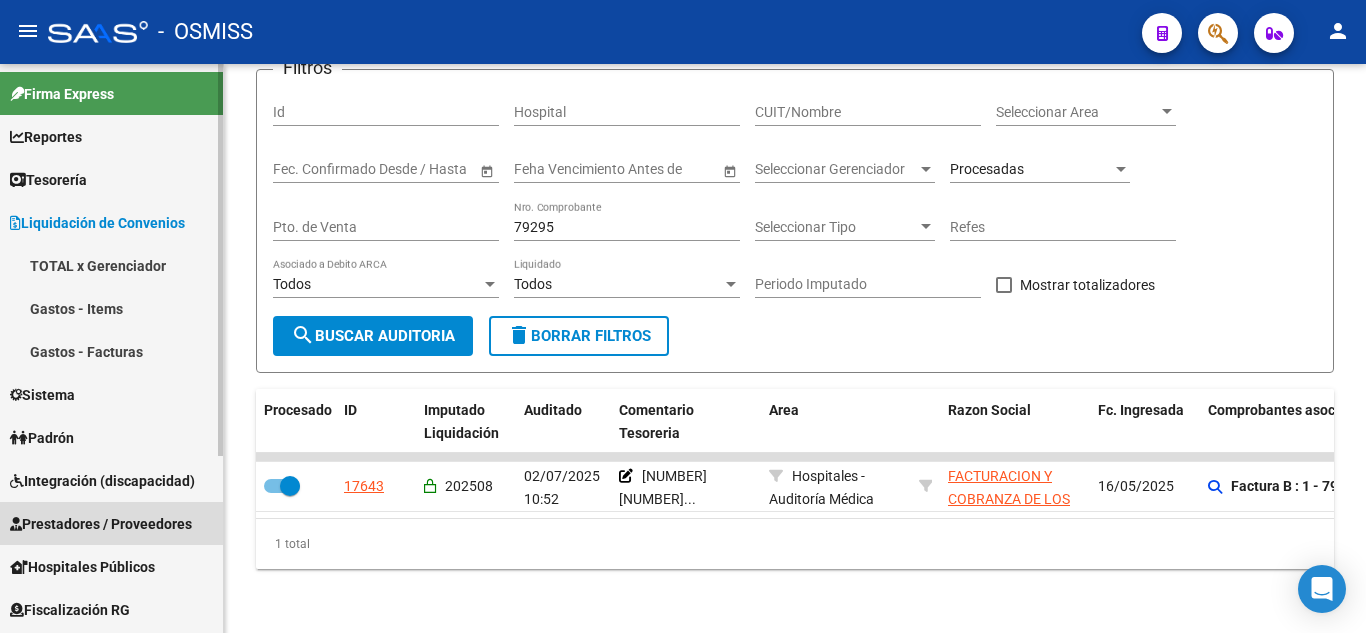 click on "Prestadores / Proveedores" at bounding box center (101, 524) 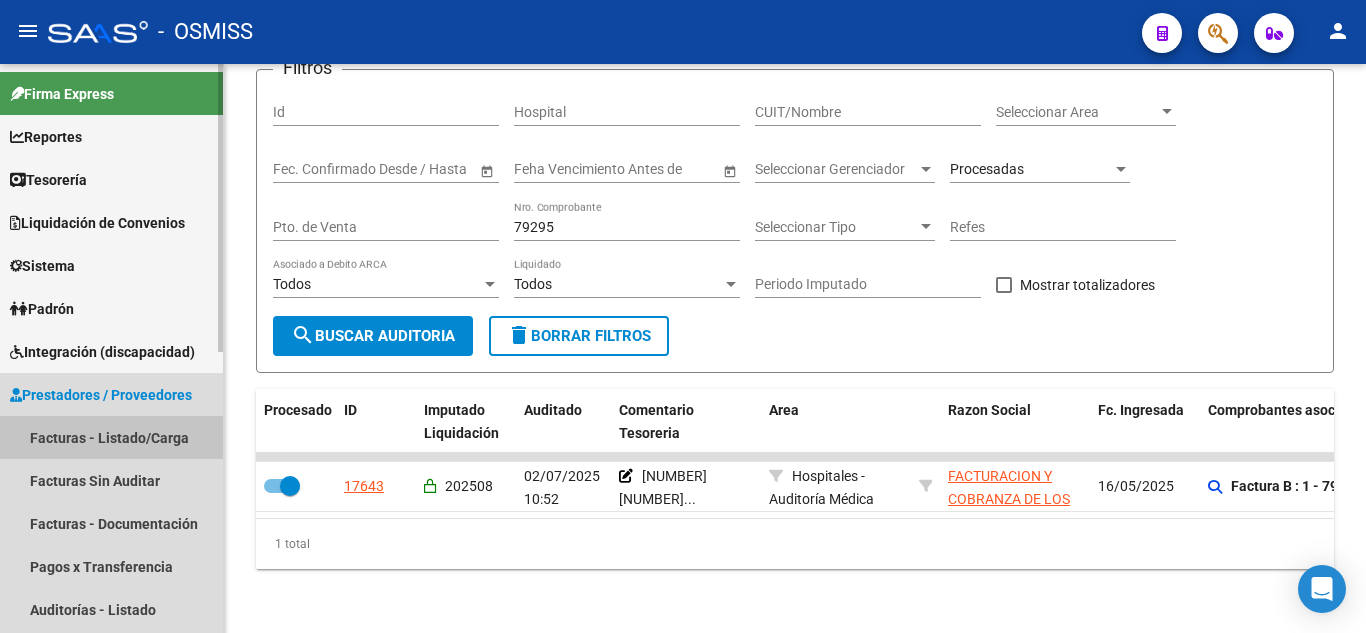 click on "Facturas - Listado/Carga" at bounding box center (111, 437) 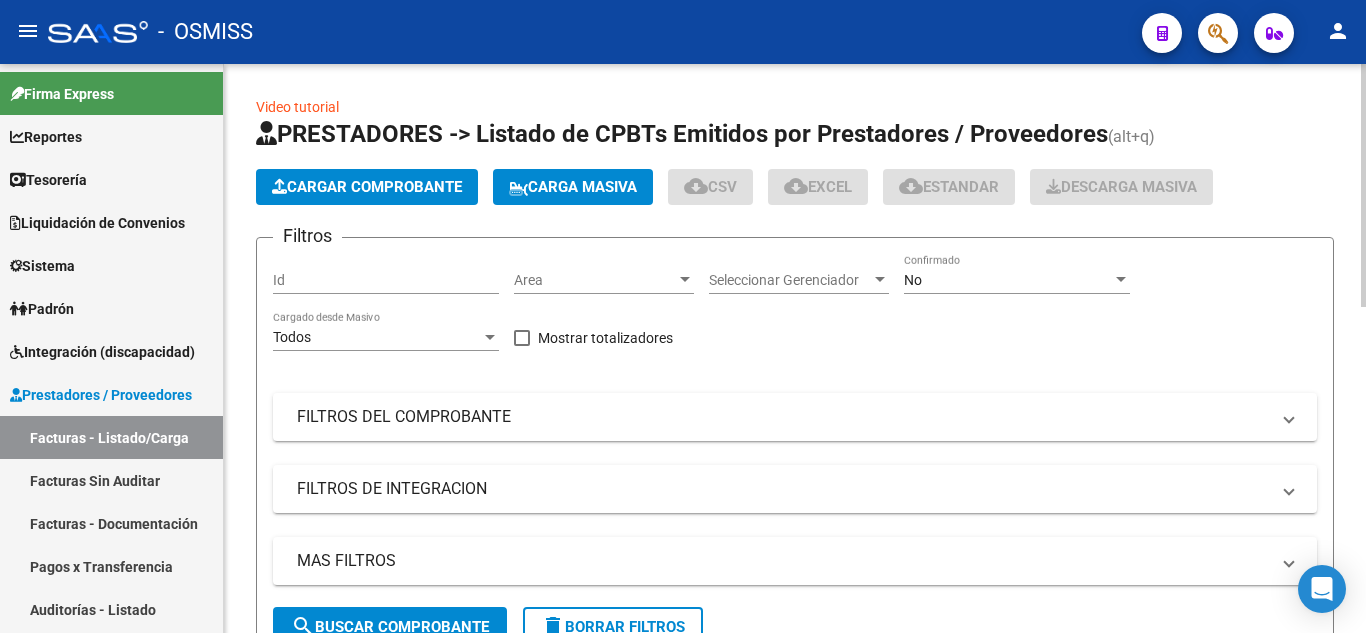 click on "Area" at bounding box center [595, 280] 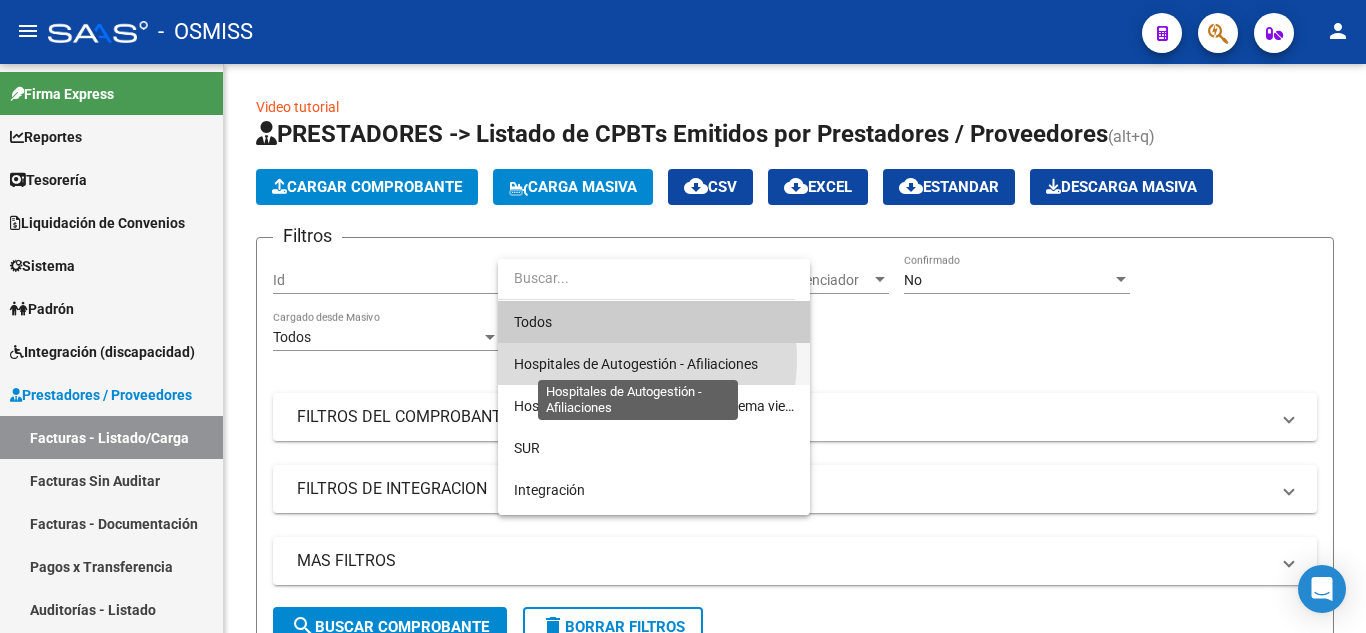 click on "Hospitales de Autogestión - Afiliaciones" at bounding box center [636, 364] 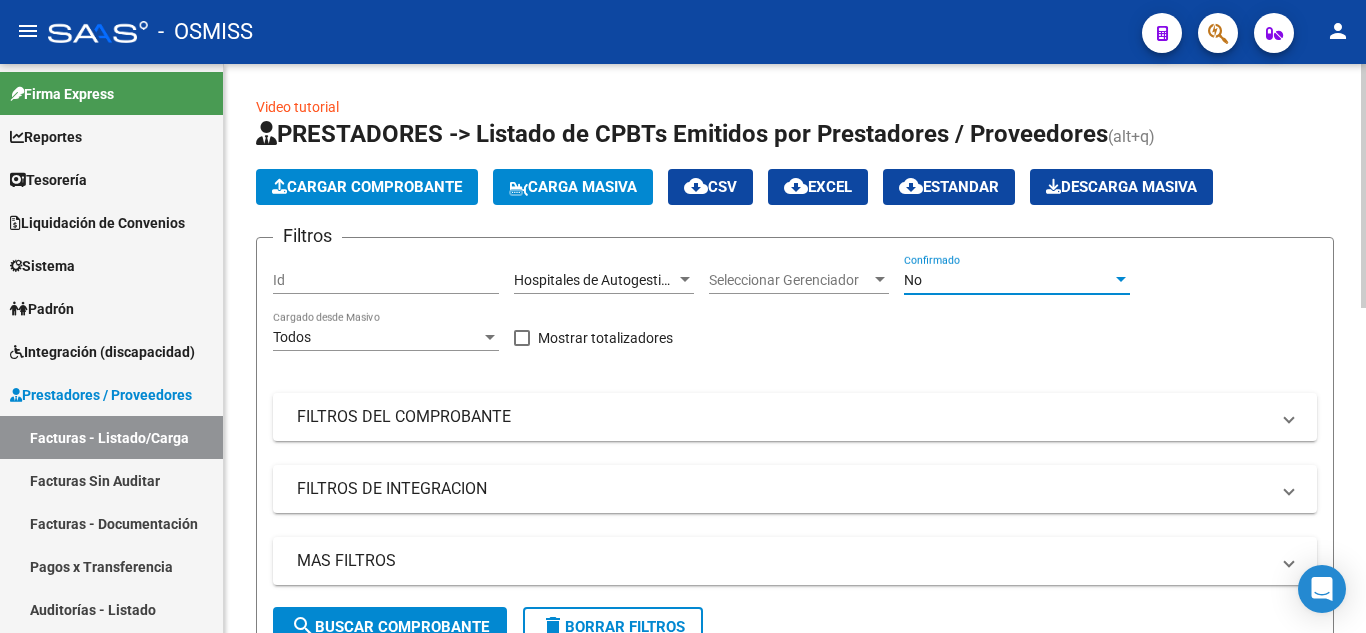 click on "No" at bounding box center [913, 280] 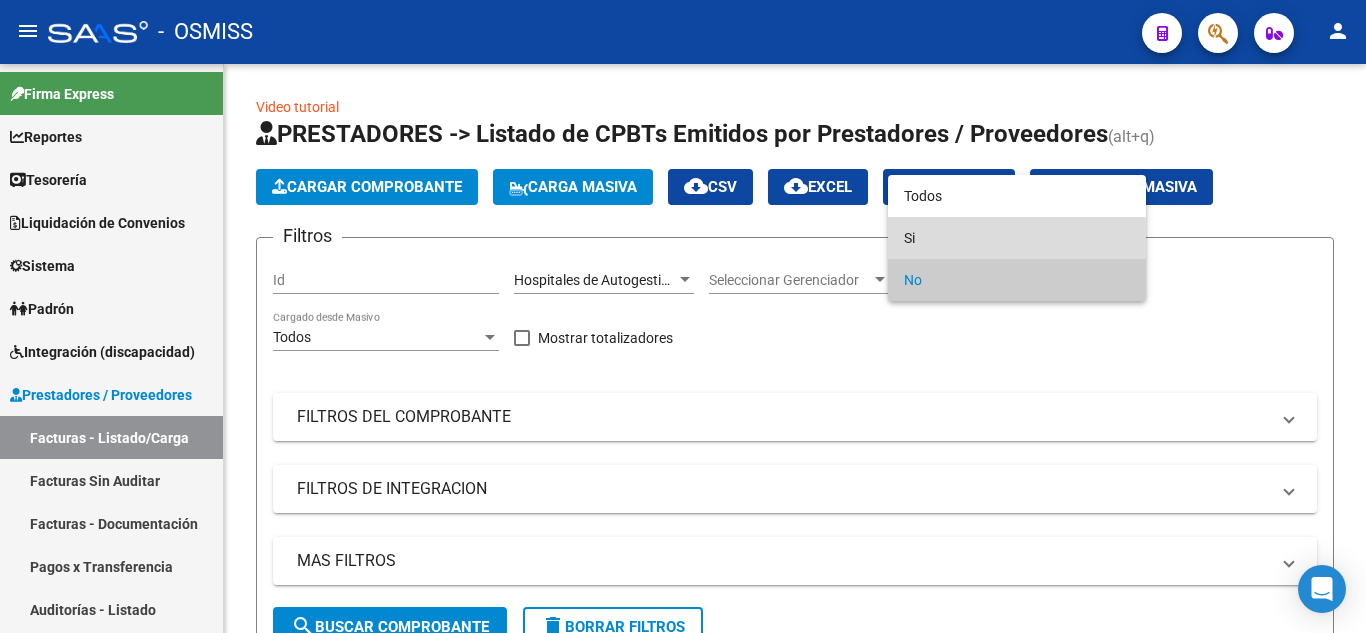 click on "Si" at bounding box center (1017, 238) 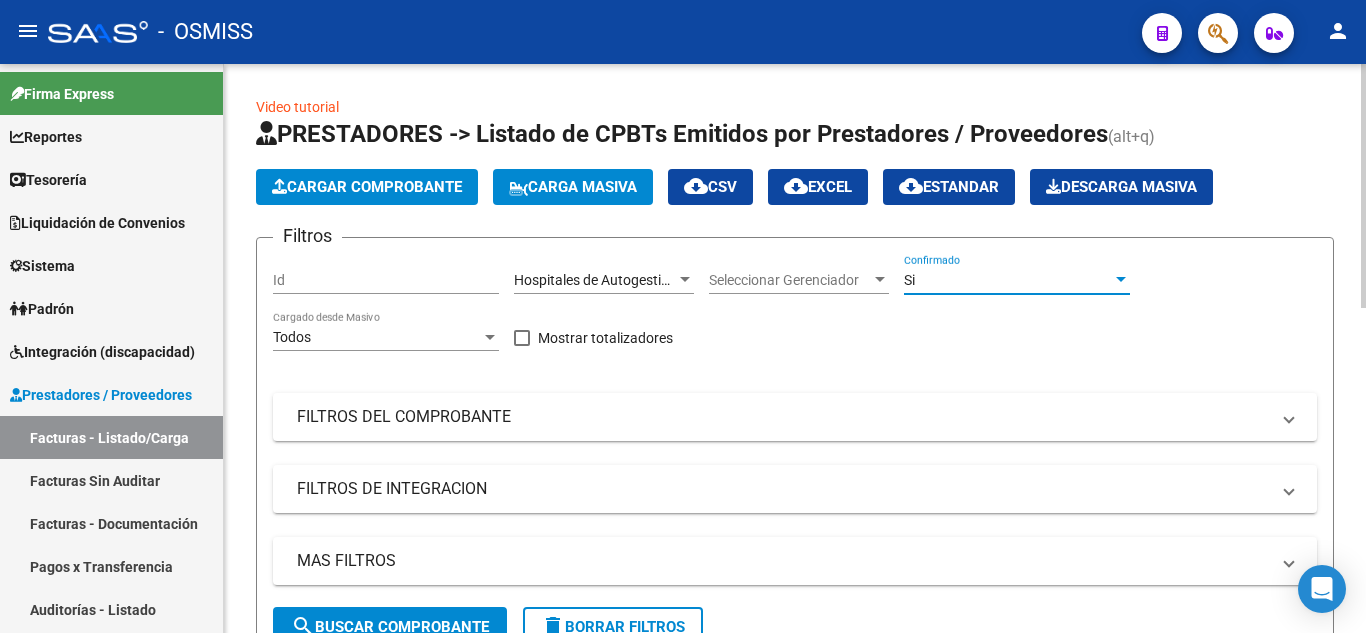 click on "search  Buscar Comprobante" 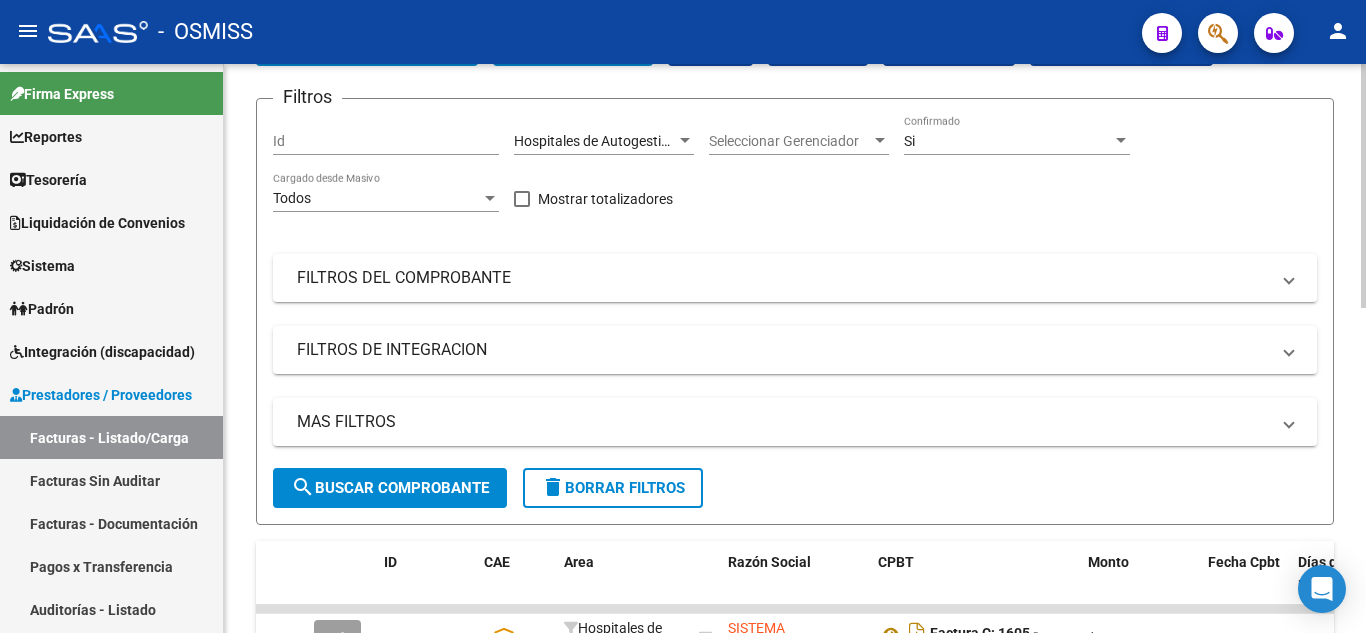 scroll, scrollTop: 0, scrollLeft: 0, axis: both 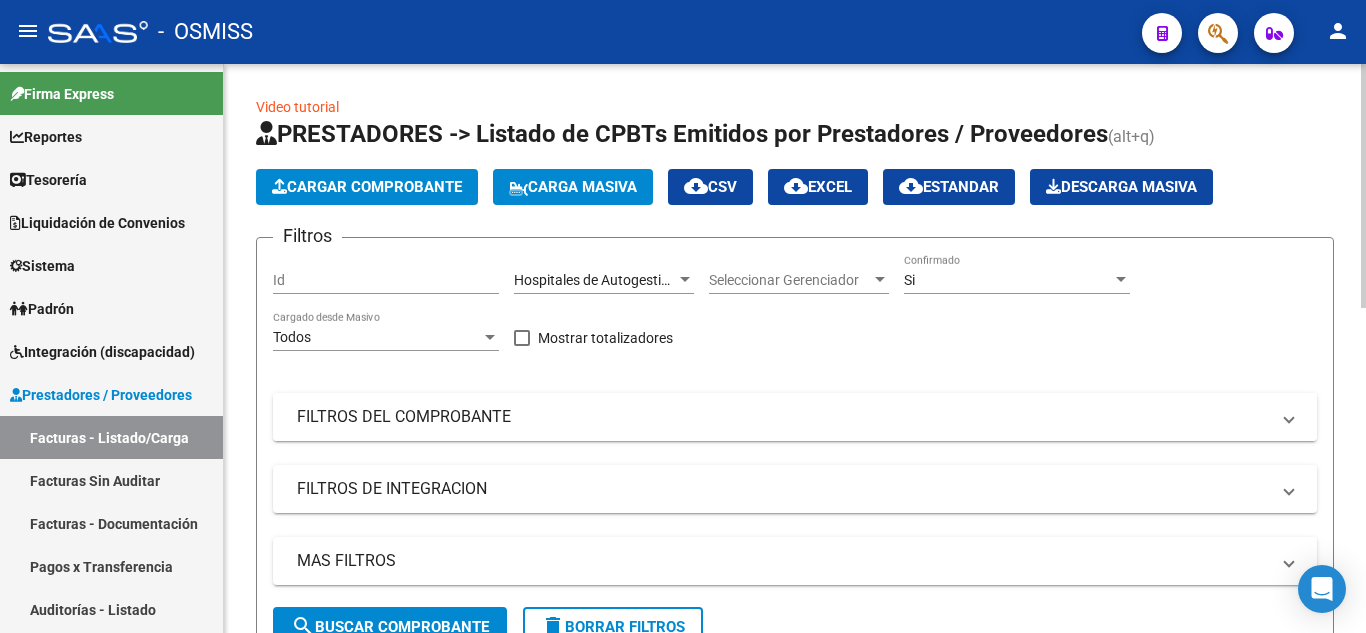 click on "FILTROS DEL COMPROBANTE" at bounding box center [783, 417] 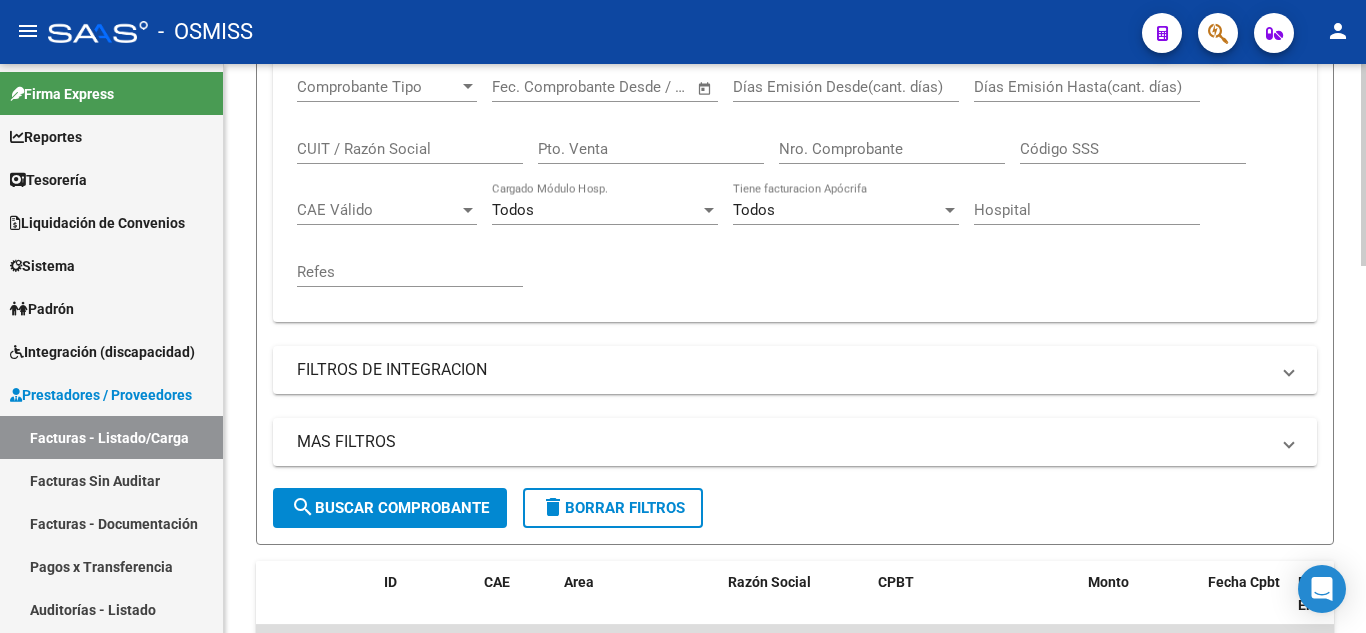 scroll, scrollTop: 400, scrollLeft: 0, axis: vertical 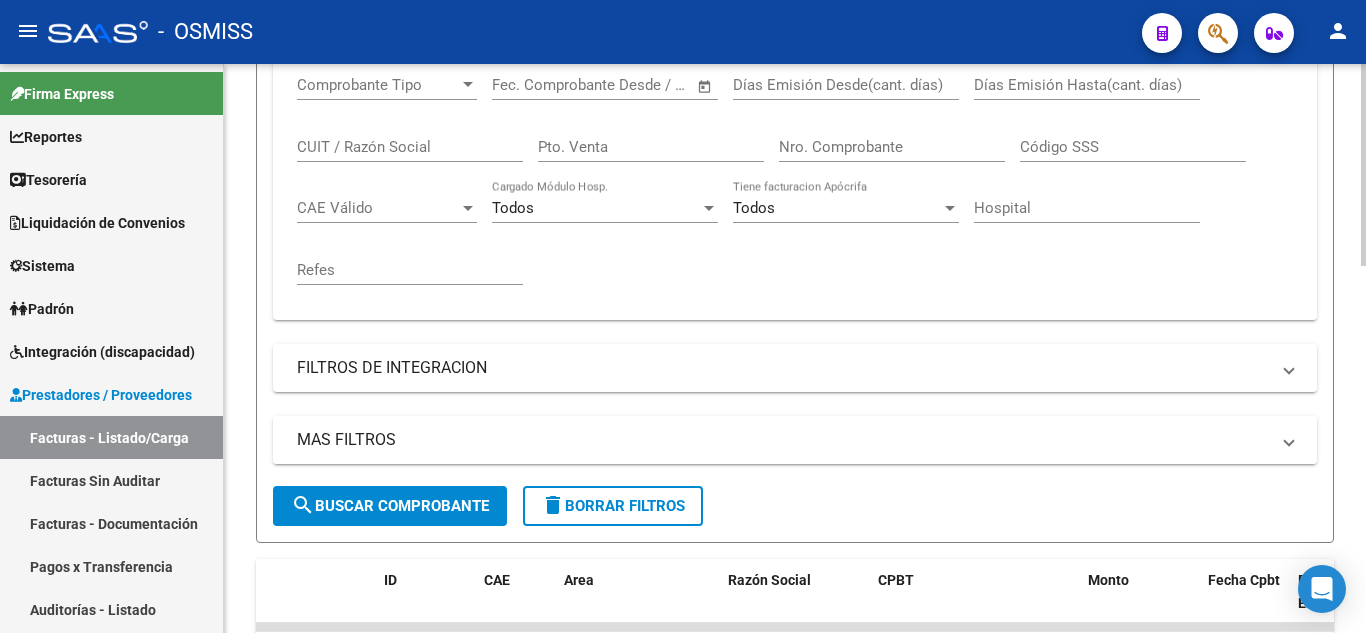 click on "MAS FILTROS" at bounding box center [795, 440] 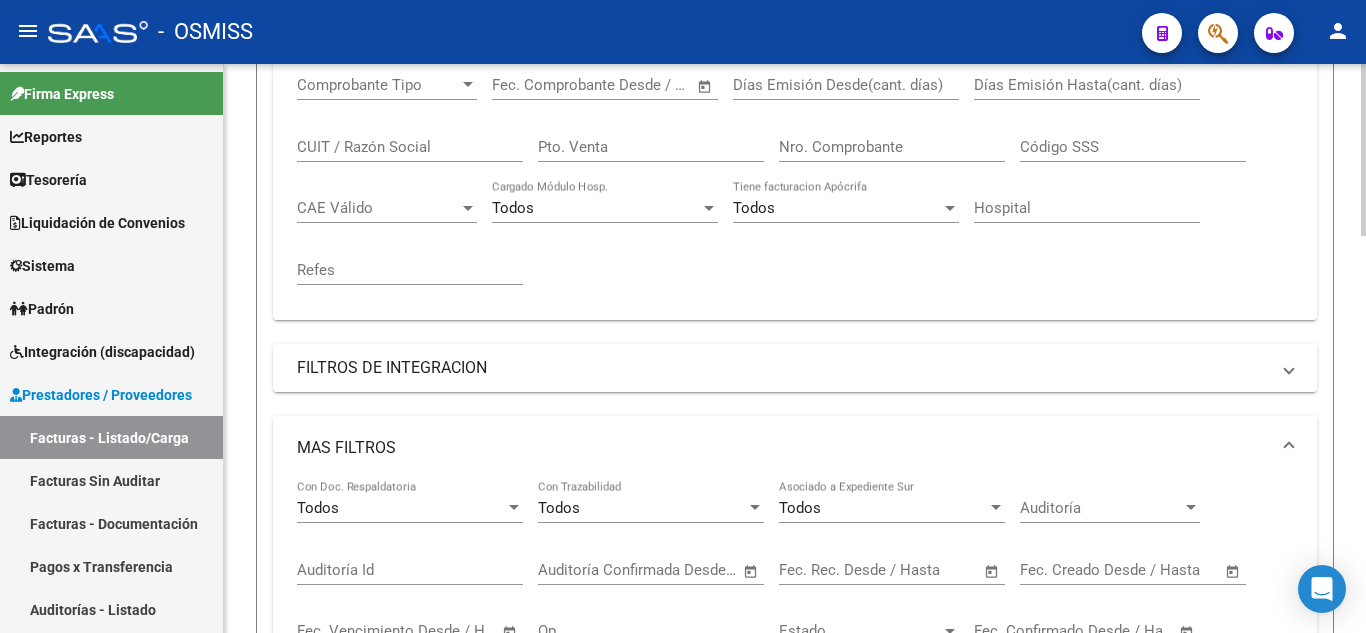 scroll, scrollTop: 500, scrollLeft: 0, axis: vertical 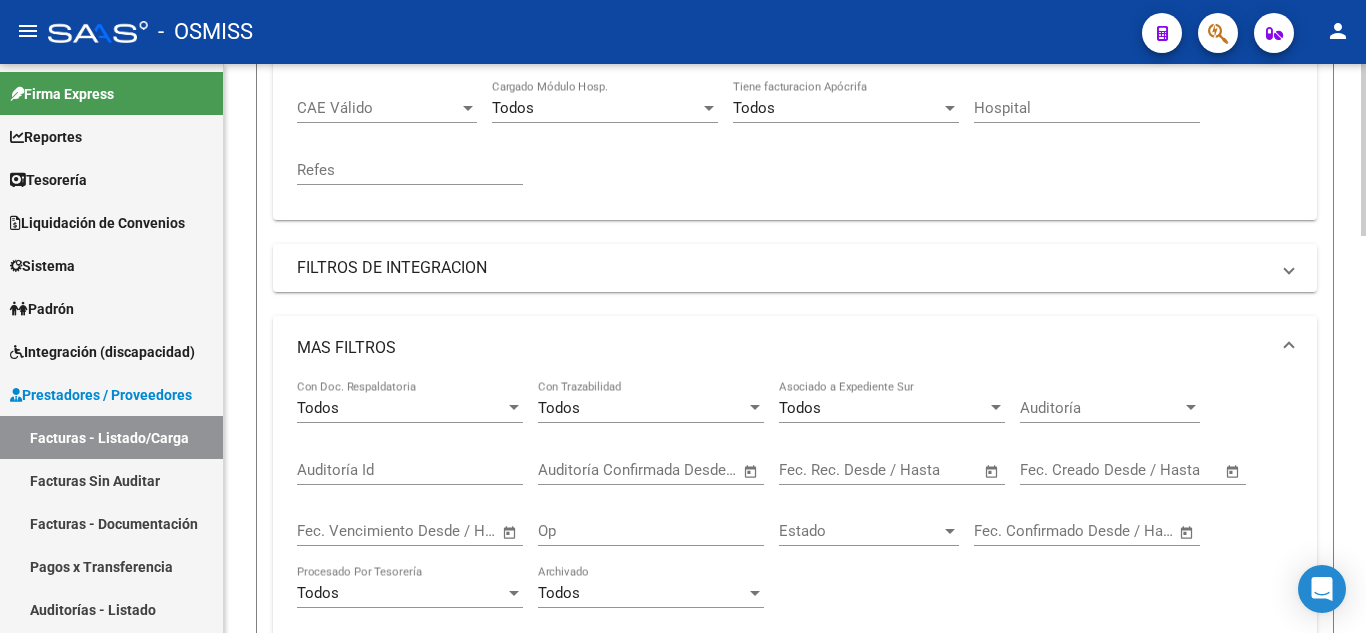 click on "–" at bounding box center (853, 470) 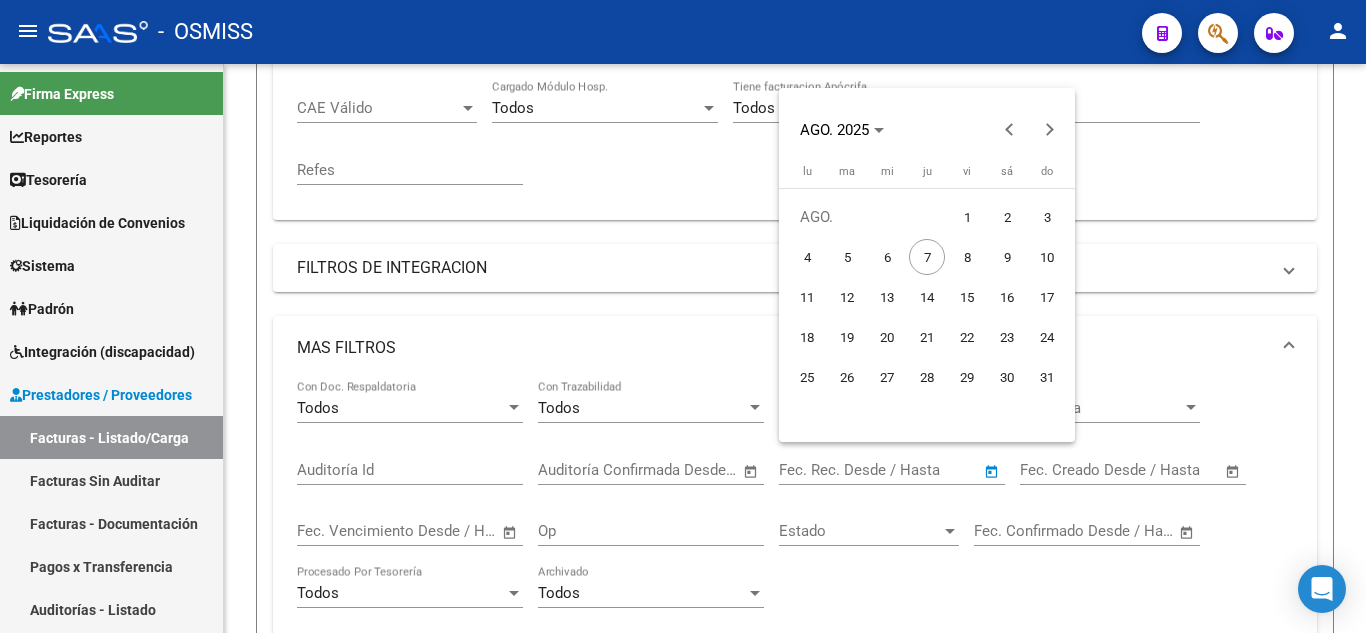 click on "6" at bounding box center [887, 257] 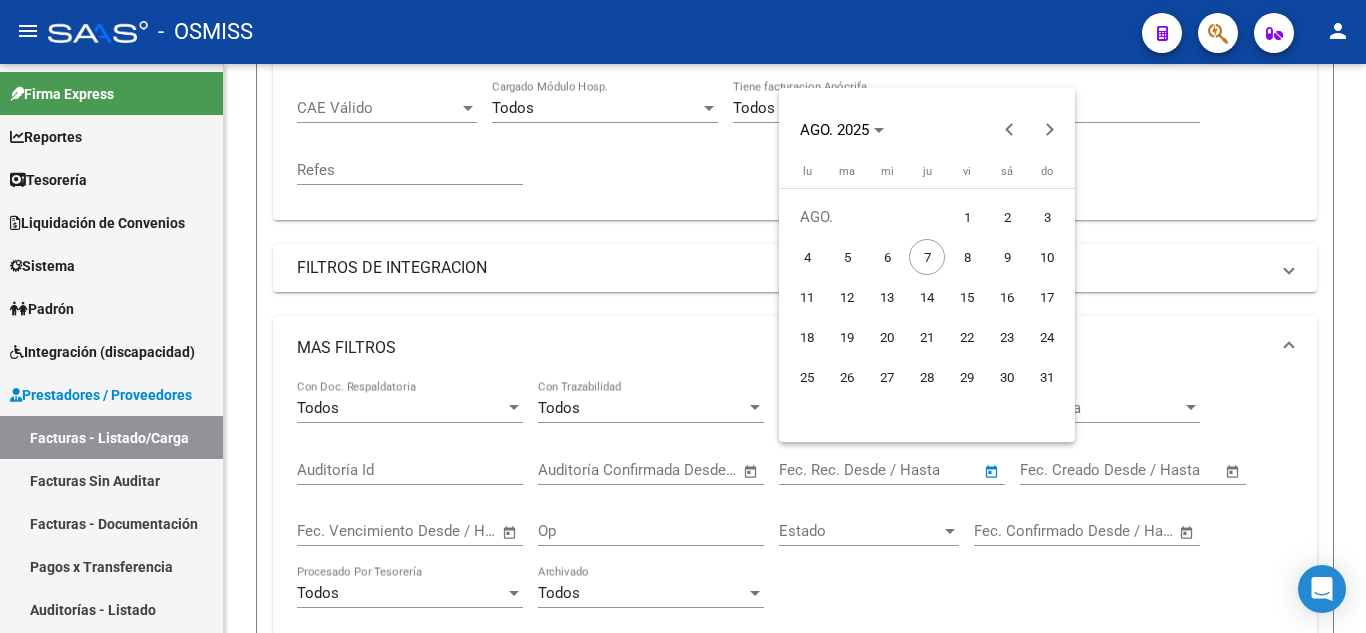 type on "6/8/2025" 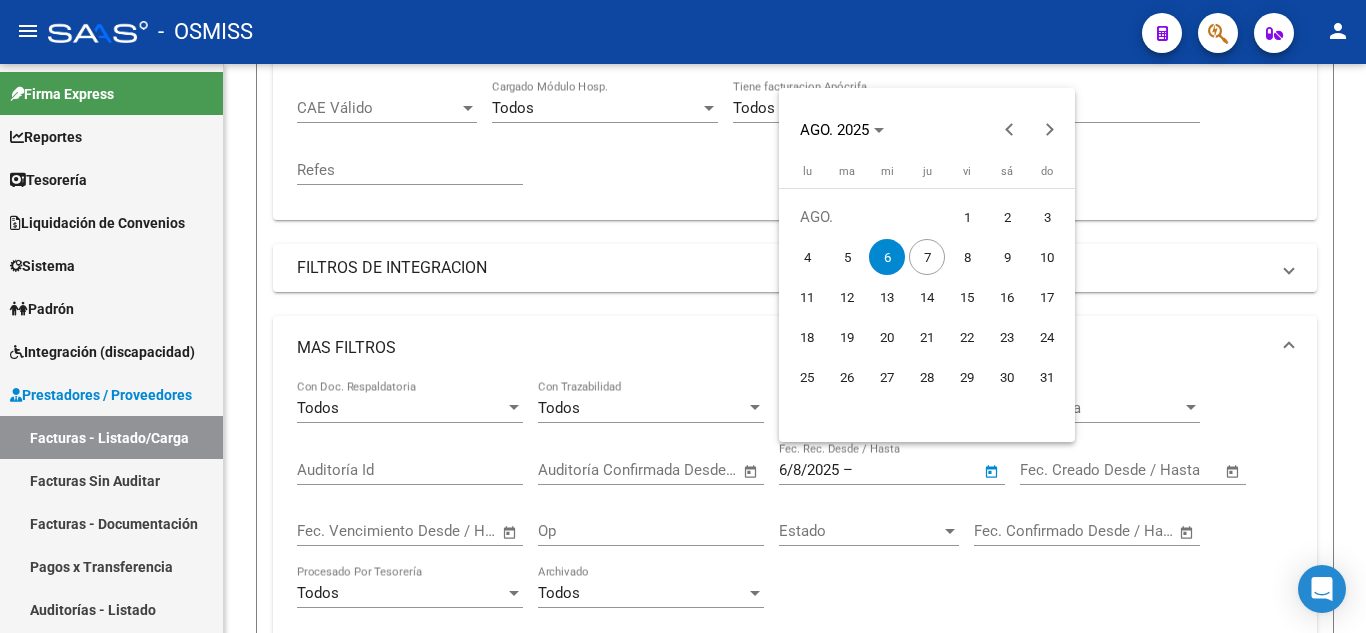 click on "6" at bounding box center (887, 257) 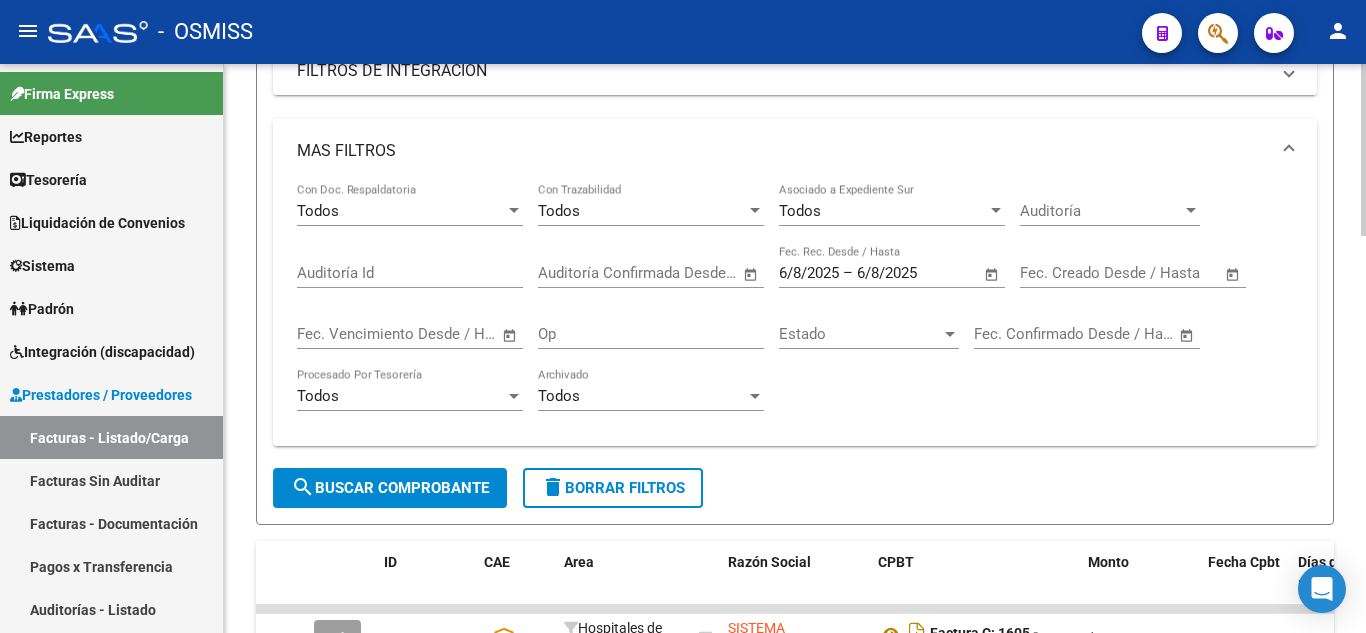 scroll, scrollTop: 800, scrollLeft: 0, axis: vertical 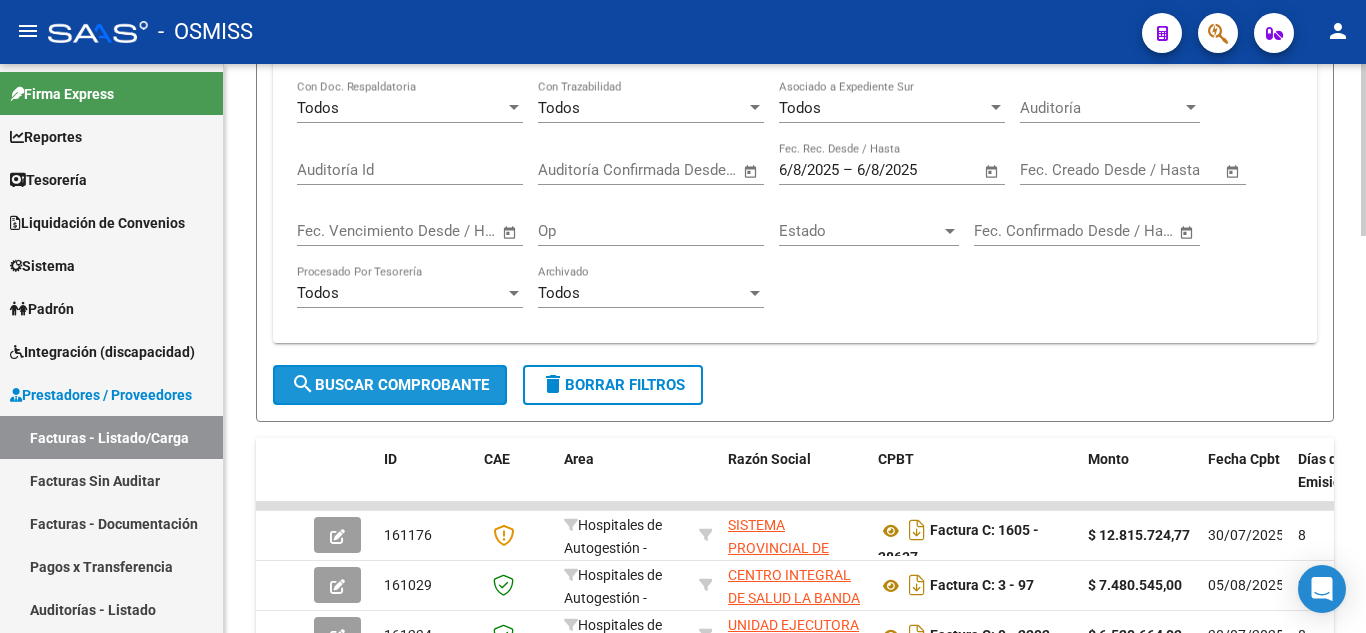 click on "search  Buscar Comprobante" 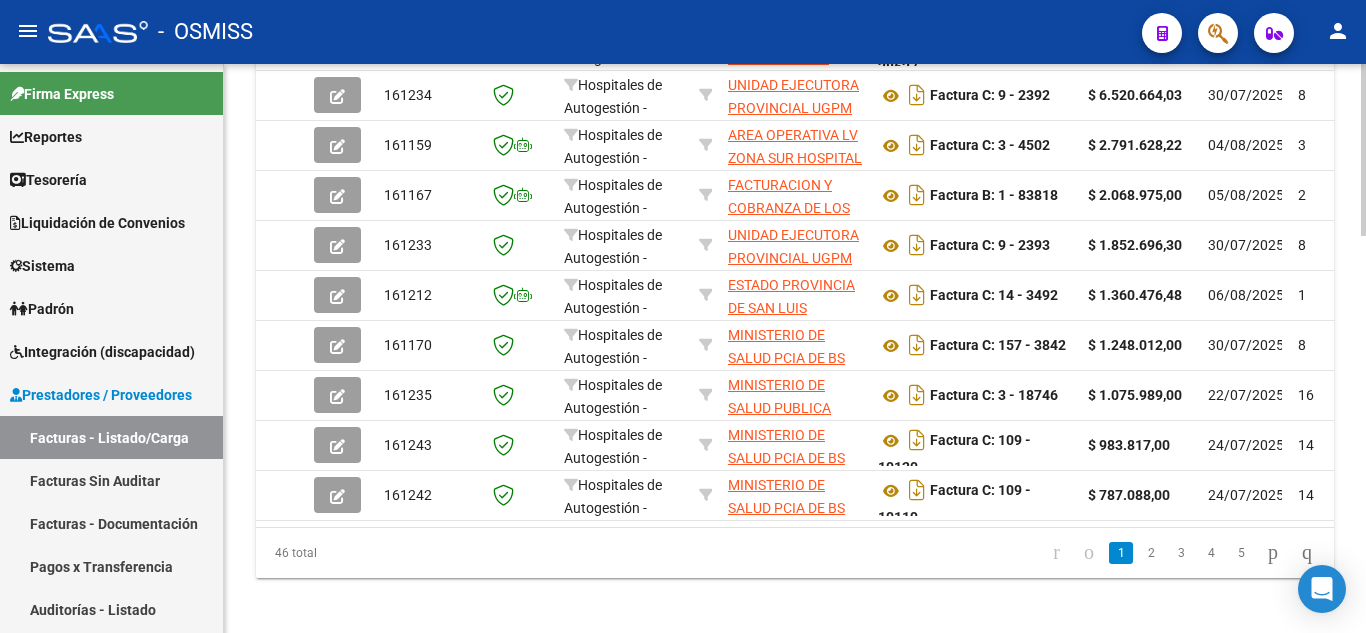 scroll, scrollTop: 1315, scrollLeft: 0, axis: vertical 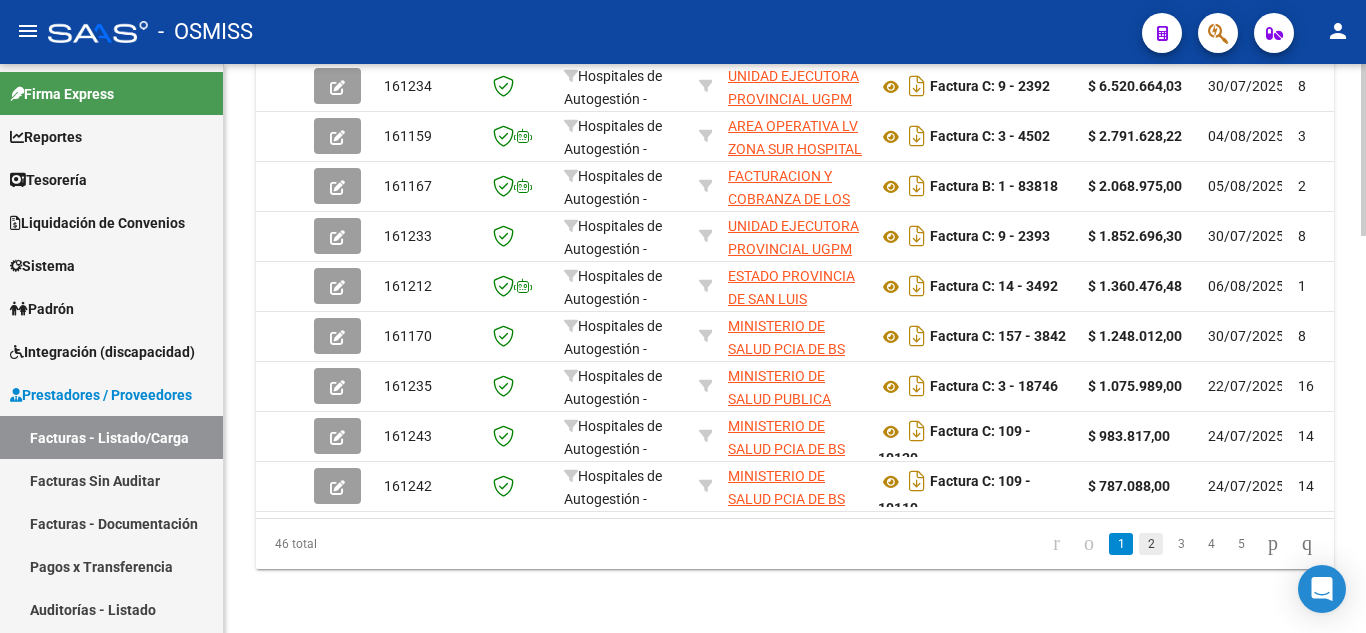 click on "2" 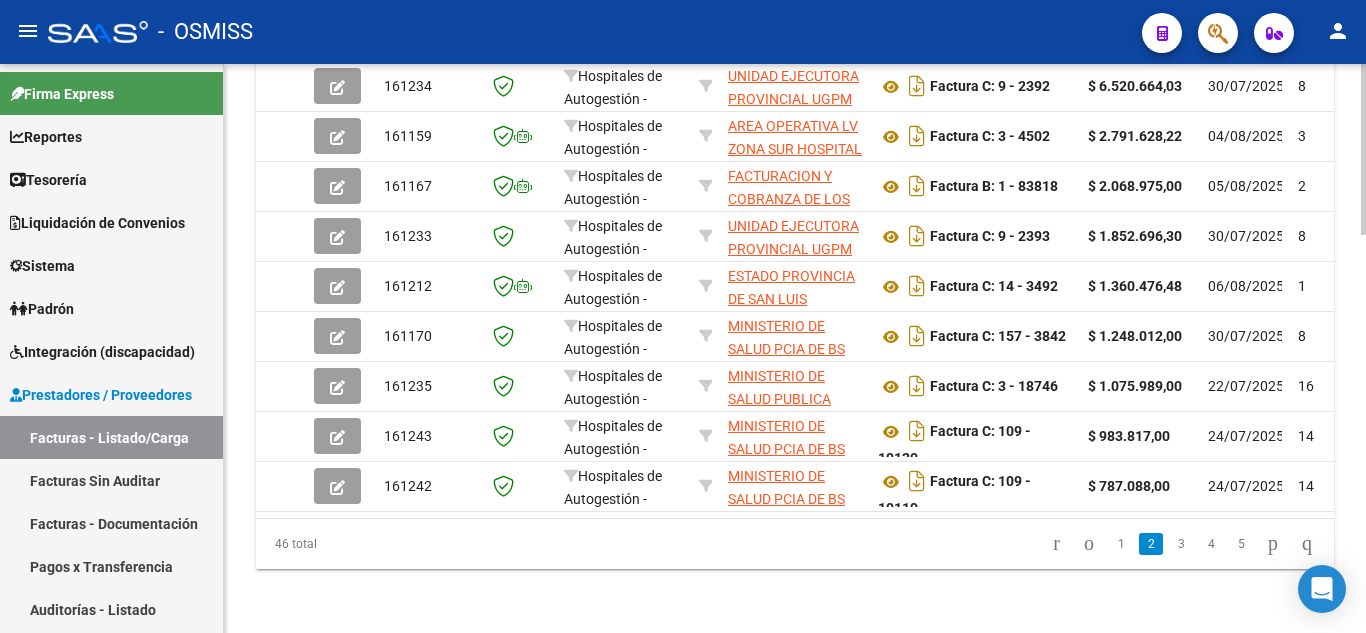 scroll, scrollTop: 1315, scrollLeft: 0, axis: vertical 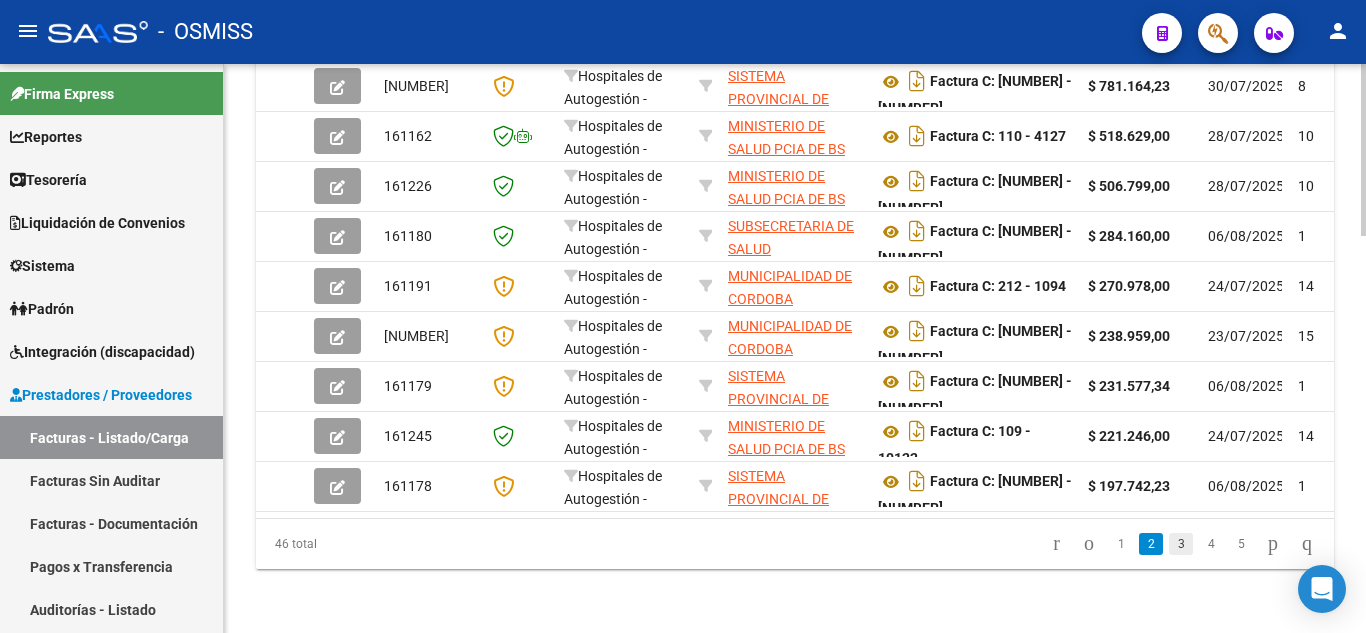 click on "3" 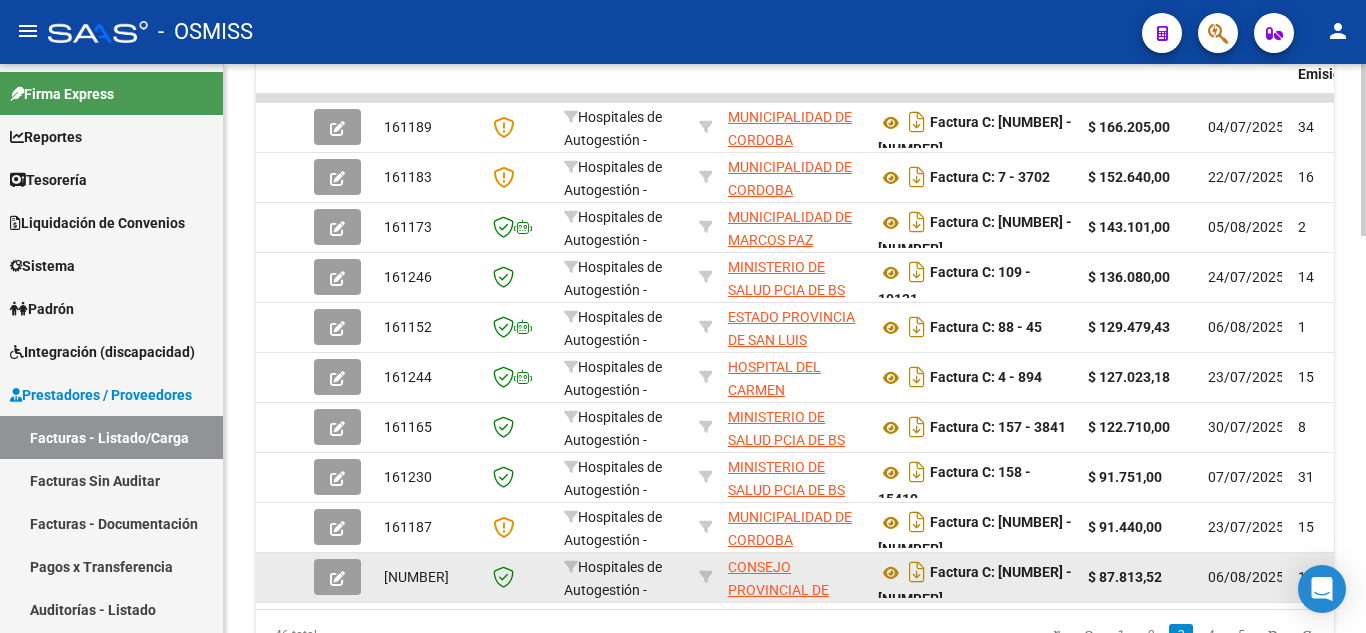 scroll, scrollTop: 1315, scrollLeft: 0, axis: vertical 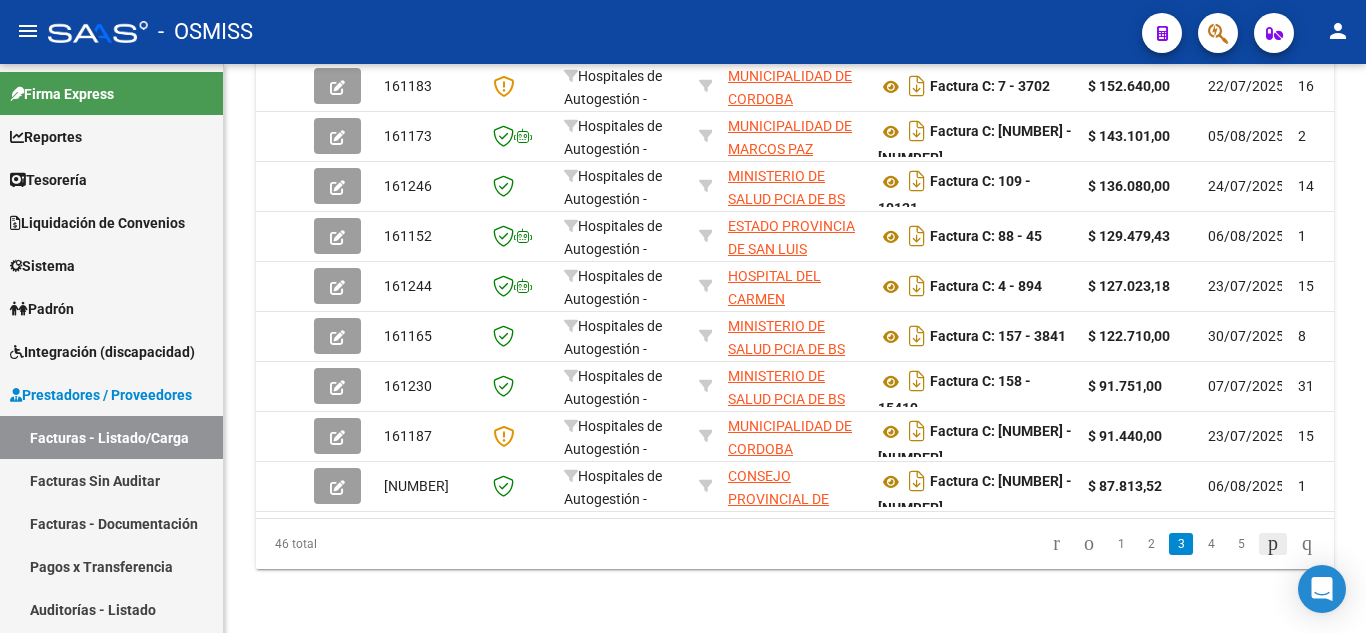 click 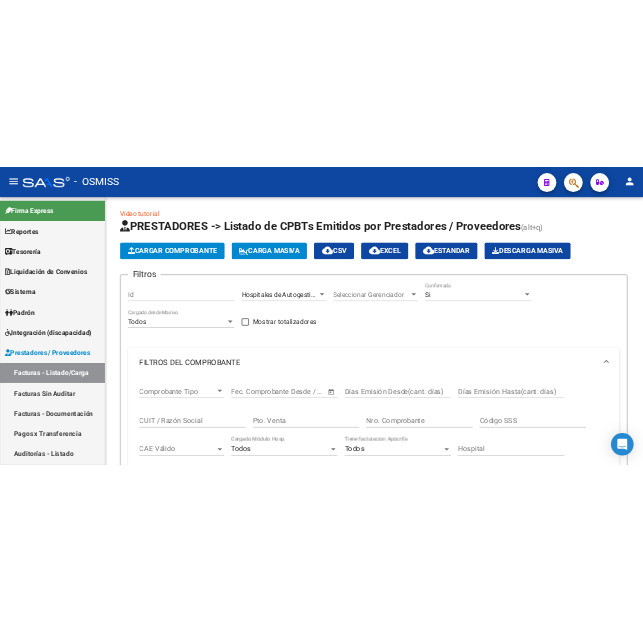 scroll, scrollTop: 0, scrollLeft: 0, axis: both 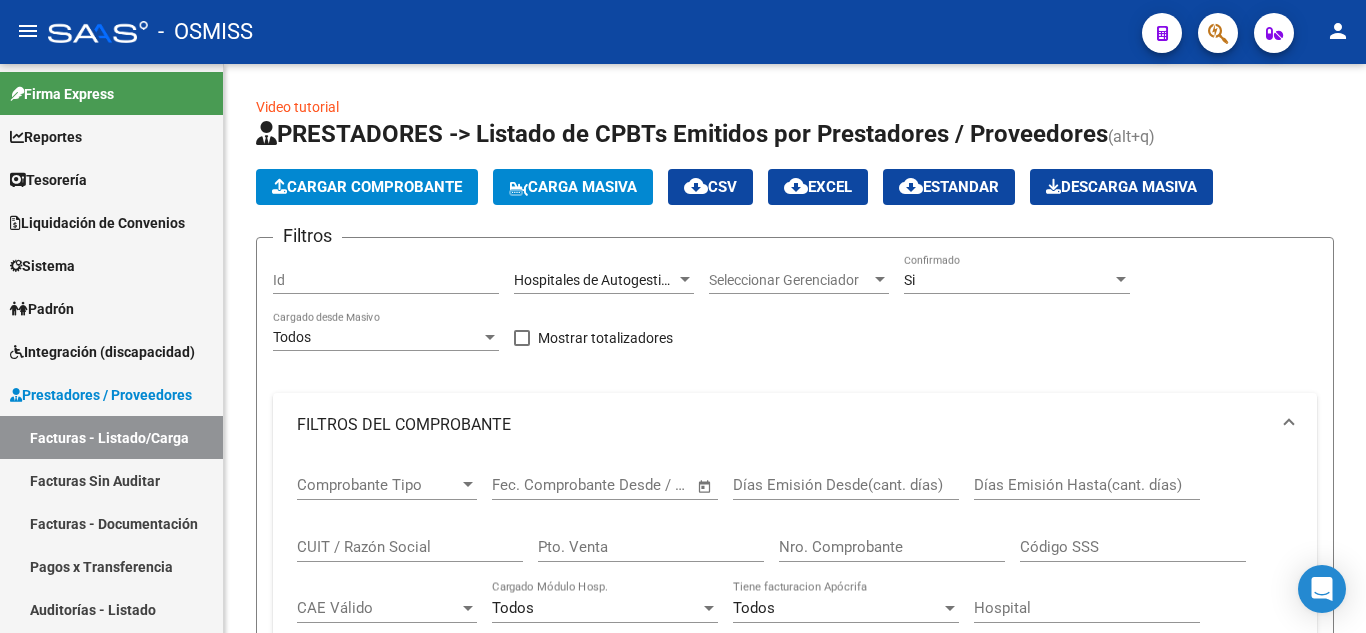 click on "cloud_download  EXCEL" 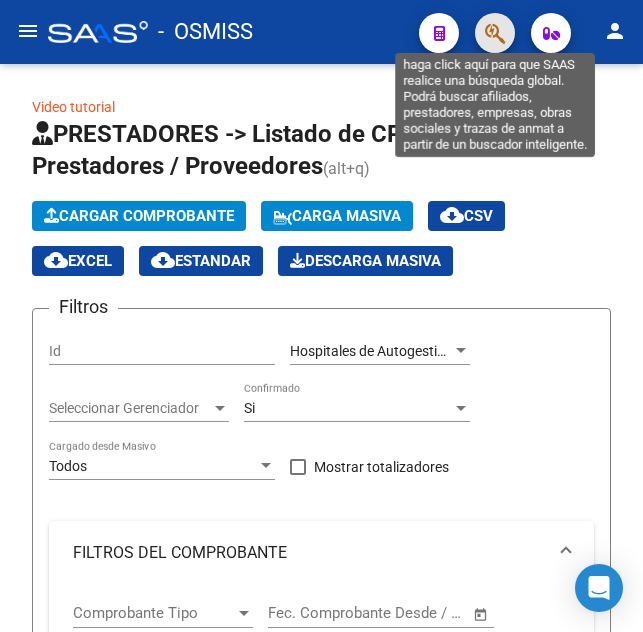 click 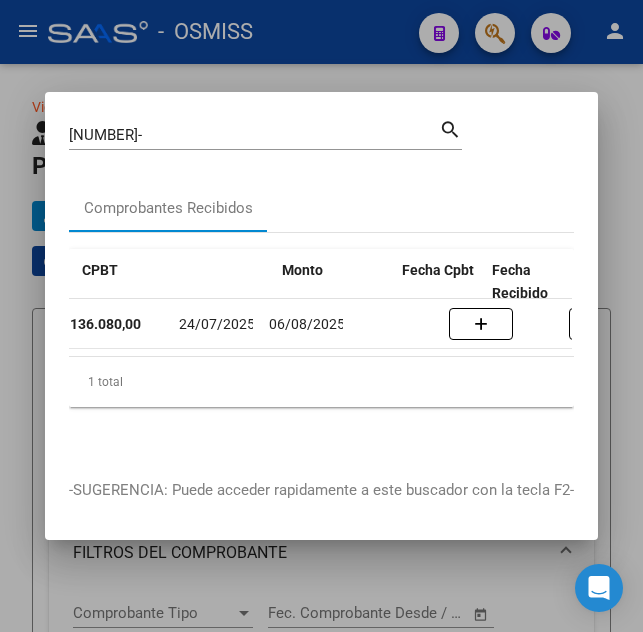 scroll, scrollTop: 0, scrollLeft: 623, axis: horizontal 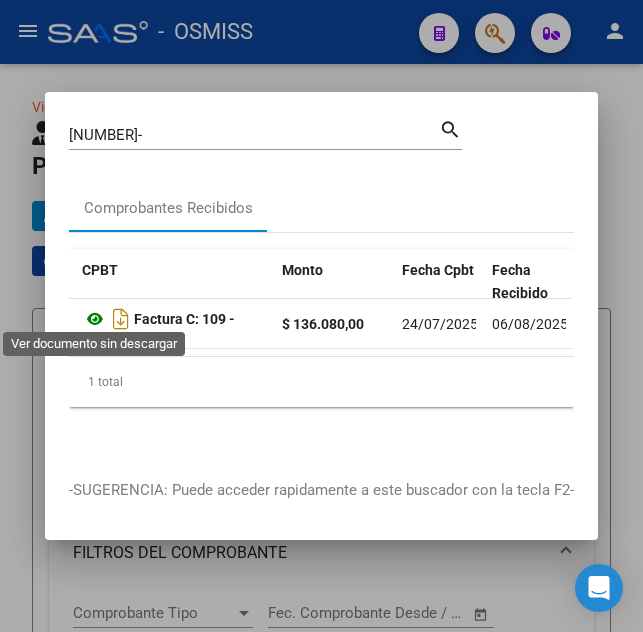 click 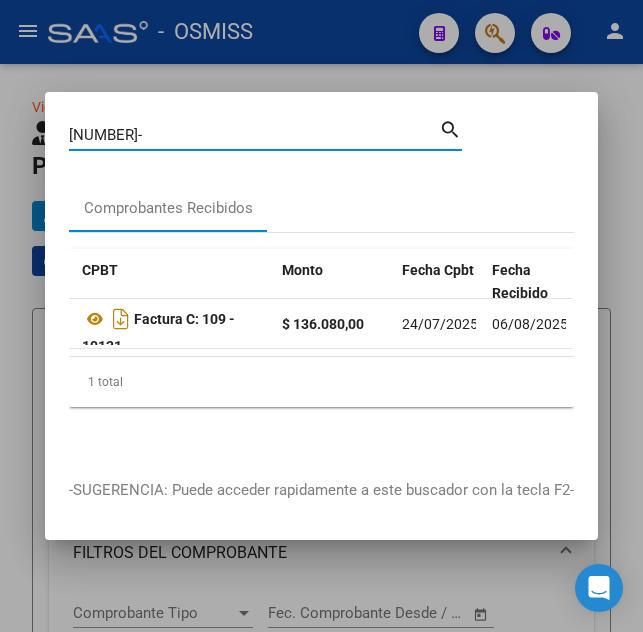 click on "[NUMBER]-" at bounding box center [254, 135] 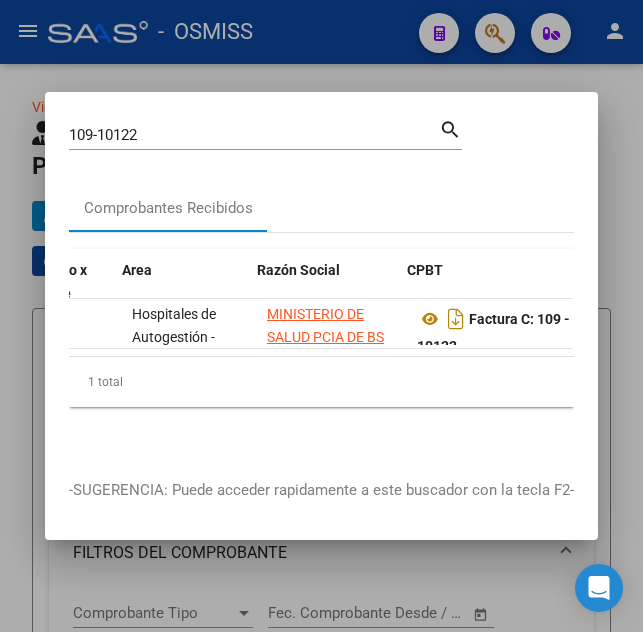 scroll, scrollTop: 0, scrollLeft: 307, axis: horizontal 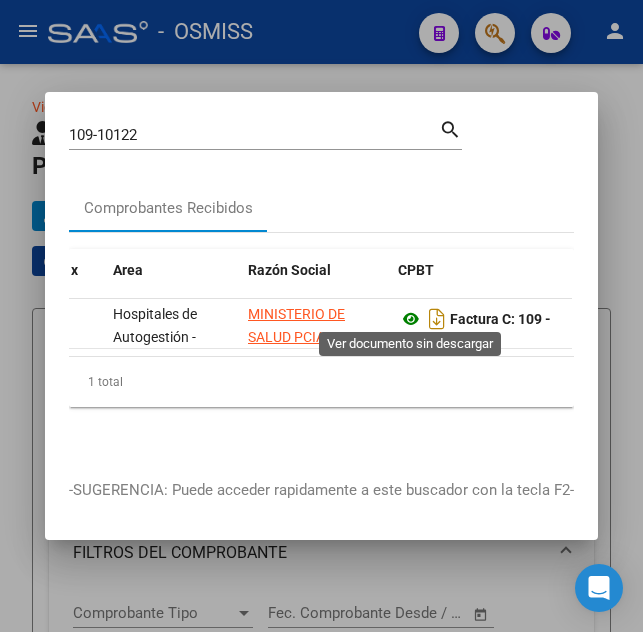 click 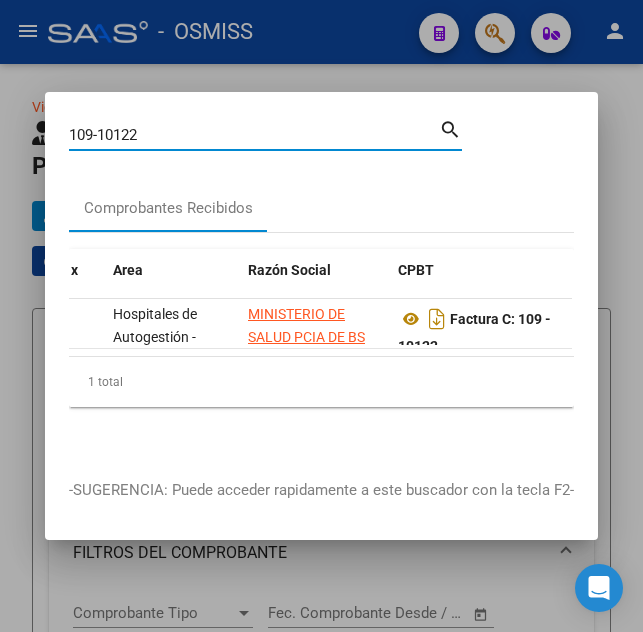 drag, startPoint x: 239, startPoint y: 122, endPoint x: -8, endPoint y: 106, distance: 247.51767 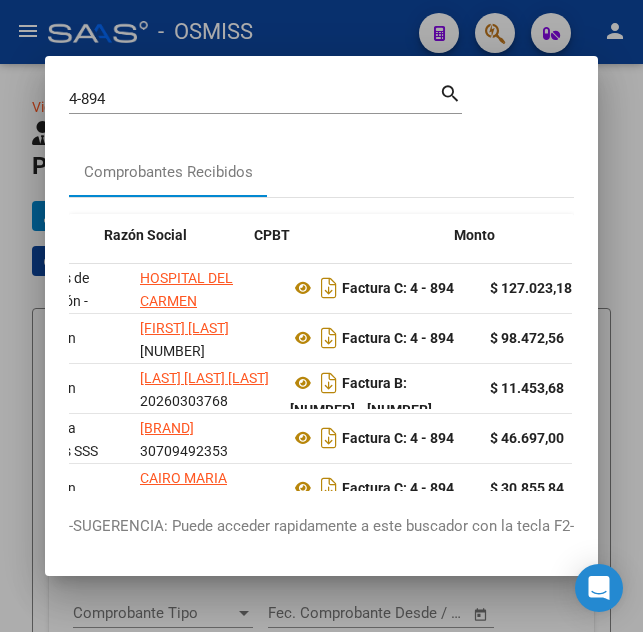 drag, startPoint x: 211, startPoint y: 302, endPoint x: 269, endPoint y: 296, distance: 58.30952 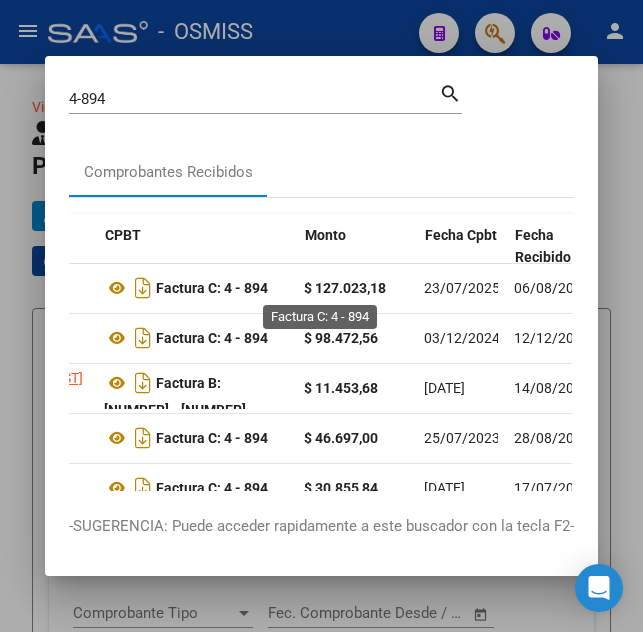 drag, startPoint x: 288, startPoint y: 285, endPoint x: 306, endPoint y: 286, distance: 18.027756 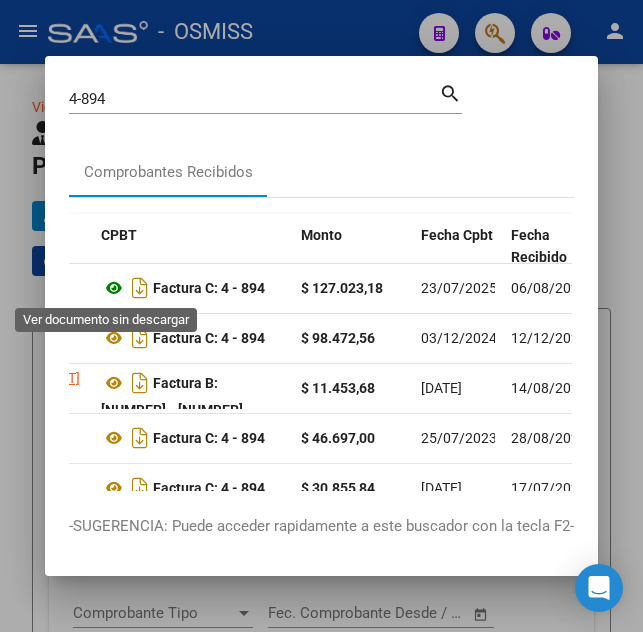 click 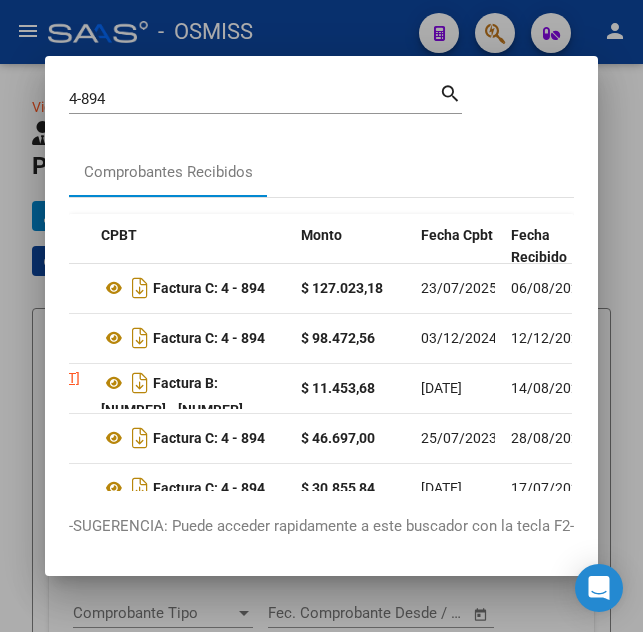 click on "4-894" at bounding box center [254, 99] 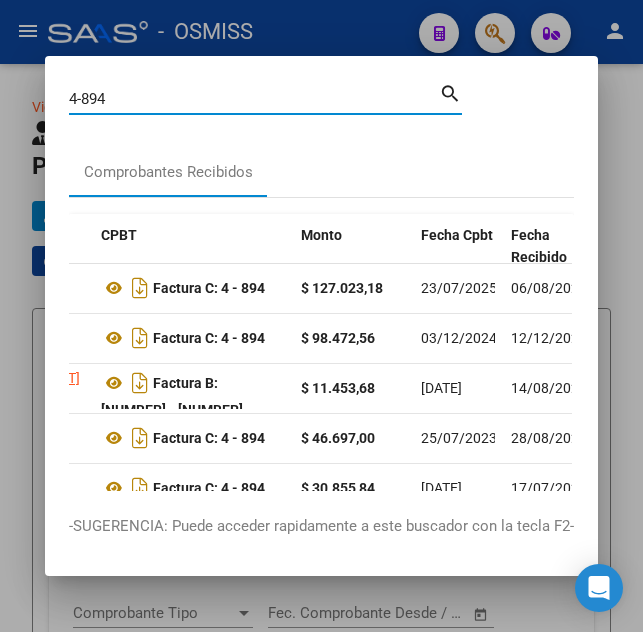 click on "4-894" at bounding box center [254, 99] 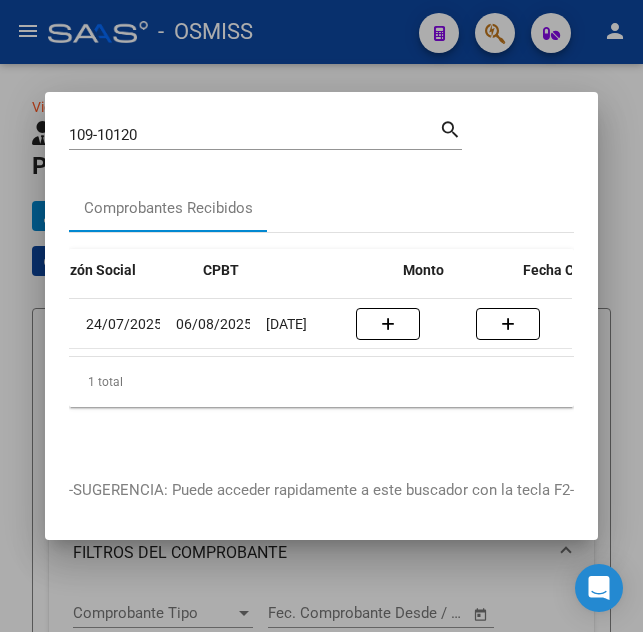 scroll, scrollTop: 0, scrollLeft: 502, axis: horizontal 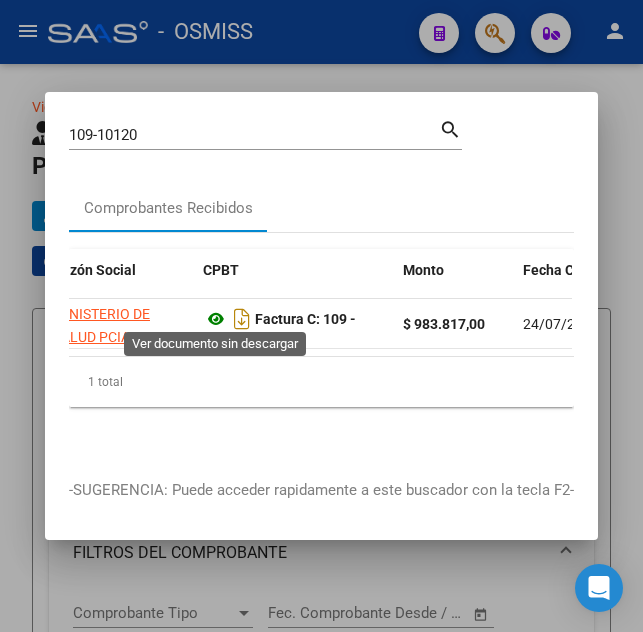 click 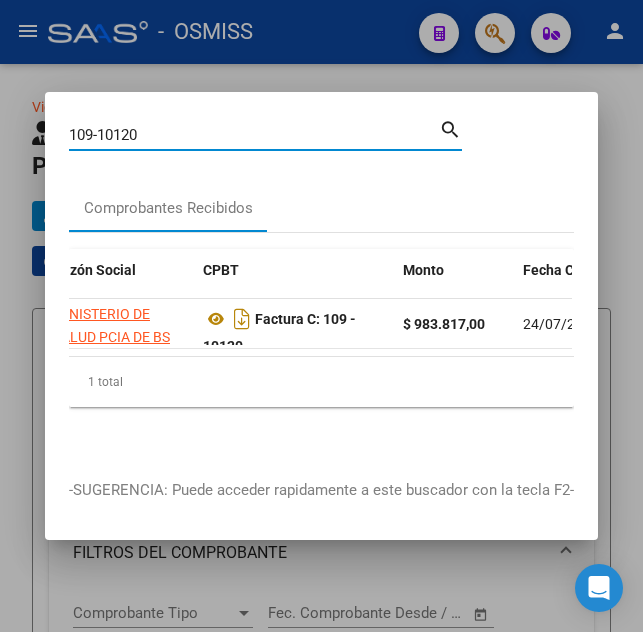 drag, startPoint x: 177, startPoint y: 135, endPoint x: 29, endPoint y: 153, distance: 149.09058 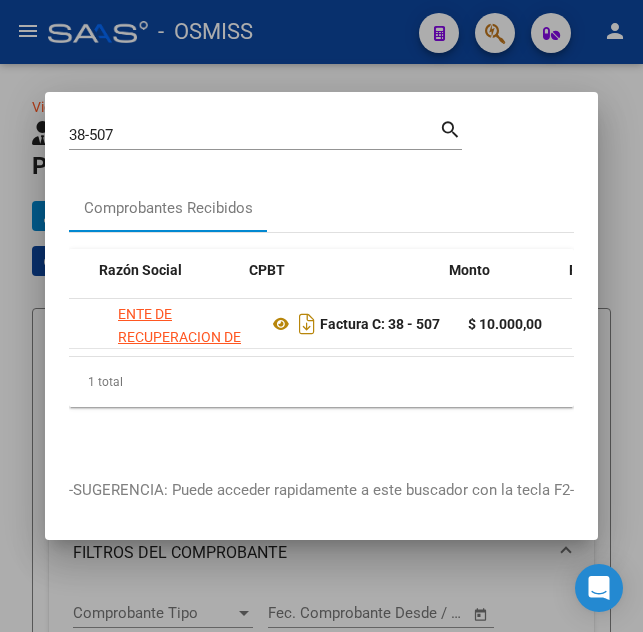 scroll, scrollTop: 0, scrollLeft: 456, axis: horizontal 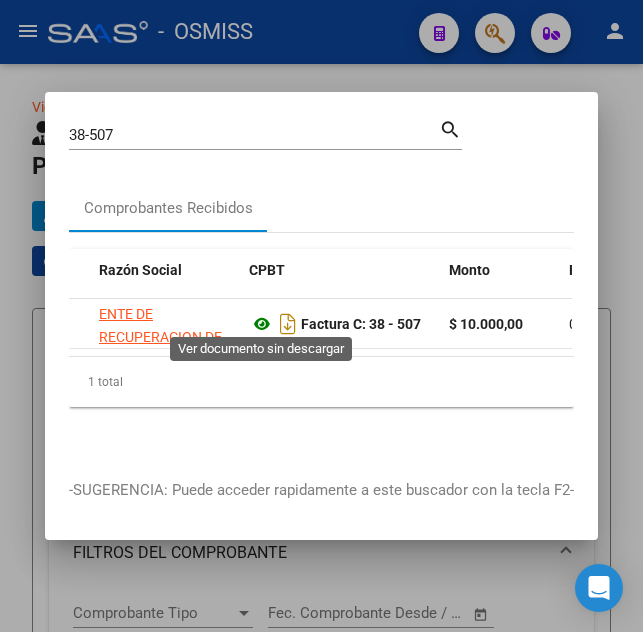 click 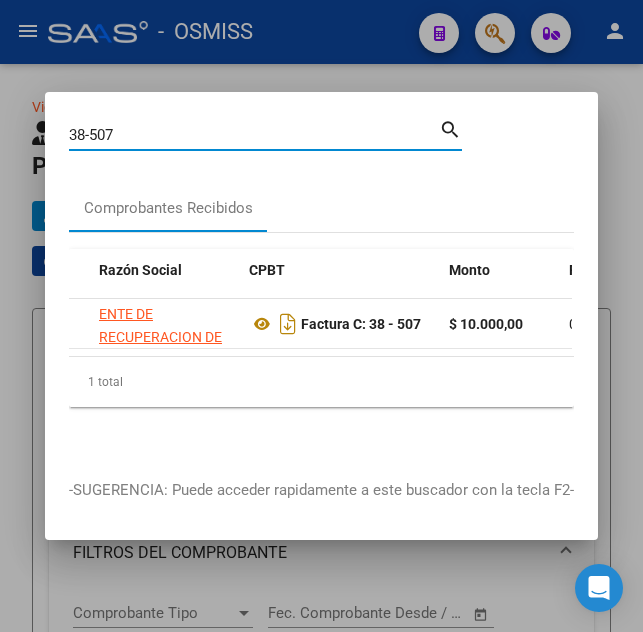 drag, startPoint x: 174, startPoint y: 123, endPoint x: -8, endPoint y: 144, distance: 183.20753 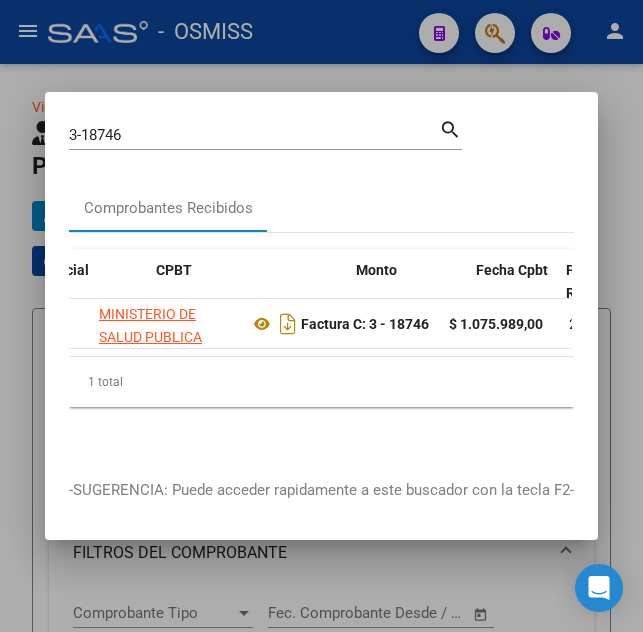scroll, scrollTop: 0, scrollLeft: 576, axis: horizontal 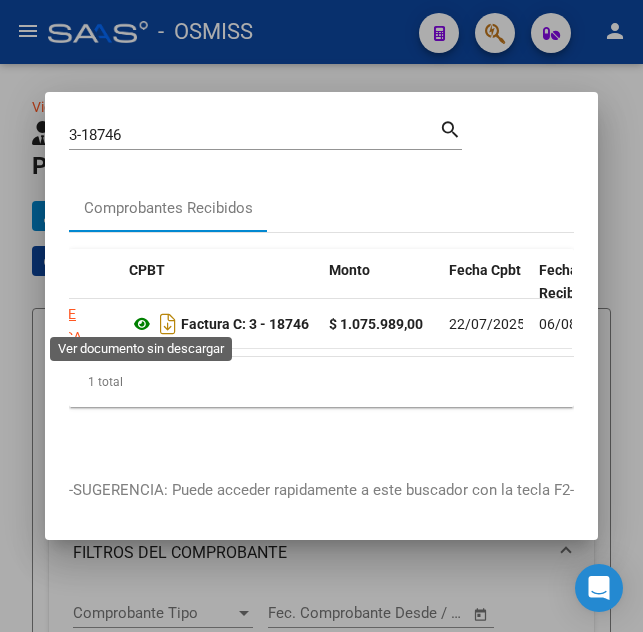 click 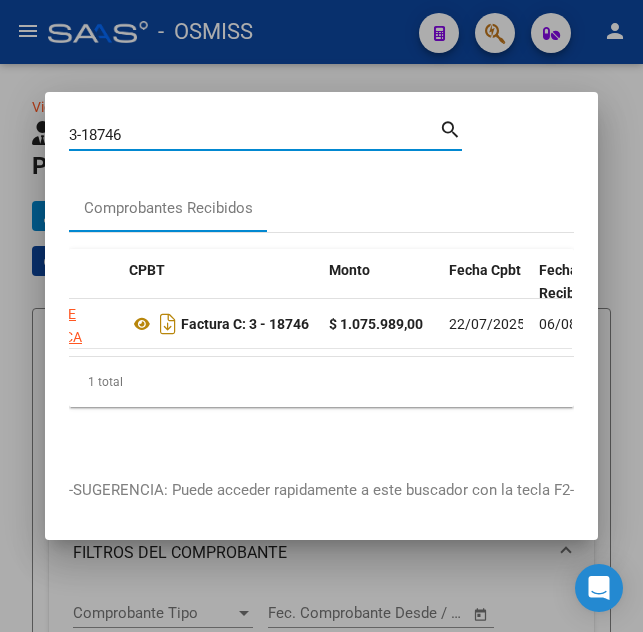 drag, startPoint x: 186, startPoint y: 130, endPoint x: -7, endPoint y: 132, distance: 193.01036 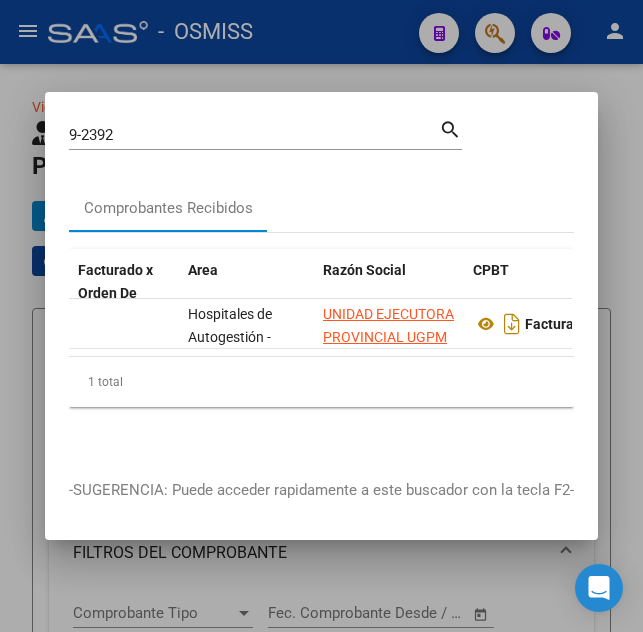scroll, scrollTop: 0, scrollLeft: 251, axis: horizontal 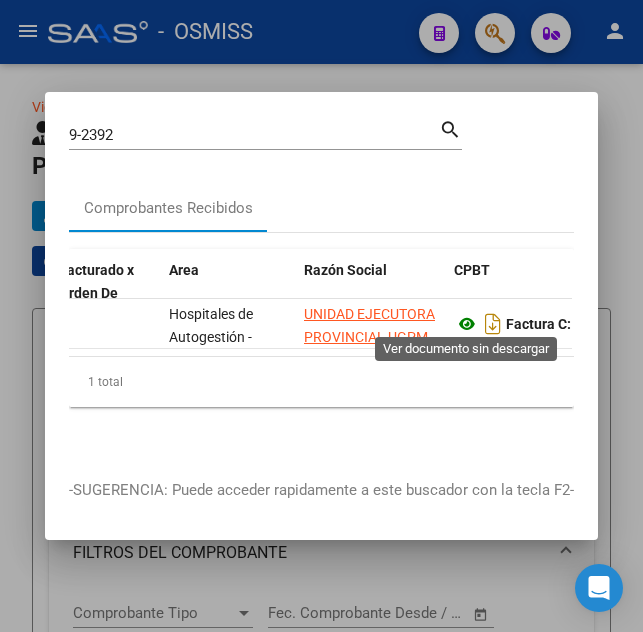 click 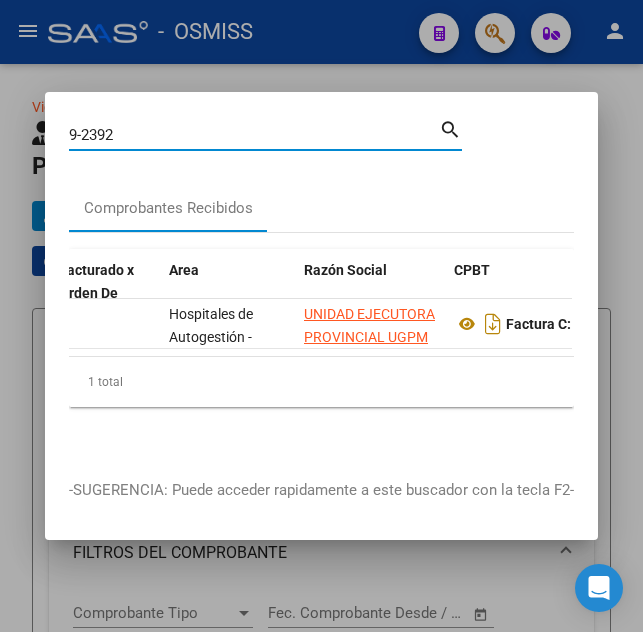 click on "9-2392" at bounding box center [254, 135] 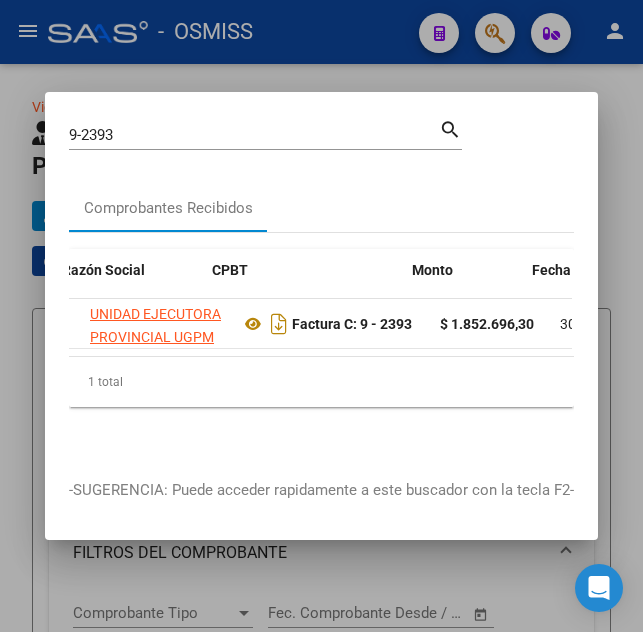 scroll, scrollTop: 0, scrollLeft: 502, axis: horizontal 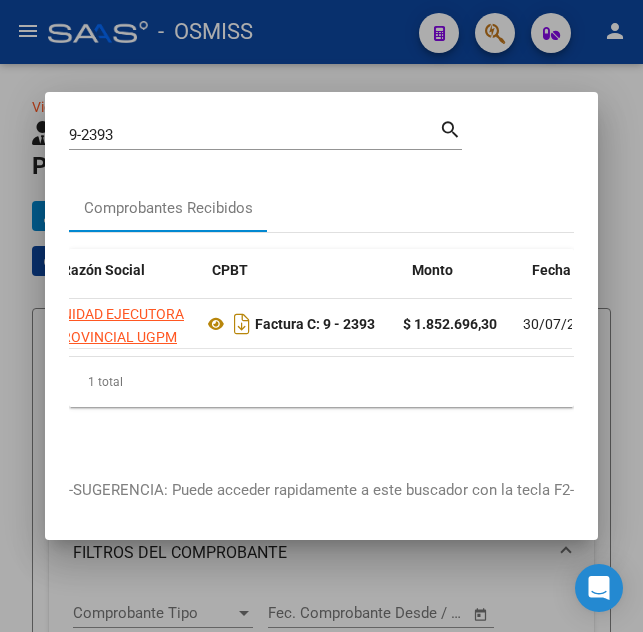 drag, startPoint x: 110, startPoint y: 348, endPoint x: 164, endPoint y: 352, distance: 54.147945 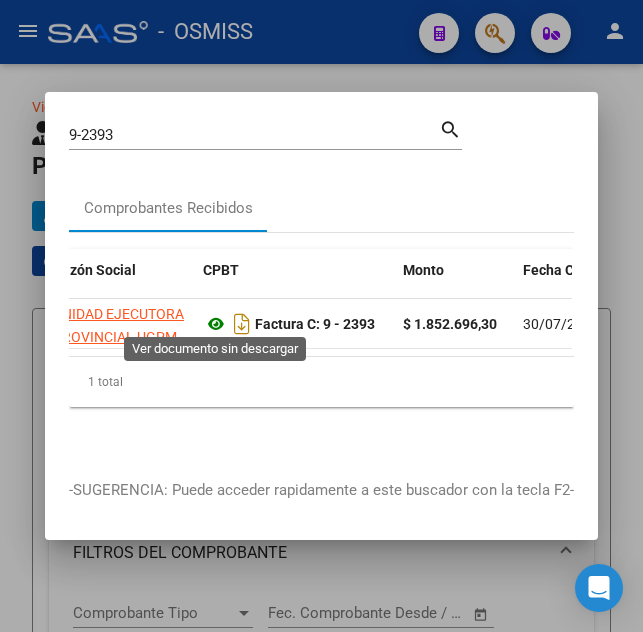 click 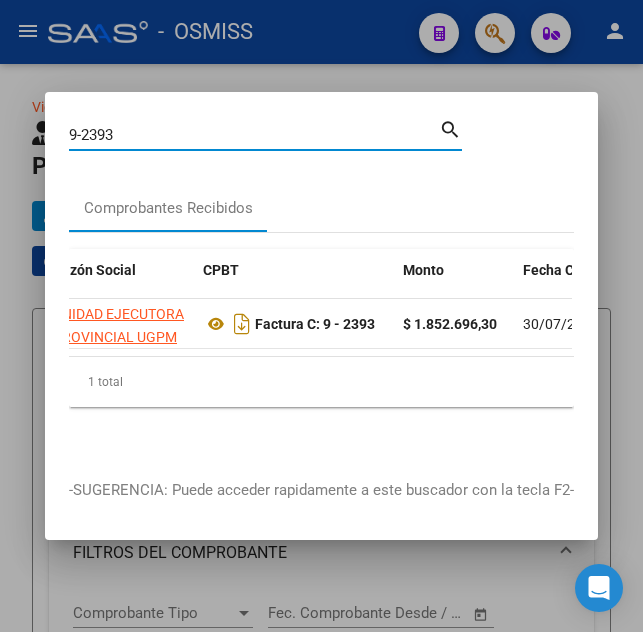 drag, startPoint x: 146, startPoint y: 131, endPoint x: -8, endPoint y: 126, distance: 154.08115 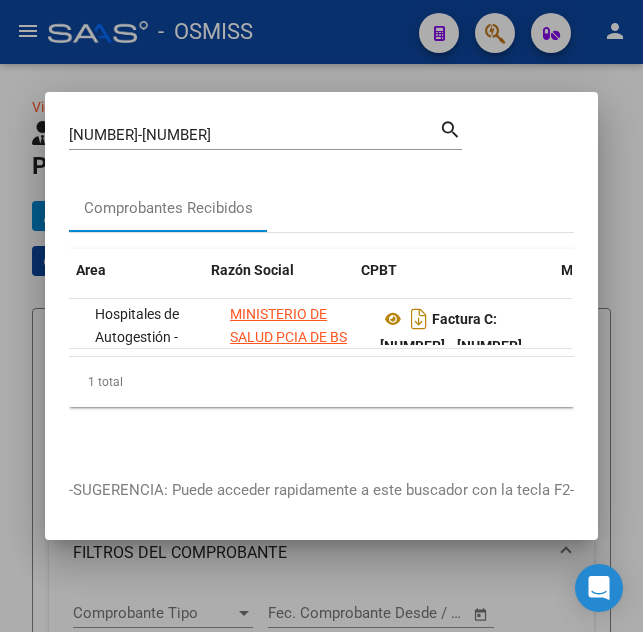 scroll, scrollTop: 0, scrollLeft: 539, axis: horizontal 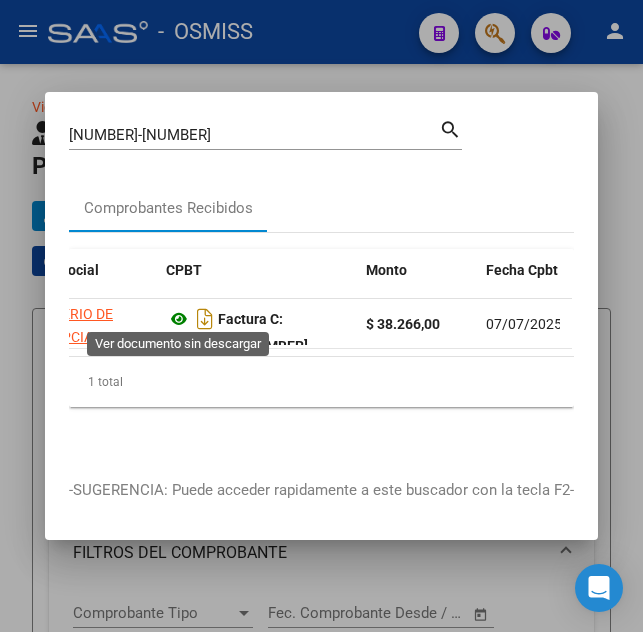 click 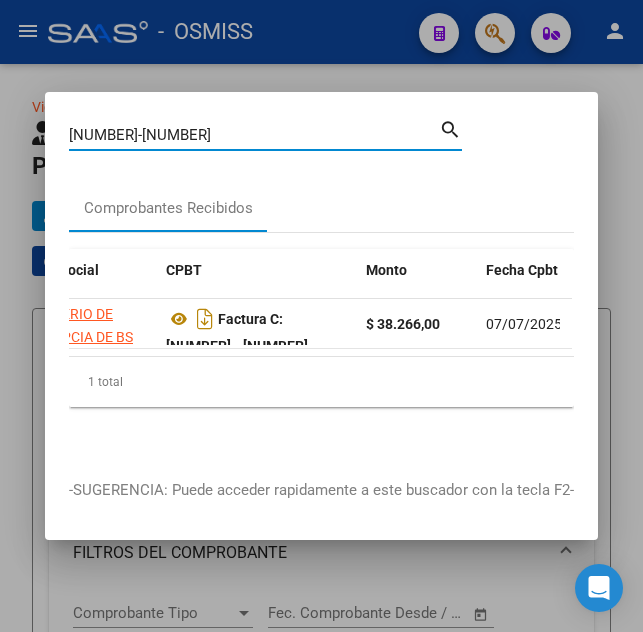 drag, startPoint x: 300, startPoint y: 130, endPoint x: 77, endPoint y: 116, distance: 223.43903 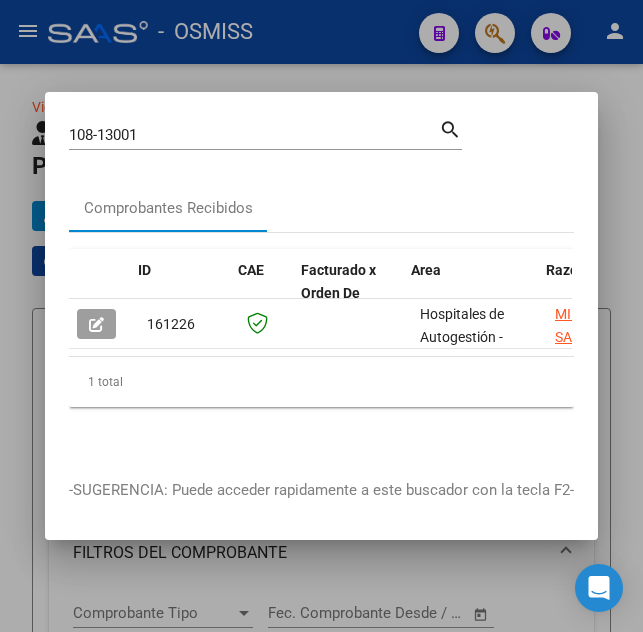 scroll, scrollTop: 0, scrollLeft: 335, axis: horizontal 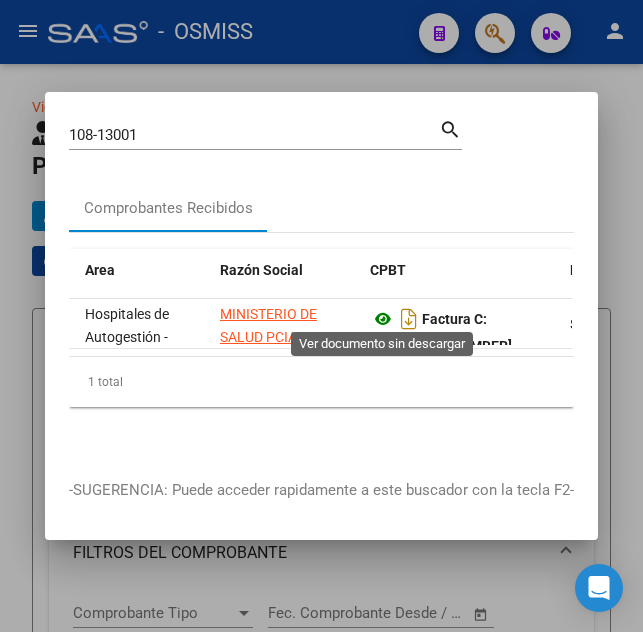 click 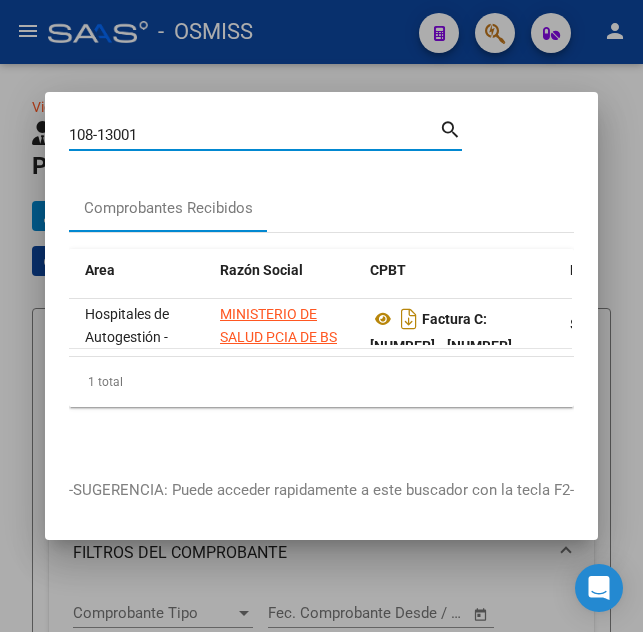drag, startPoint x: 150, startPoint y: 125, endPoint x: 62, endPoint y: 277, distance: 175.63599 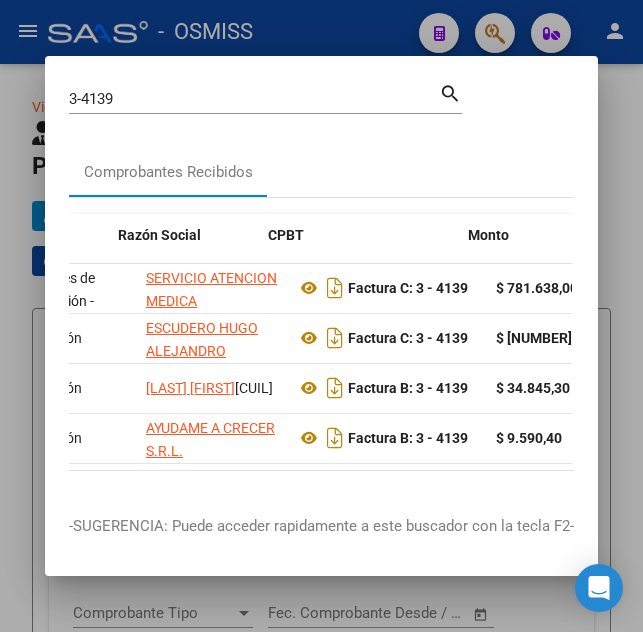 scroll, scrollTop: 0, scrollLeft: 437, axis: horizontal 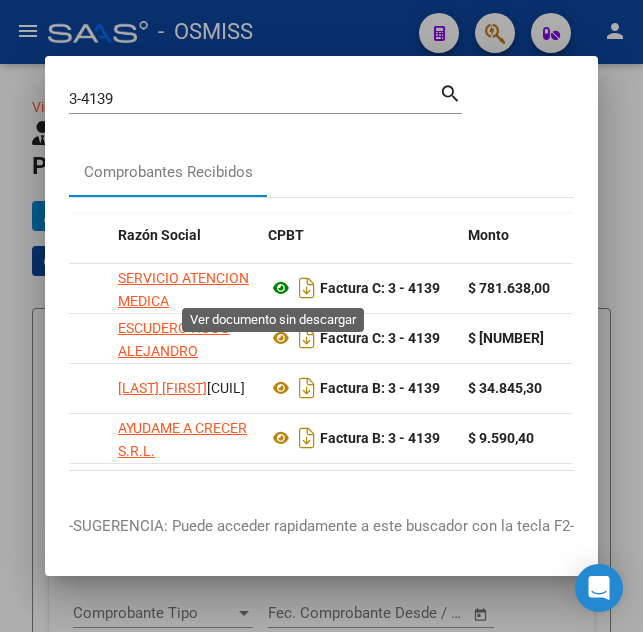 click 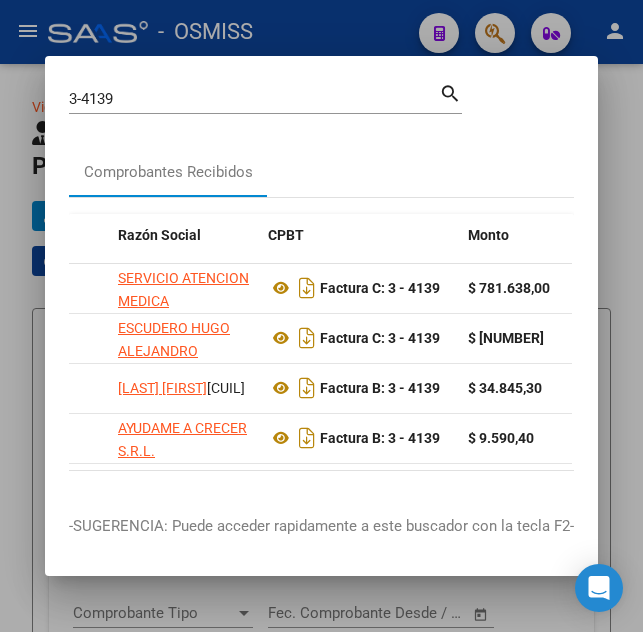 drag, startPoint x: 263, startPoint y: 109, endPoint x: -8, endPoint y: 41, distance: 279.40115 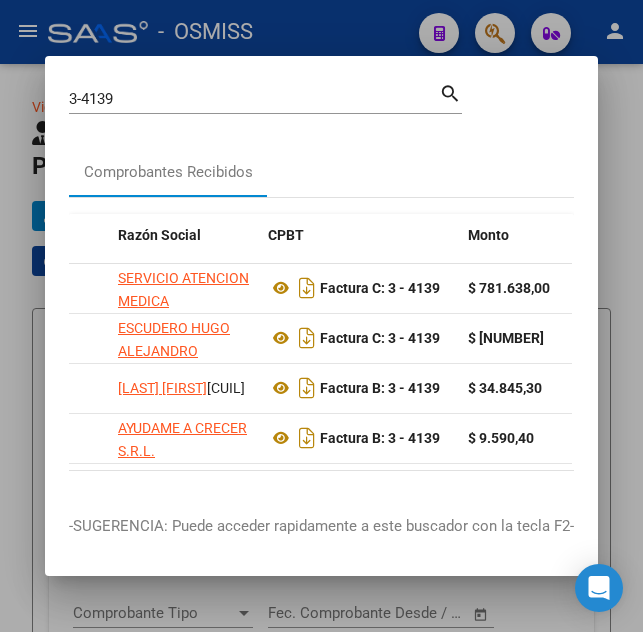 click on "3-4139" at bounding box center [254, 99] 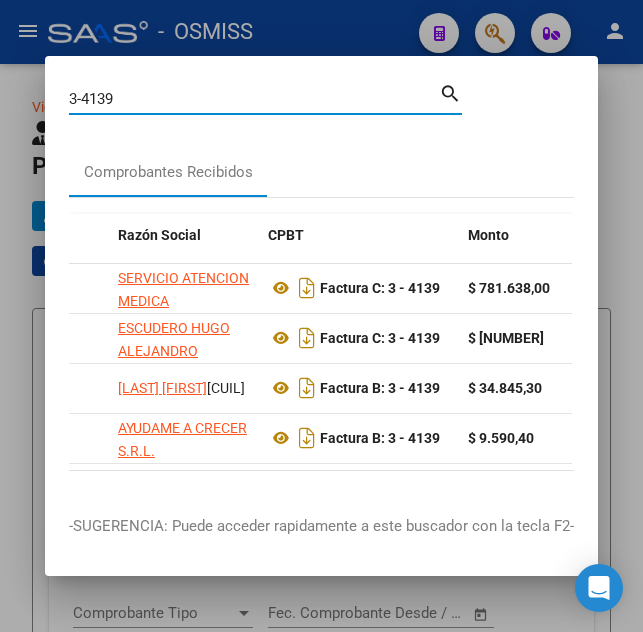click on "3-4139" at bounding box center [254, 99] 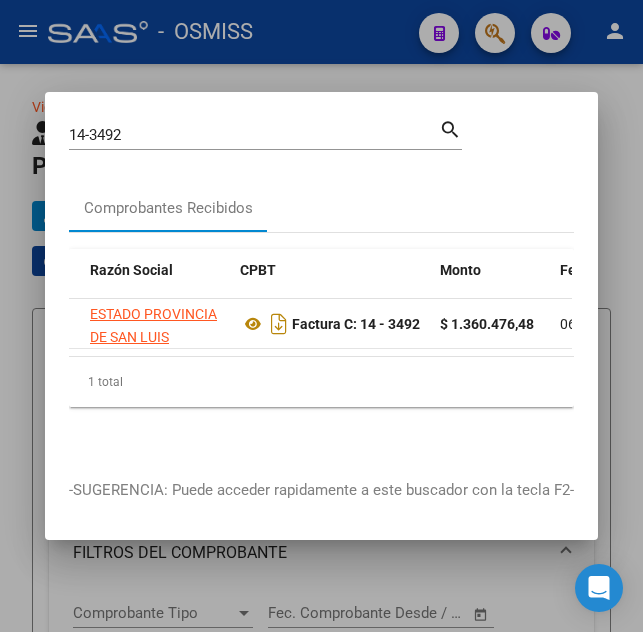 scroll, scrollTop: 0, scrollLeft: 474, axis: horizontal 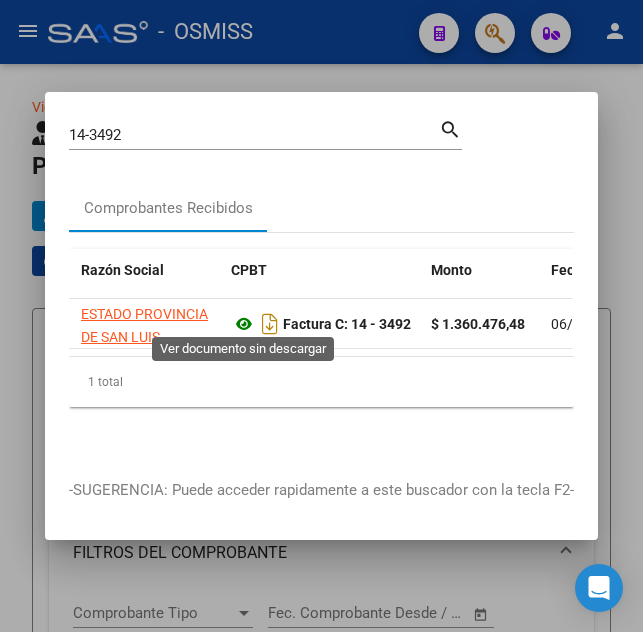 click 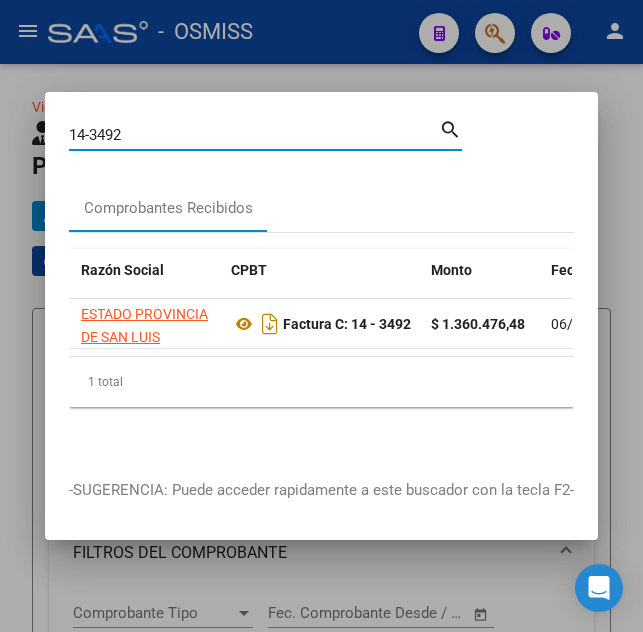 drag, startPoint x: 138, startPoint y: 129, endPoint x: 22, endPoint y: 131, distance: 116.01724 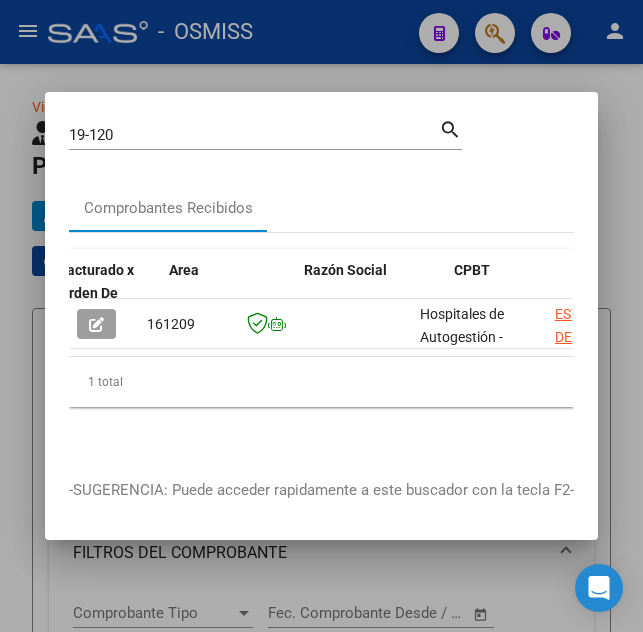 scroll, scrollTop: 0, scrollLeft: 521, axis: horizontal 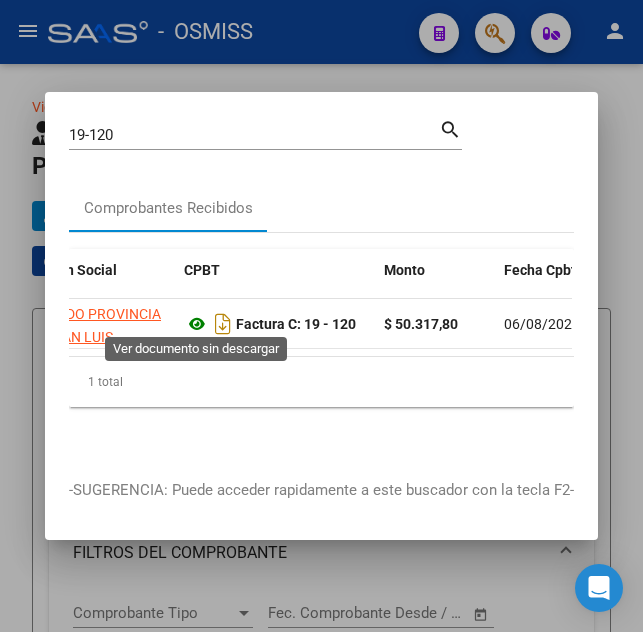 click 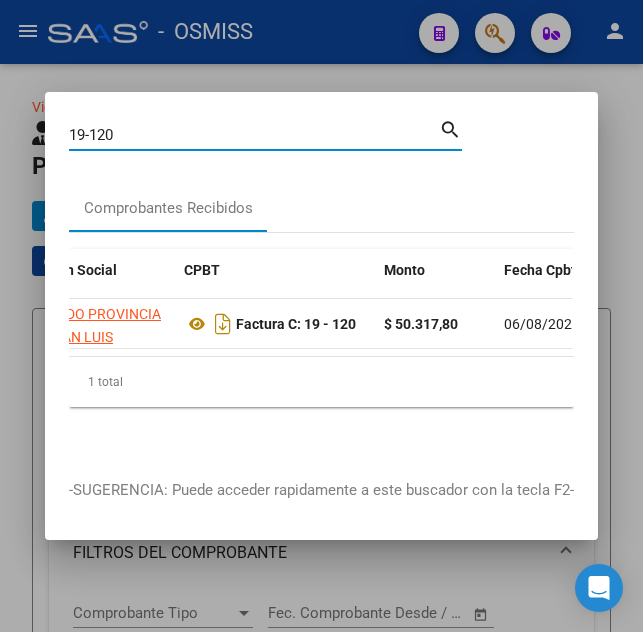 drag, startPoint x: 138, startPoint y: 127, endPoint x: 15, endPoint y: 156, distance: 126.37247 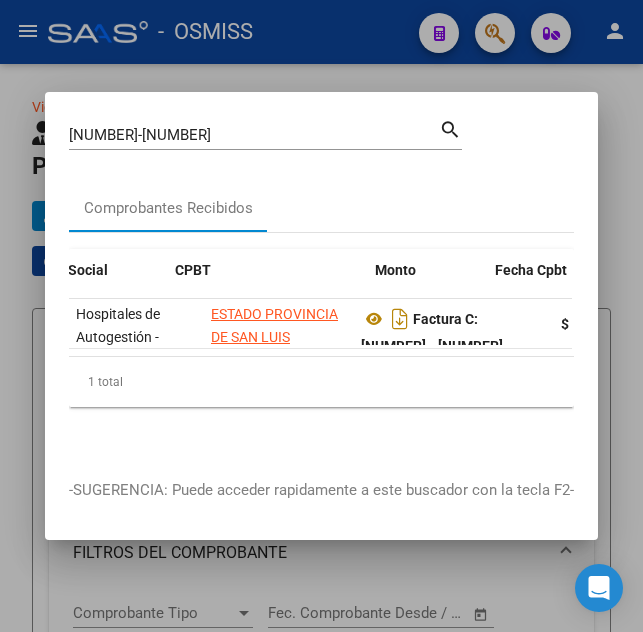 scroll, scrollTop: 0, scrollLeft: 530, axis: horizontal 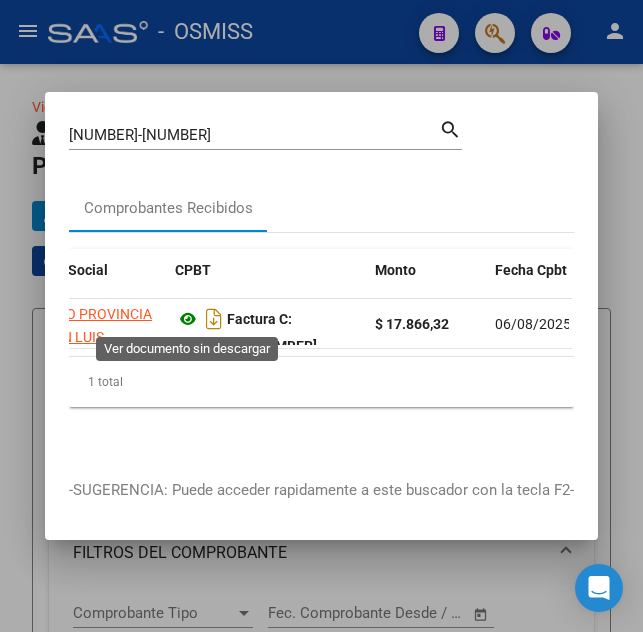 click 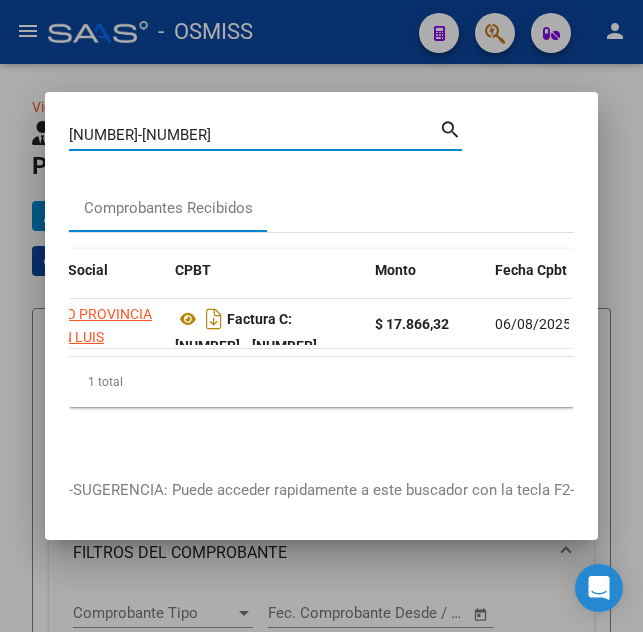 drag, startPoint x: 149, startPoint y: 127, endPoint x: -8, endPoint y: 138, distance: 157.38487 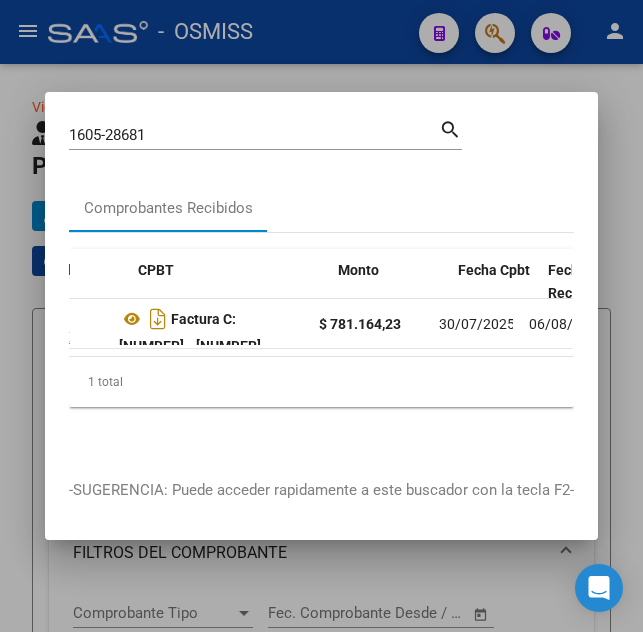 scroll, scrollTop: 0, scrollLeft: 595, axis: horizontal 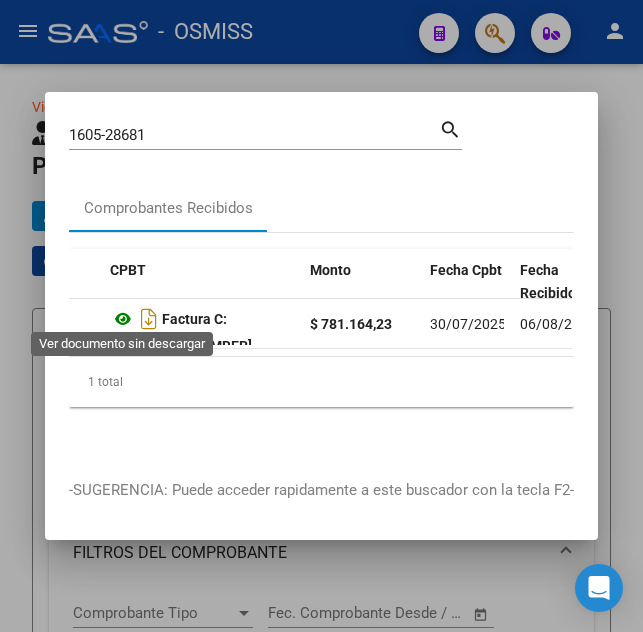 click 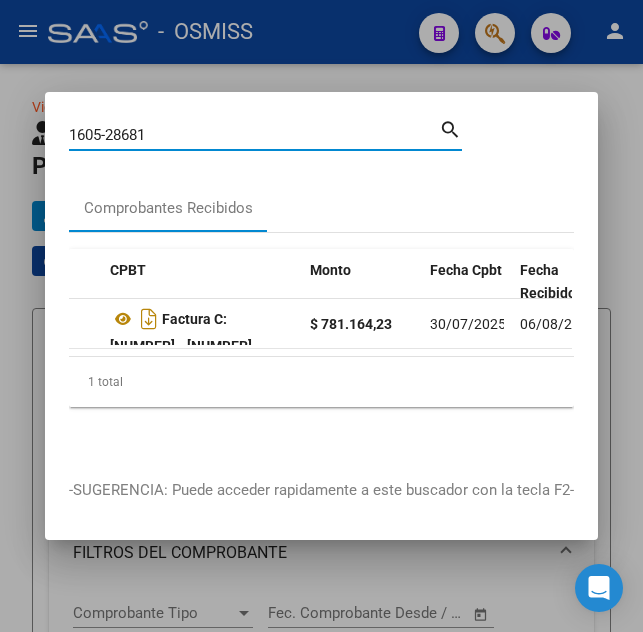 drag, startPoint x: 164, startPoint y: 125, endPoint x: -8, endPoint y: 130, distance: 172.07266 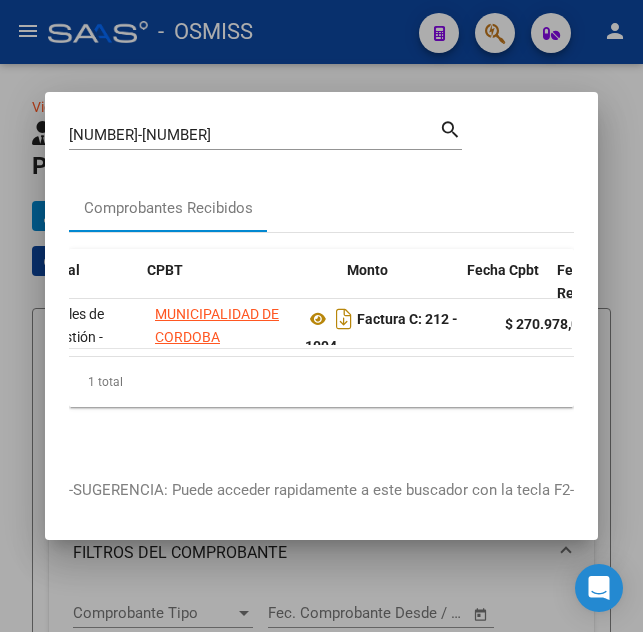 scroll, scrollTop: 0, scrollLeft: 567, axis: horizontal 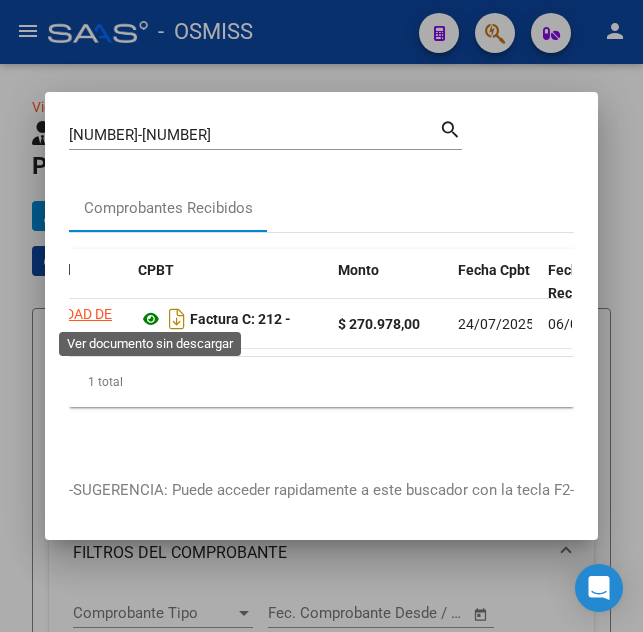 click 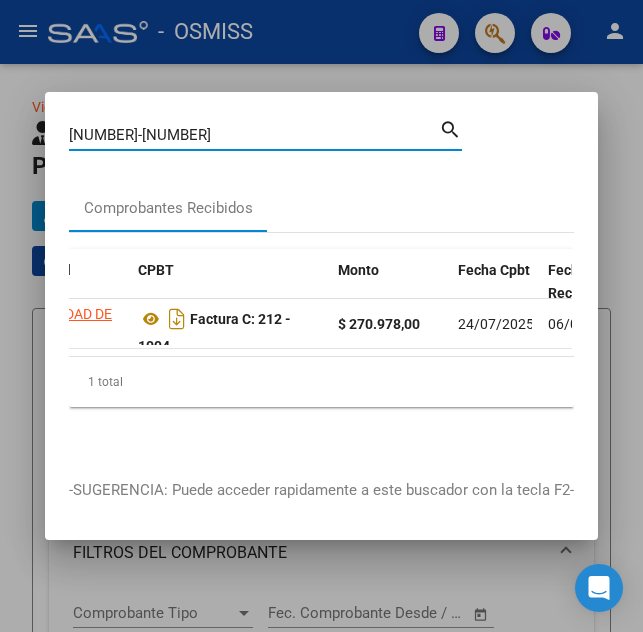 drag, startPoint x: 203, startPoint y: 132, endPoint x: 109, endPoint y: 125, distance: 94.26028 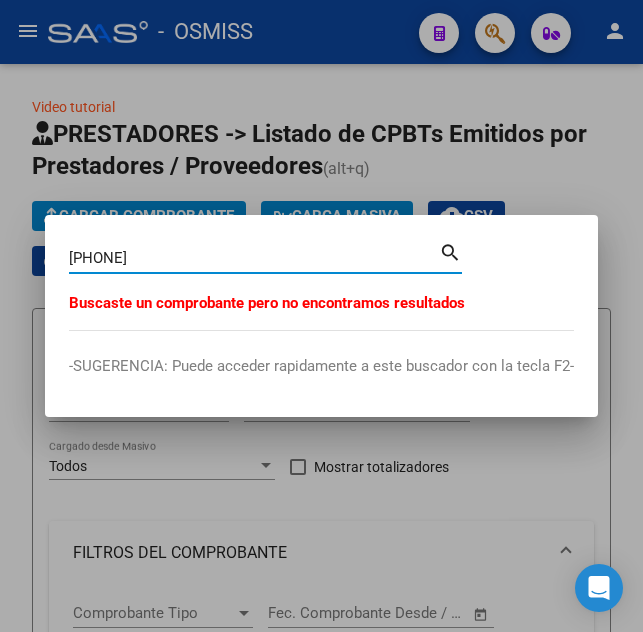 click on "[PHONE]" at bounding box center (254, 258) 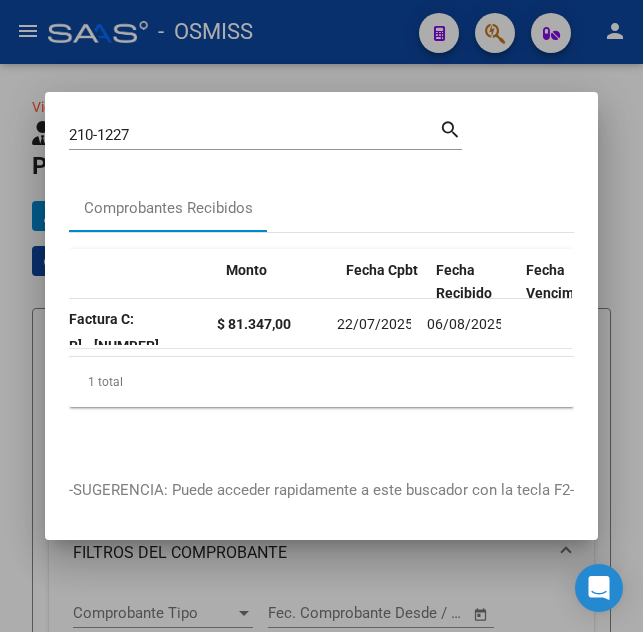 scroll, scrollTop: 0, scrollLeft: 614, axis: horizontal 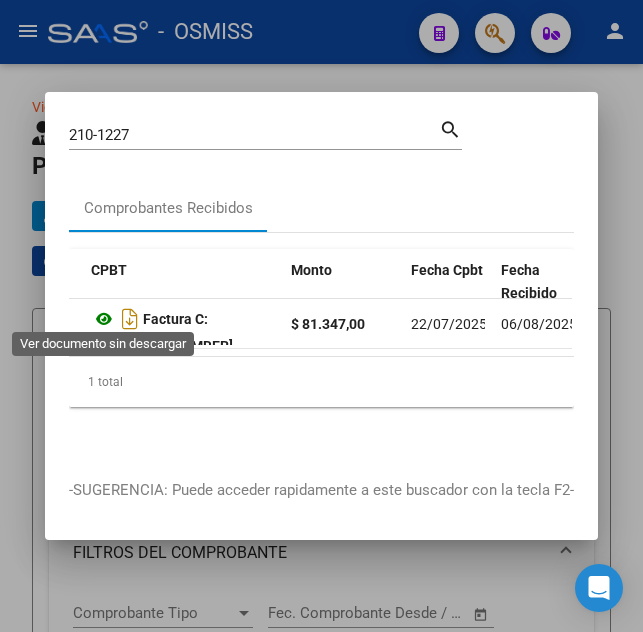 click 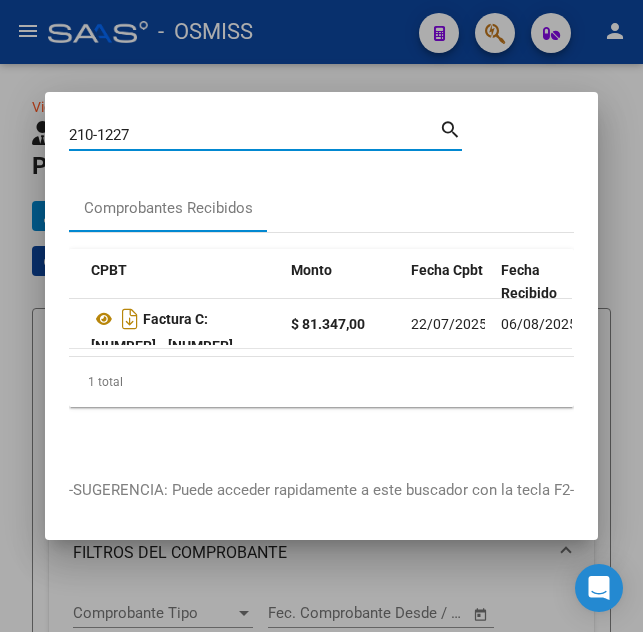 drag, startPoint x: 139, startPoint y: 129, endPoint x: -8, endPoint y: 144, distance: 147.76332 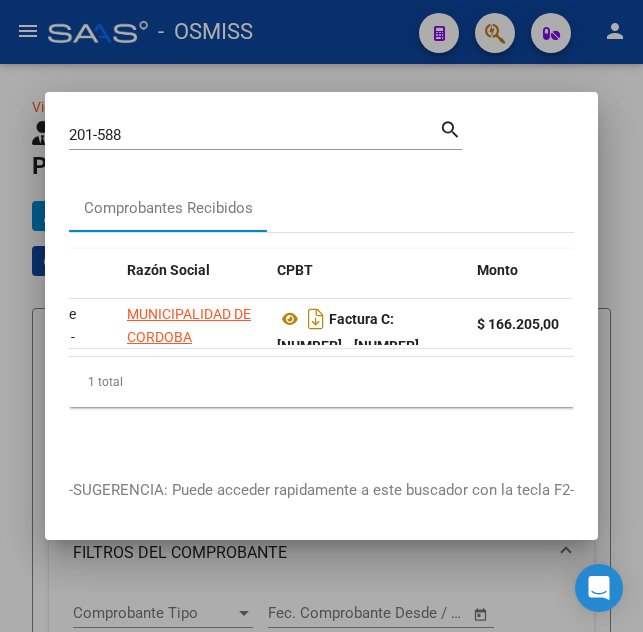 scroll, scrollTop: 0, scrollLeft: 437, axis: horizontal 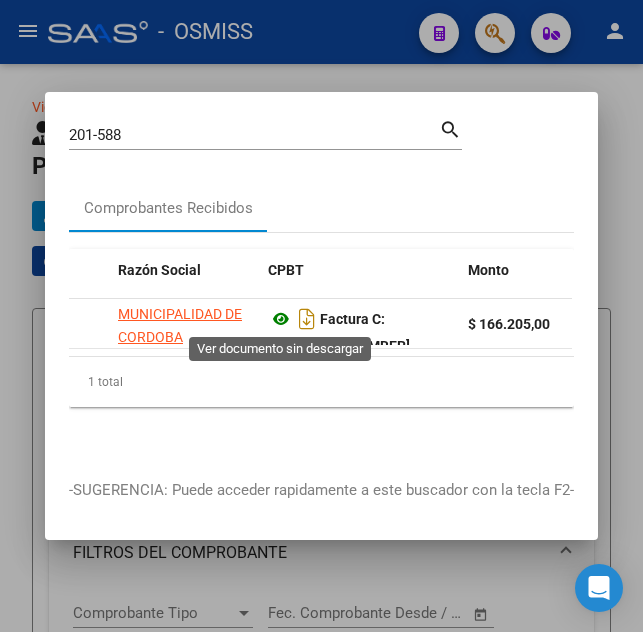 click 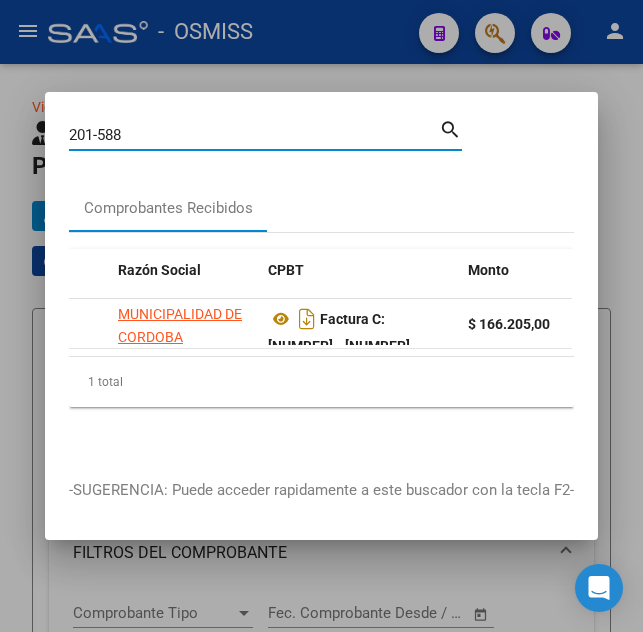 drag, startPoint x: 176, startPoint y: 122, endPoint x: 2, endPoint y: 162, distance: 178.53851 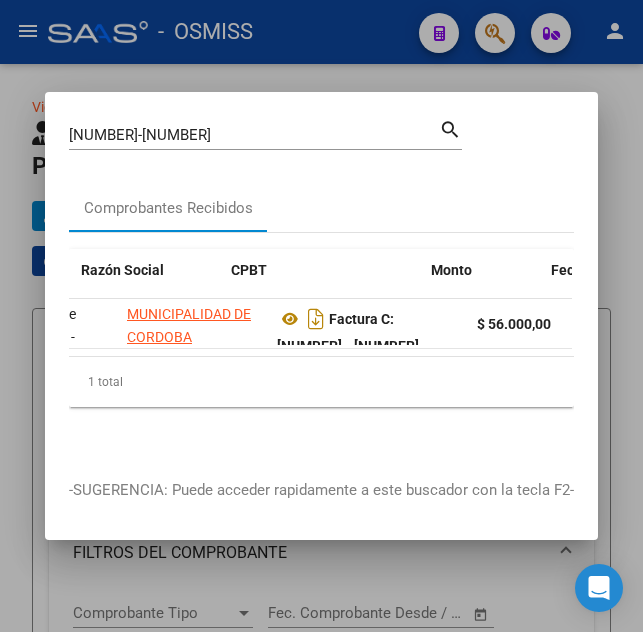 scroll, scrollTop: 0, scrollLeft: 474, axis: horizontal 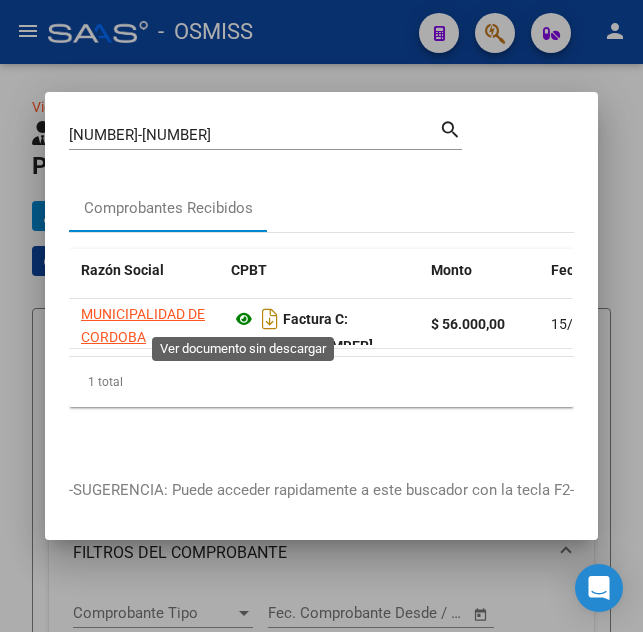 click 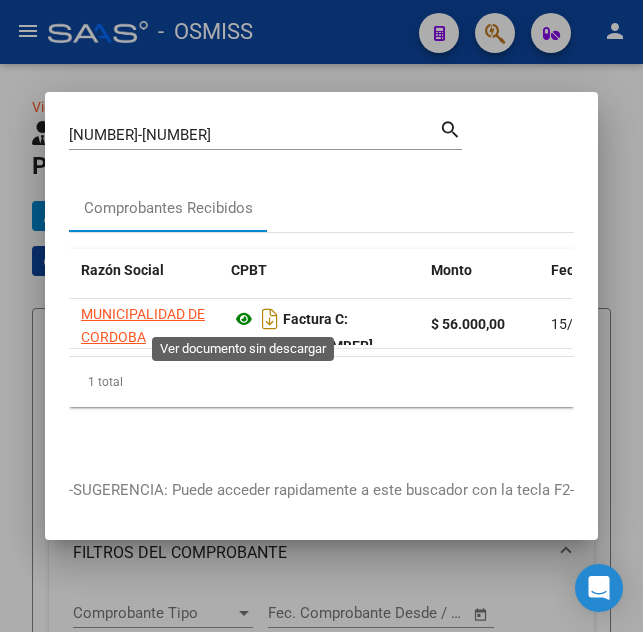 click 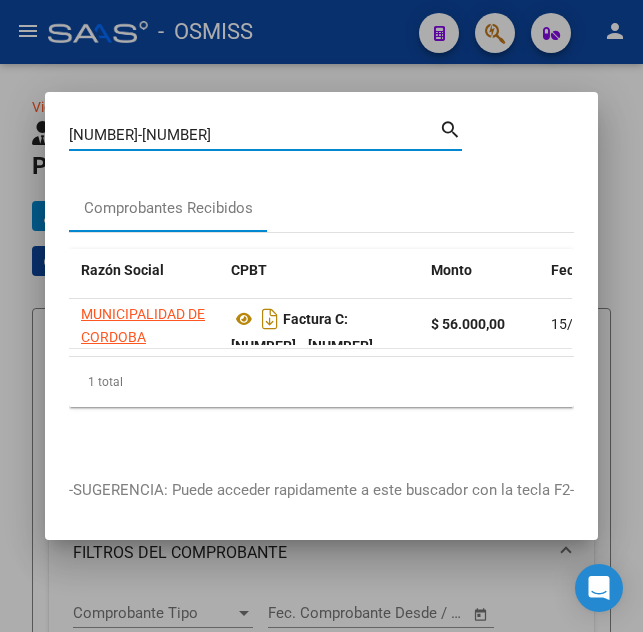 drag, startPoint x: 191, startPoint y: 131, endPoint x: -8, endPoint y: 104, distance: 200.8233 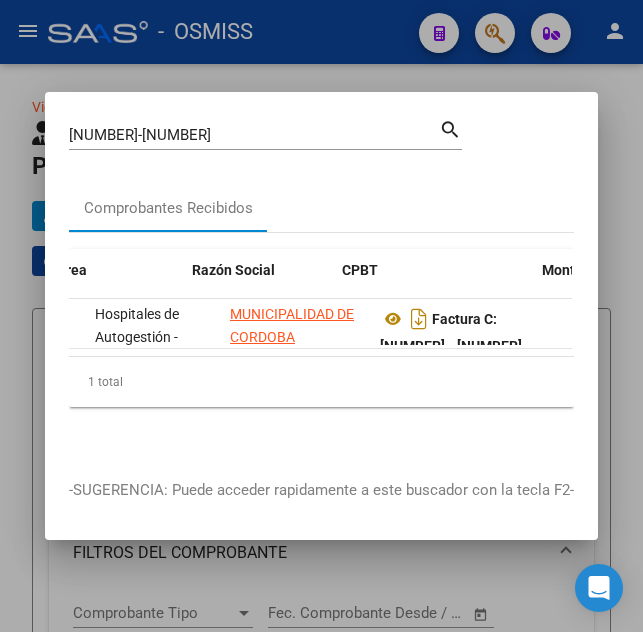 scroll, scrollTop: 0, scrollLeft: 400, axis: horizontal 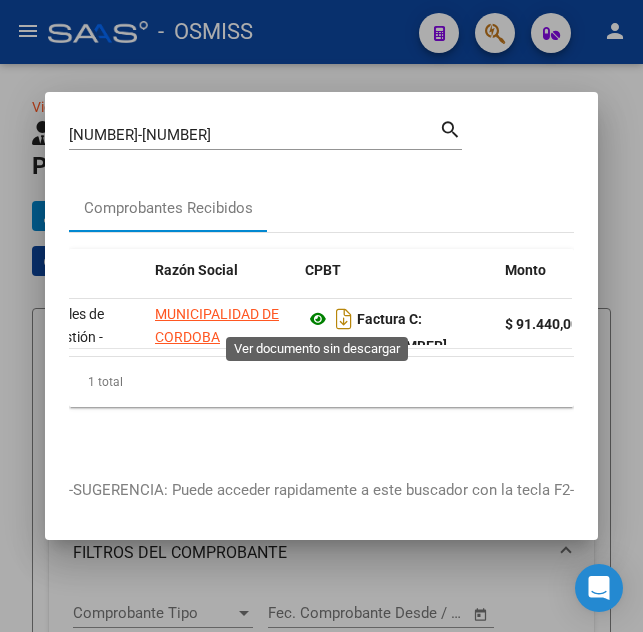click 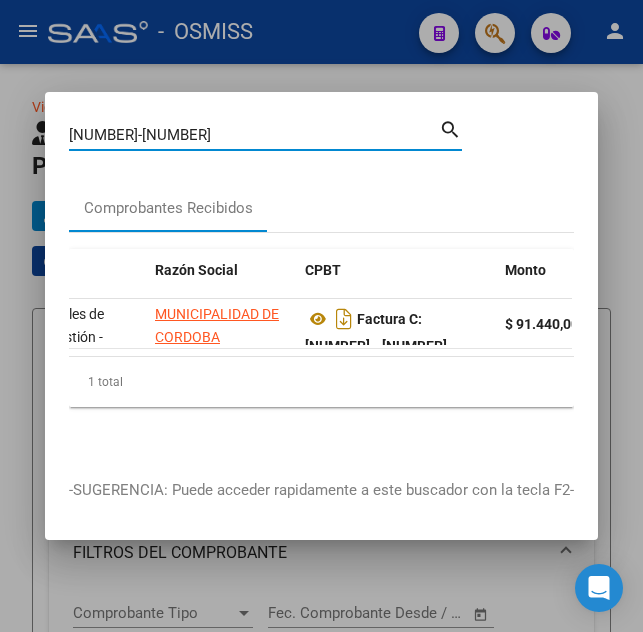 drag, startPoint x: 166, startPoint y: 136, endPoint x: -8, endPoint y: 155, distance: 175.03429 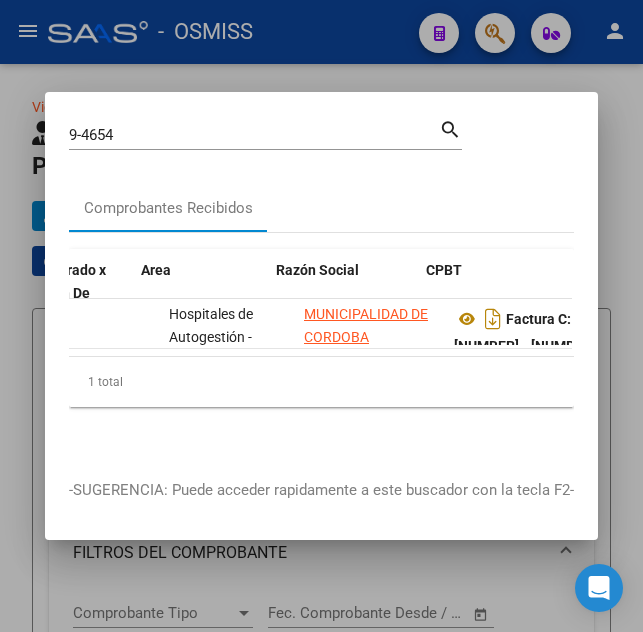 scroll, scrollTop: 0, scrollLeft: 325, axis: horizontal 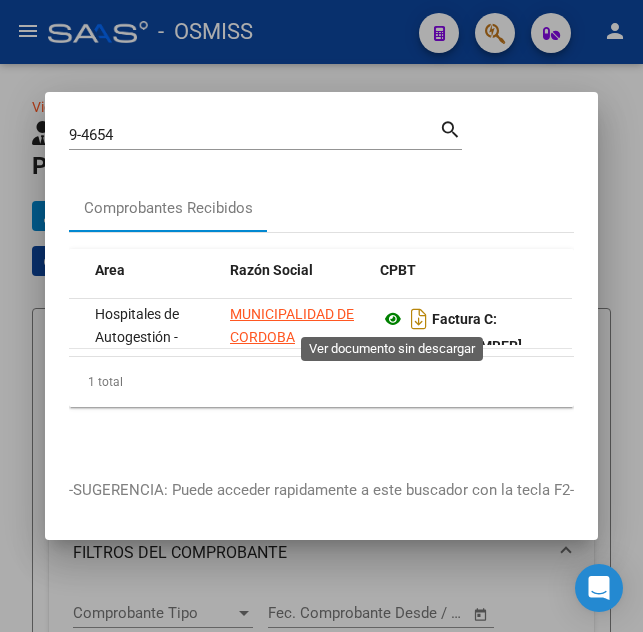 click 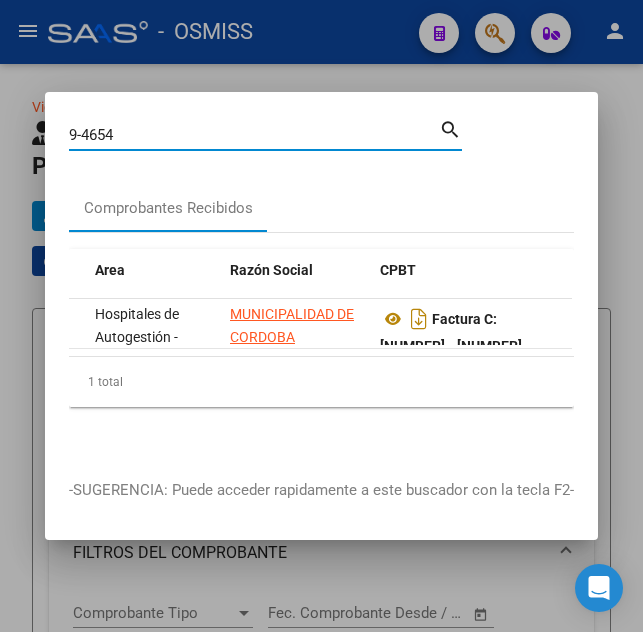 drag, startPoint x: 155, startPoint y: 121, endPoint x: 0, endPoint y: 112, distance: 155.26108 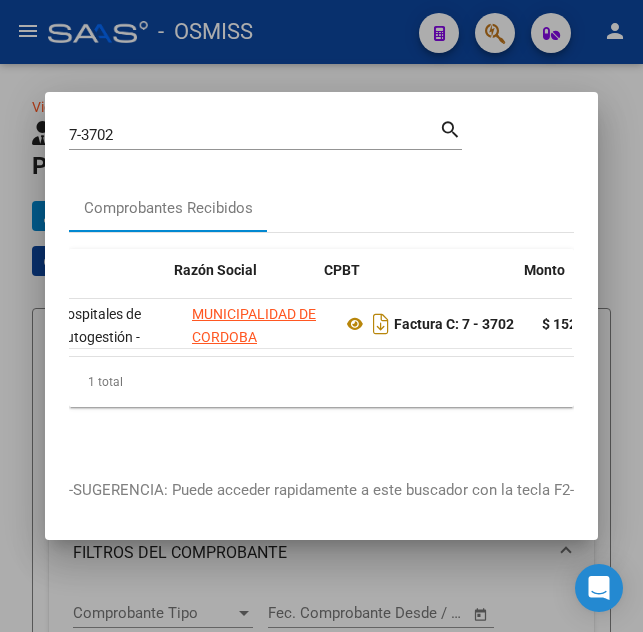 scroll, scrollTop: 0, scrollLeft: 381, axis: horizontal 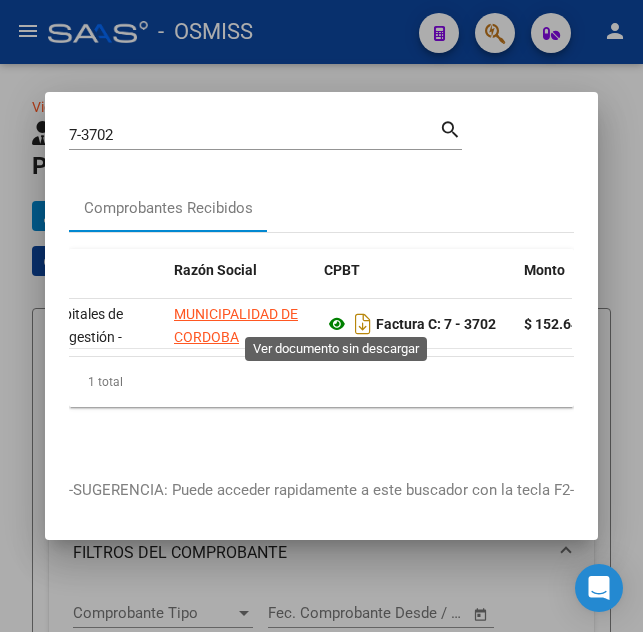 click 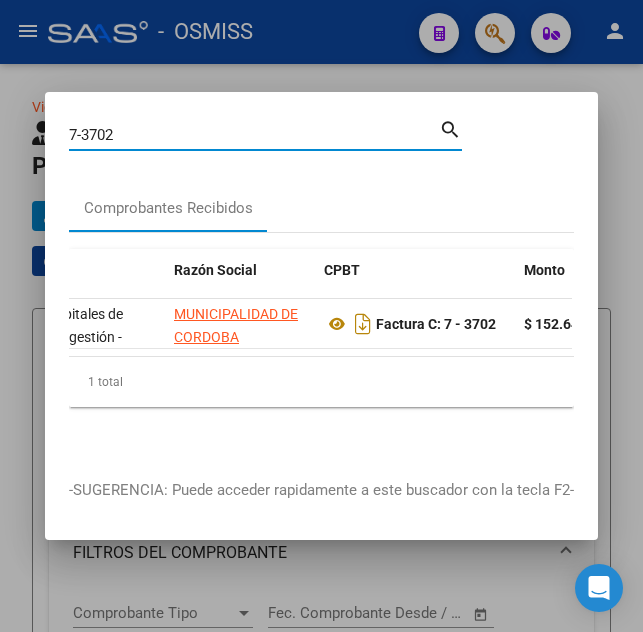 drag, startPoint x: 174, startPoint y: 119, endPoint x: -8, endPoint y: 126, distance: 182.13457 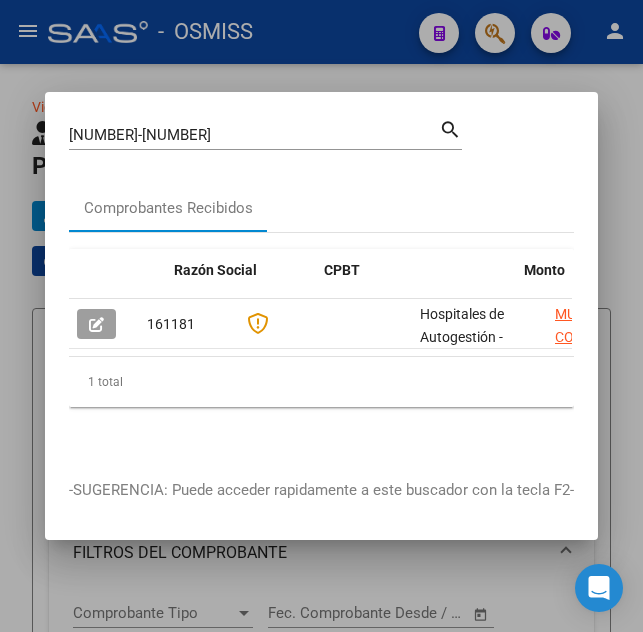 scroll, scrollTop: 0, scrollLeft: 549, axis: horizontal 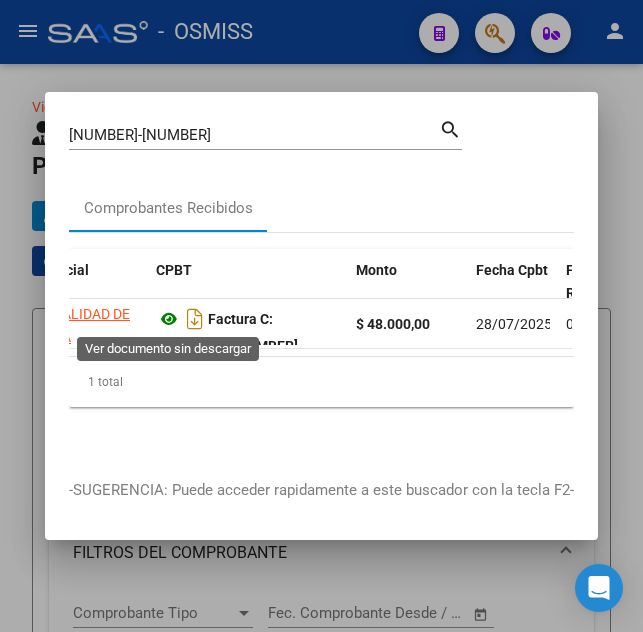 click 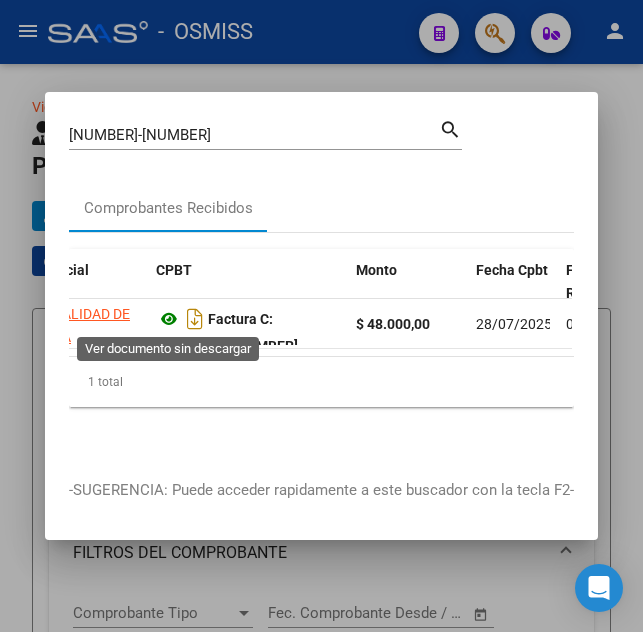 click 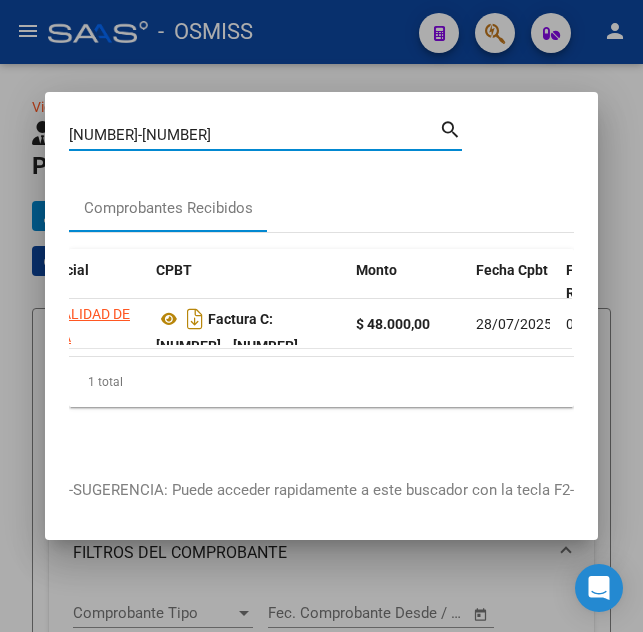 drag, startPoint x: 179, startPoint y: 129, endPoint x: 149, endPoint y: 214, distance: 90.13878 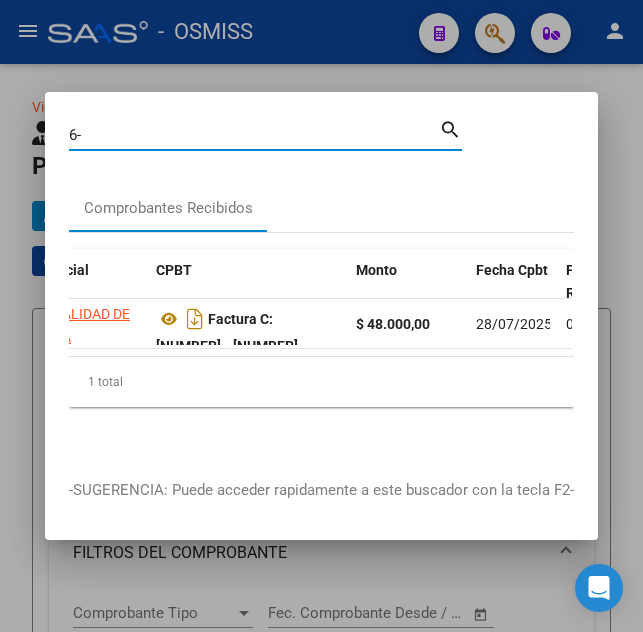 type on "6" 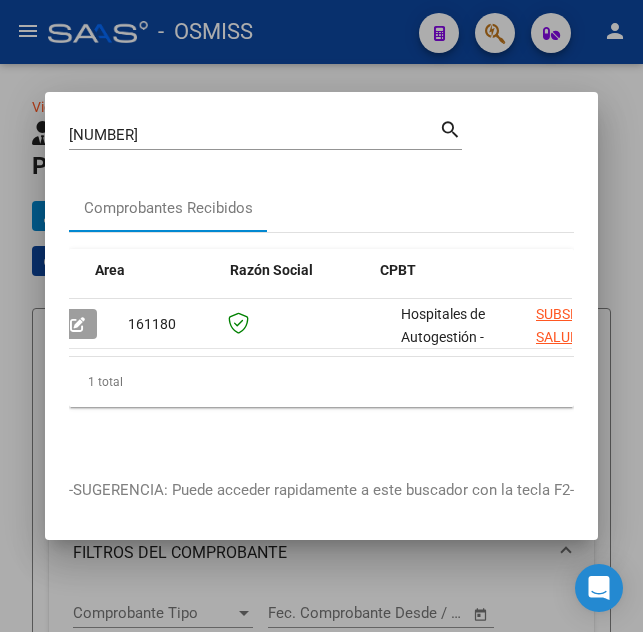 scroll, scrollTop: 0, scrollLeft: 437, axis: horizontal 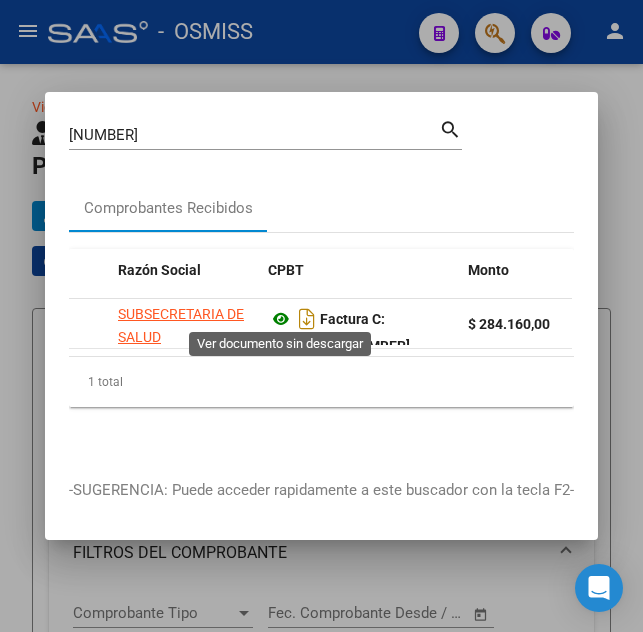 click 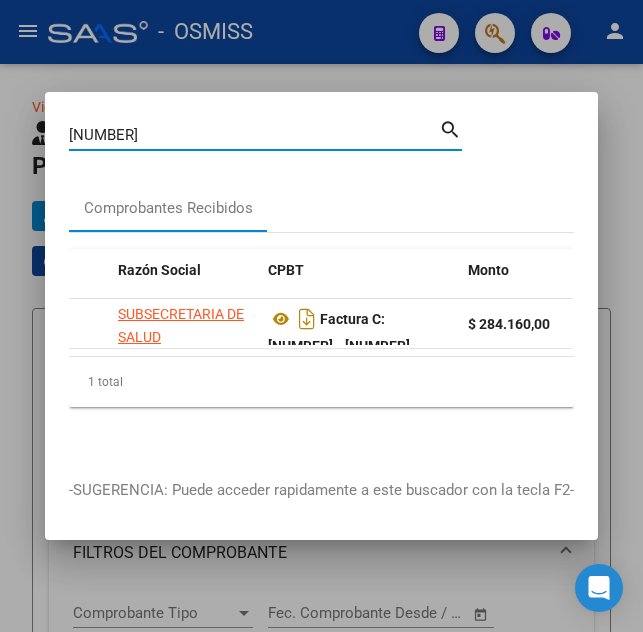 drag, startPoint x: 174, startPoint y: 133, endPoint x: 58, endPoint y: 146, distance: 116.72617 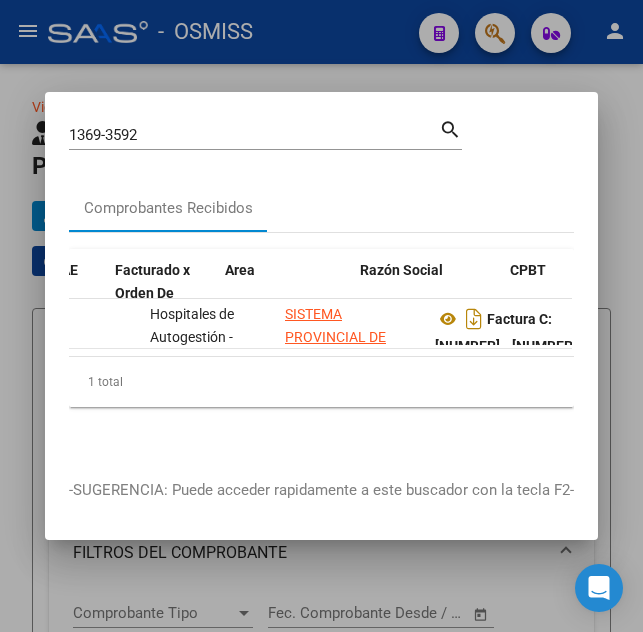 scroll, scrollTop: 0, scrollLeft: 418, axis: horizontal 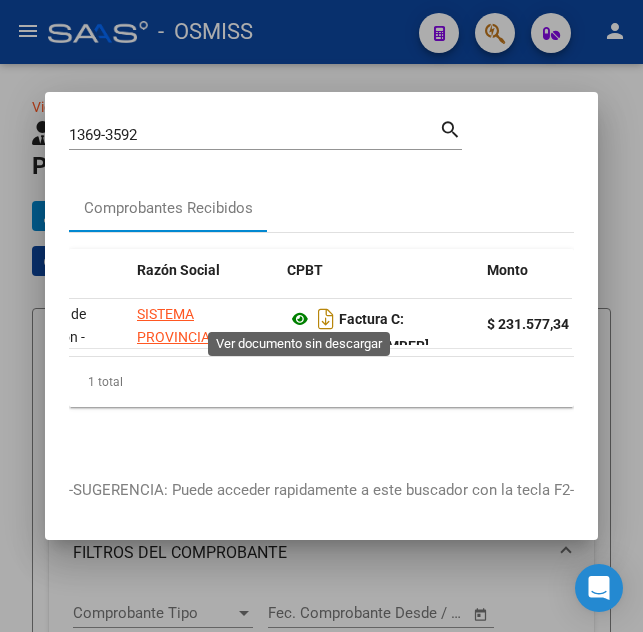 click 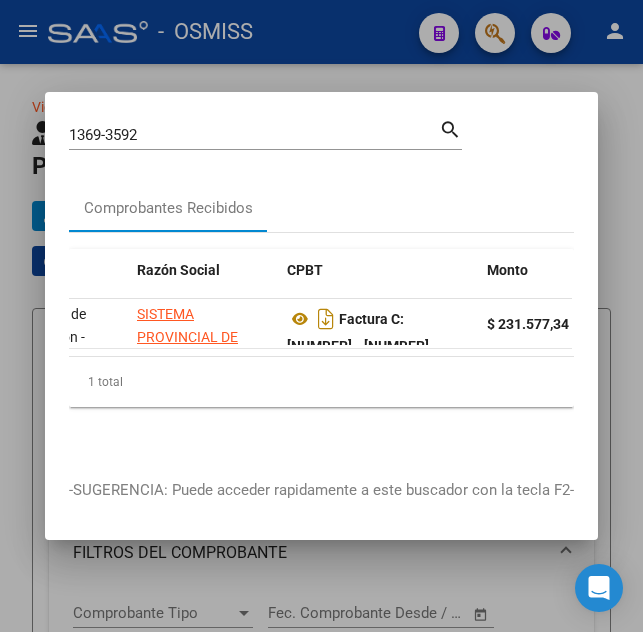 click on "1369-3592" at bounding box center (254, 135) 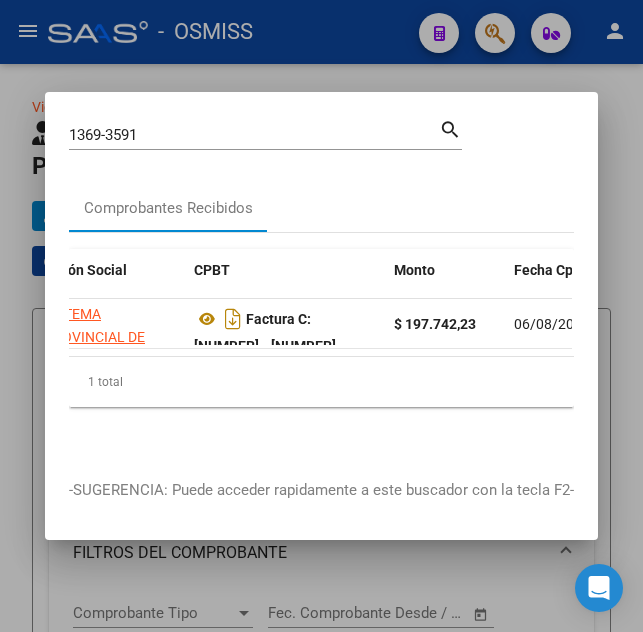 scroll, scrollTop: 0, scrollLeft: 502, axis: horizontal 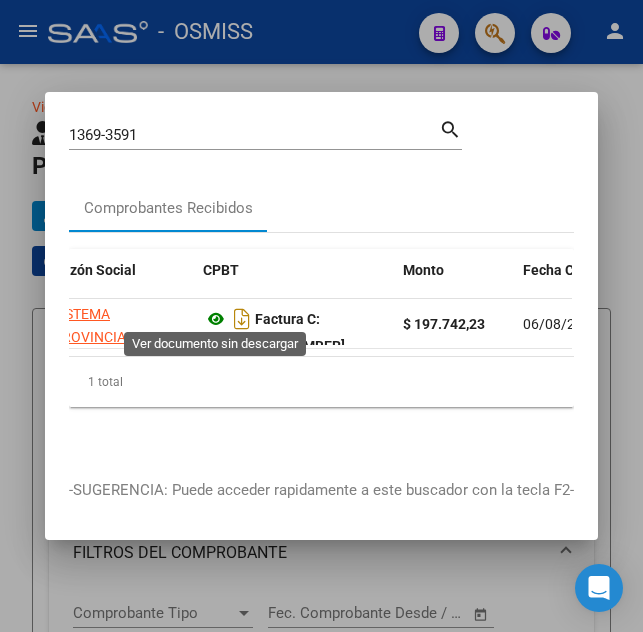 click 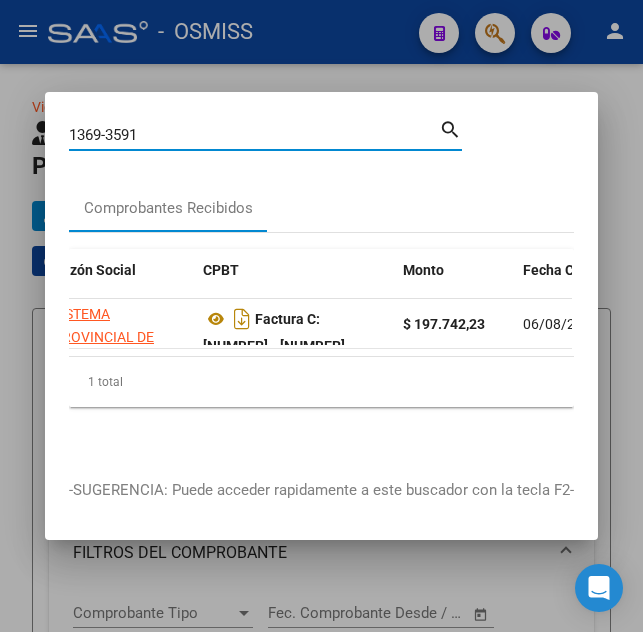 drag, startPoint x: 154, startPoint y: 133, endPoint x: 16, endPoint y: 130, distance: 138.03261 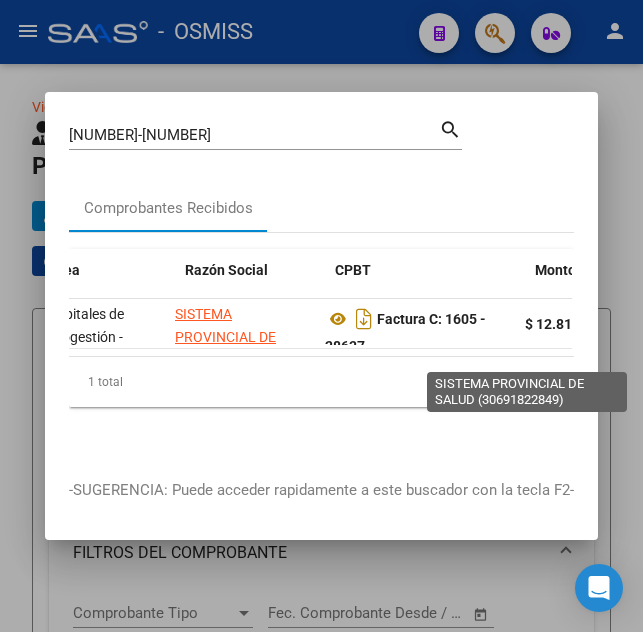 drag, startPoint x: 477, startPoint y: 320, endPoint x: 535, endPoint y: 315, distance: 58.21512 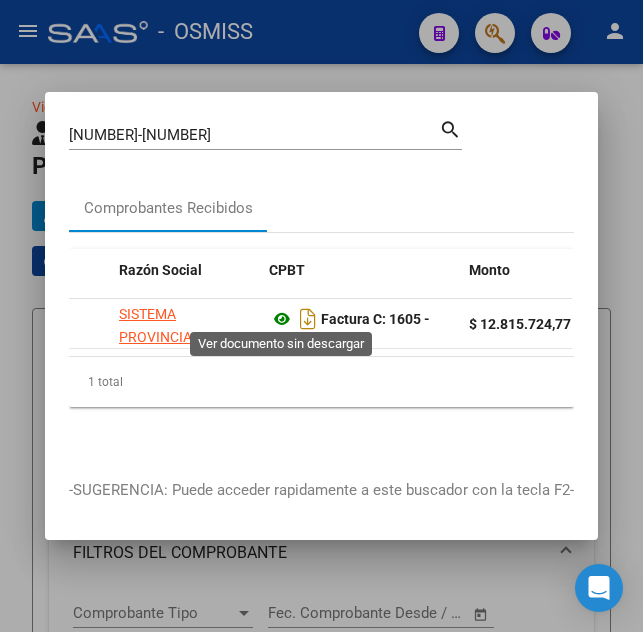 click 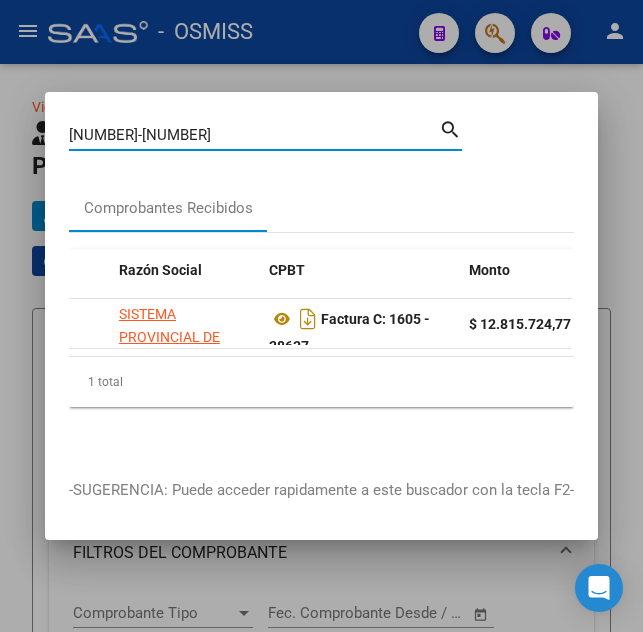 drag, startPoint x: 158, startPoint y: 118, endPoint x: -8, endPoint y: 107, distance: 166.36406 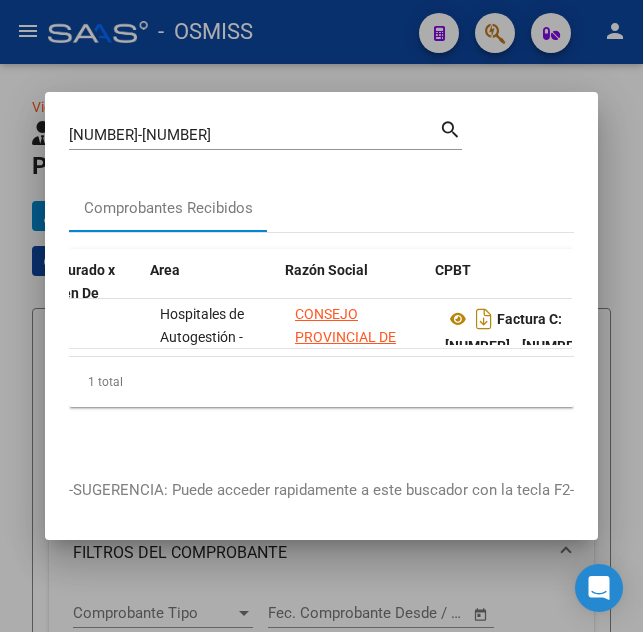 scroll, scrollTop: 0, scrollLeft: 418, axis: horizontal 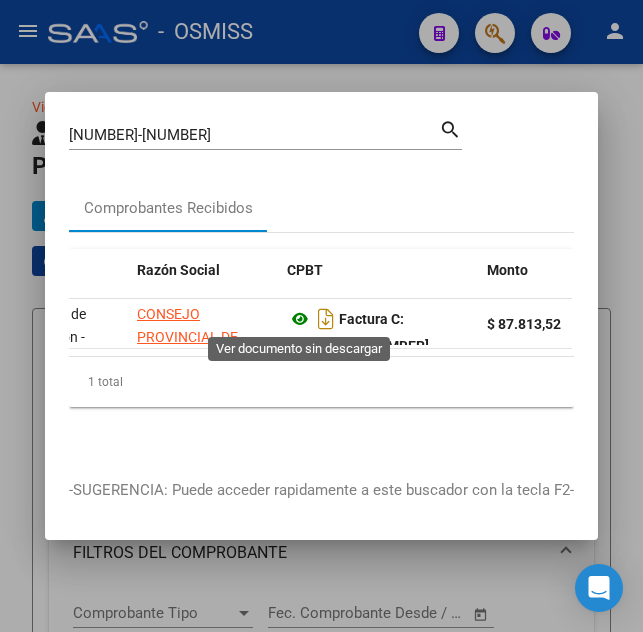 click 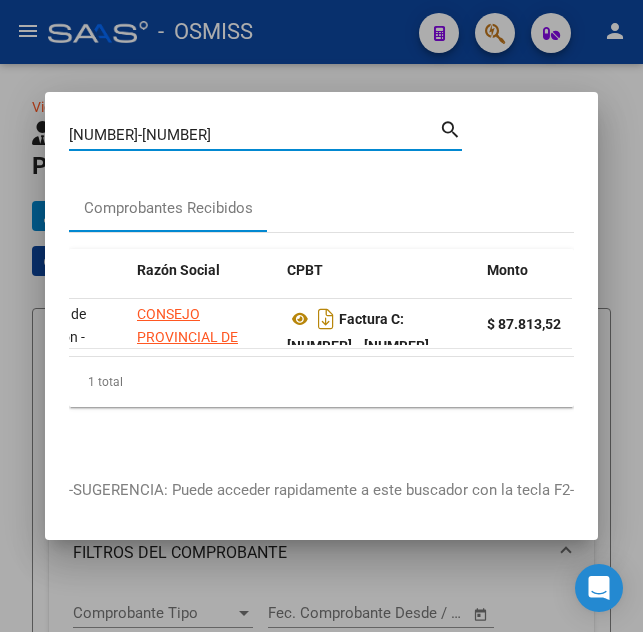drag, startPoint x: 113, startPoint y: 136, endPoint x: -8, endPoint y: 112, distance: 123.35721 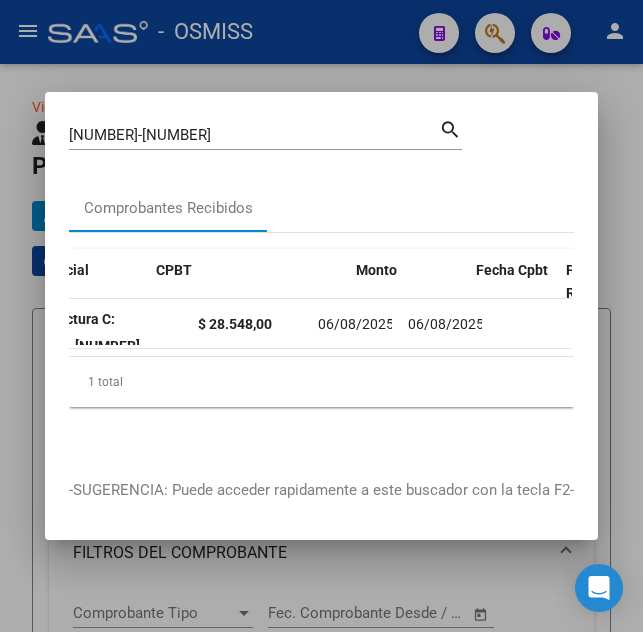 scroll, scrollTop: 0, scrollLeft: 521, axis: horizontal 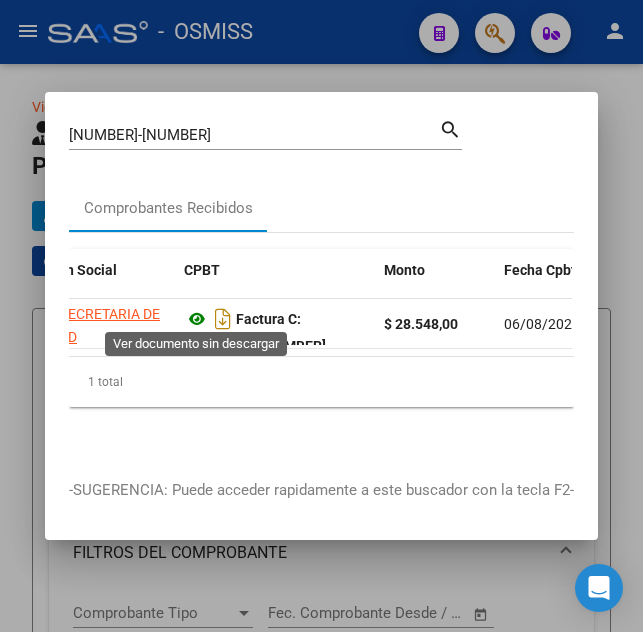 click 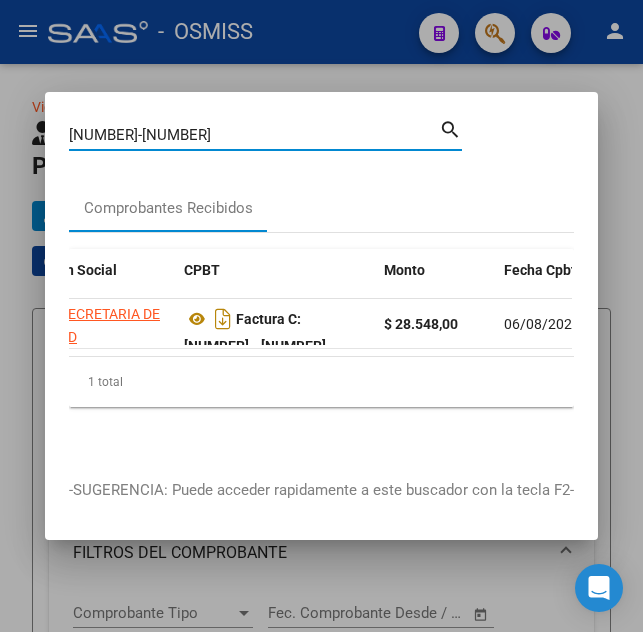 drag, startPoint x: 165, startPoint y: 125, endPoint x: 3, endPoint y: 137, distance: 162.44383 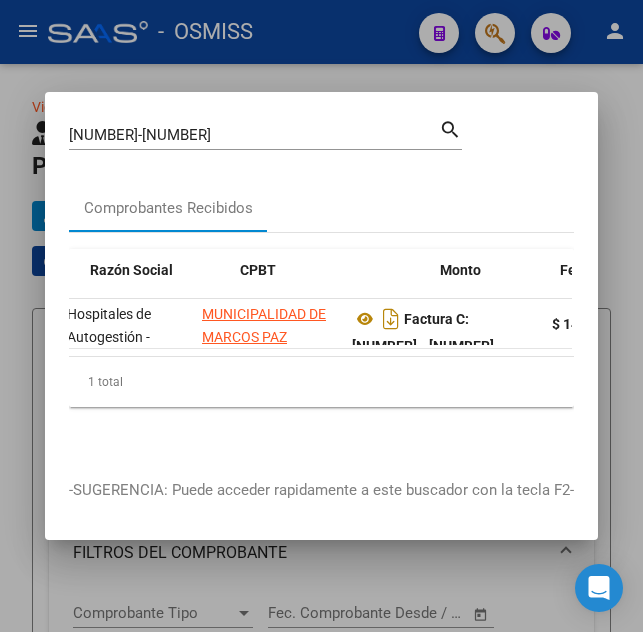 scroll, scrollTop: 0, scrollLeft: 474, axis: horizontal 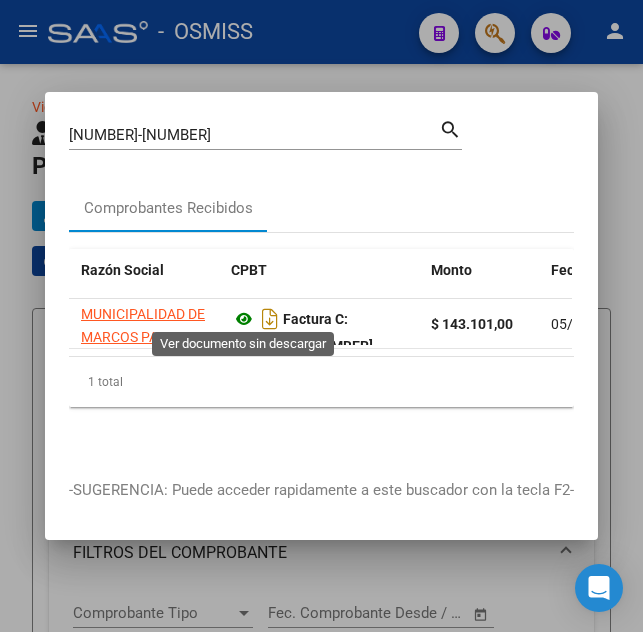 click 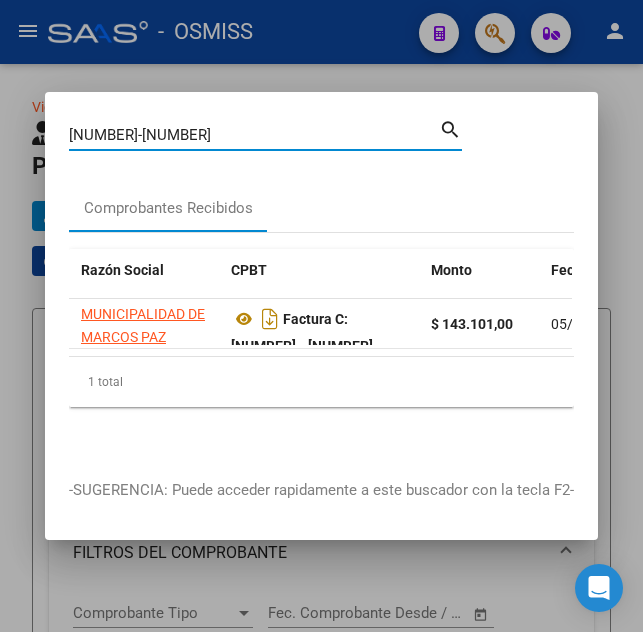 drag, startPoint x: 189, startPoint y: 127, endPoint x: -8, endPoint y: 178, distance: 203.49448 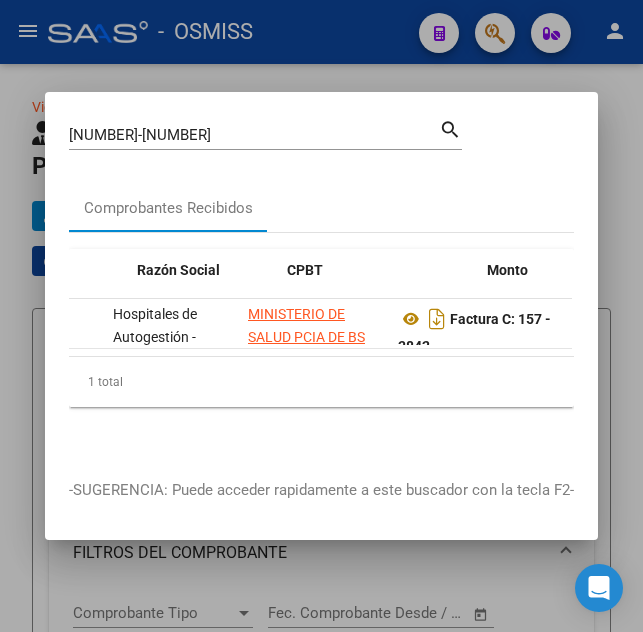 scroll, scrollTop: 0, scrollLeft: 483, axis: horizontal 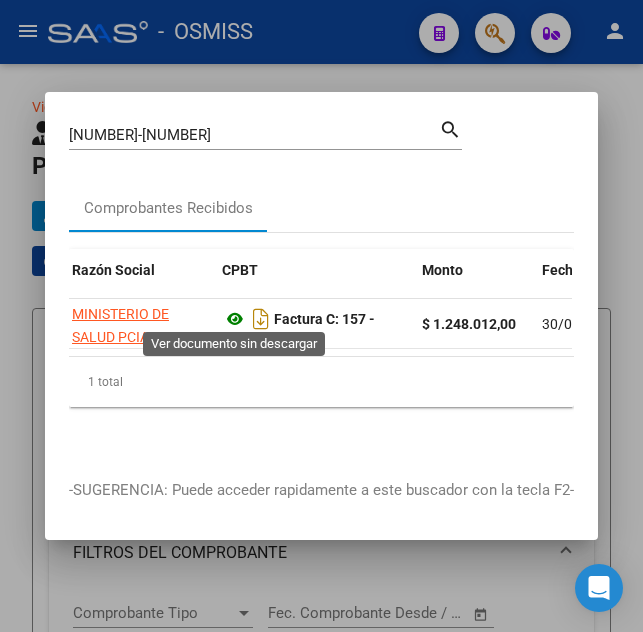 click 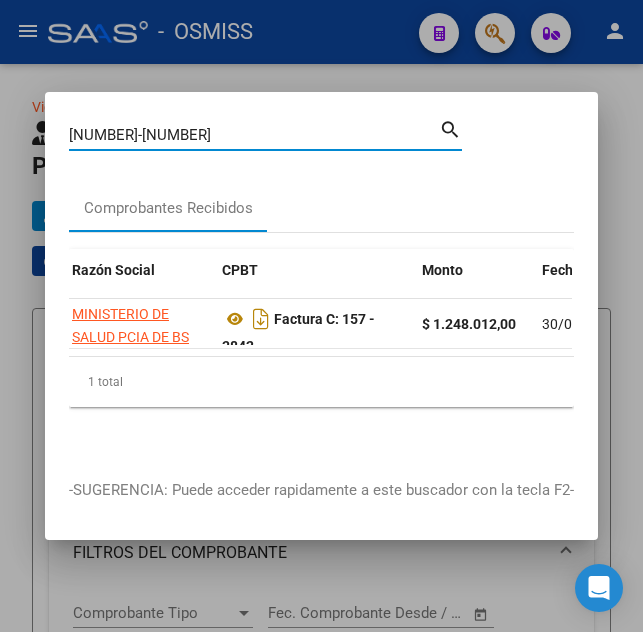 drag, startPoint x: 176, startPoint y: 122, endPoint x: -8, endPoint y: 143, distance: 185.19449 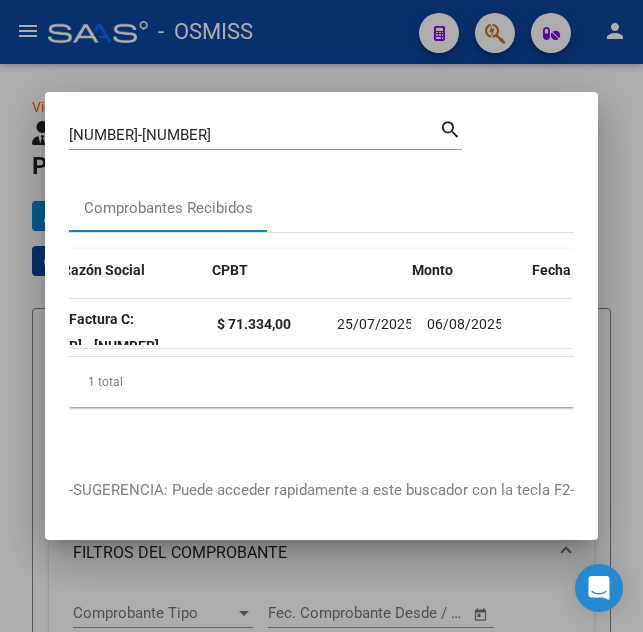 scroll, scrollTop: 0, scrollLeft: 446, axis: horizontal 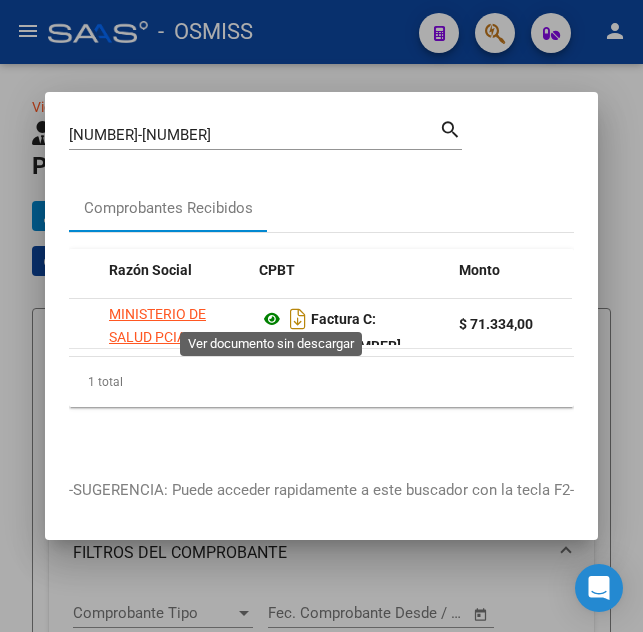click 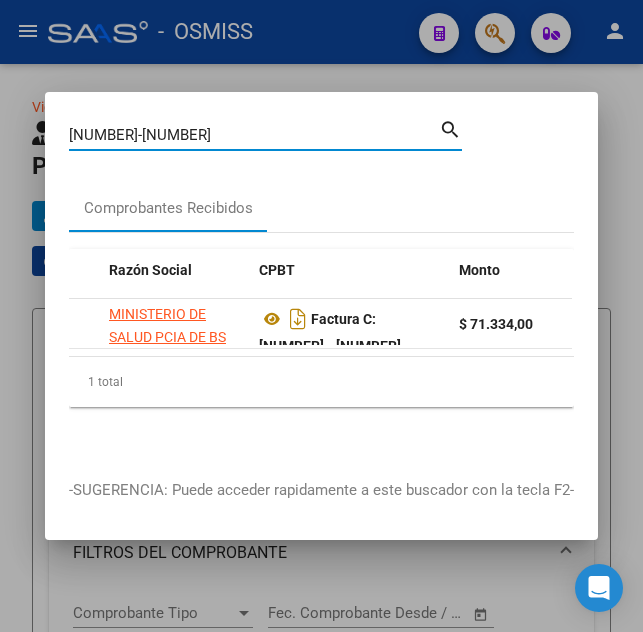 drag, startPoint x: 202, startPoint y: 129, endPoint x: 22, endPoint y: 182, distance: 187.64061 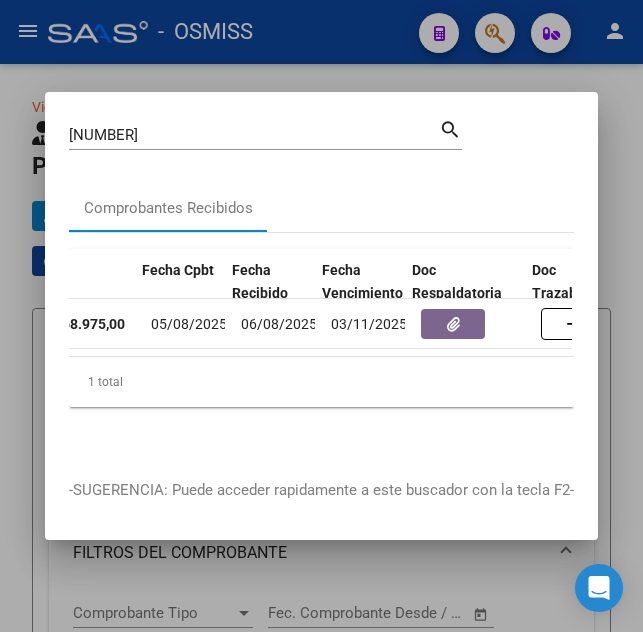 scroll, scrollTop: 0, scrollLeft: 883, axis: horizontal 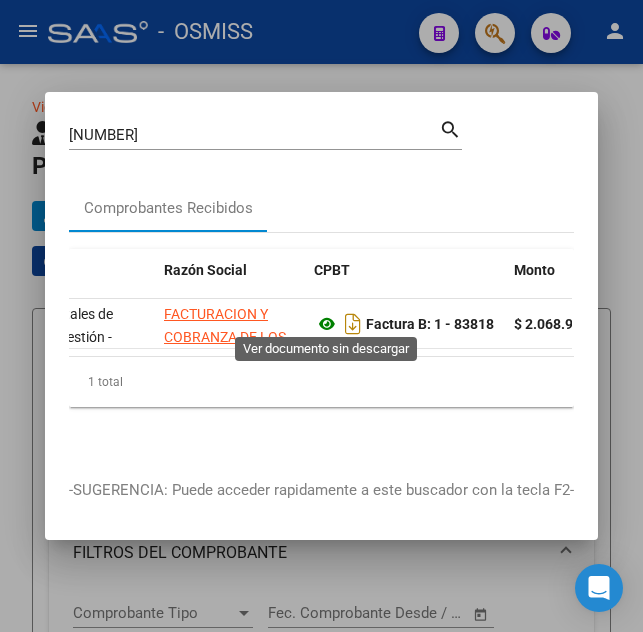click 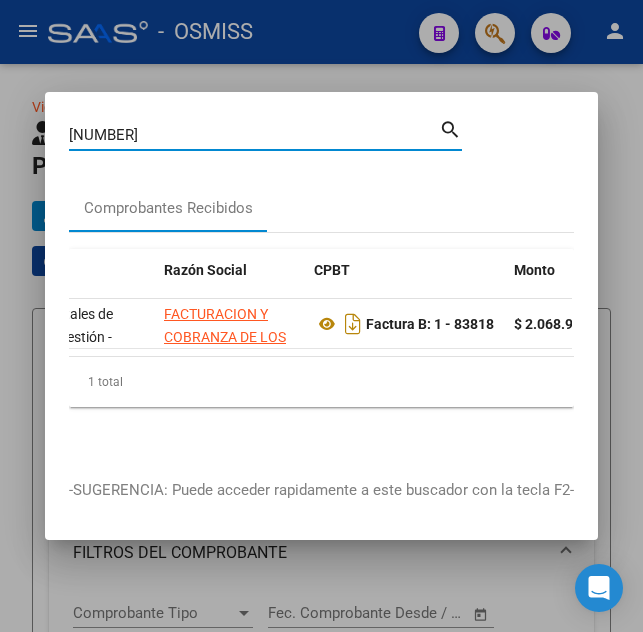 drag, startPoint x: 135, startPoint y: 131, endPoint x: 36, endPoint y: 127, distance: 99.08077 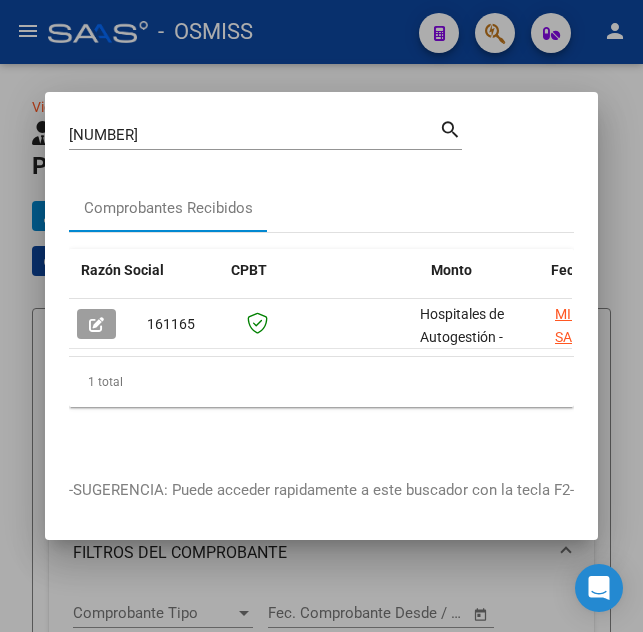 scroll, scrollTop: 0, scrollLeft: 474, axis: horizontal 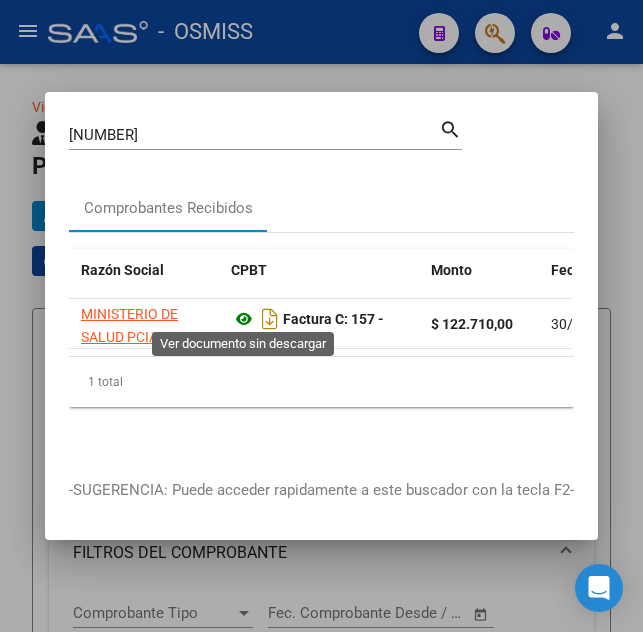 click 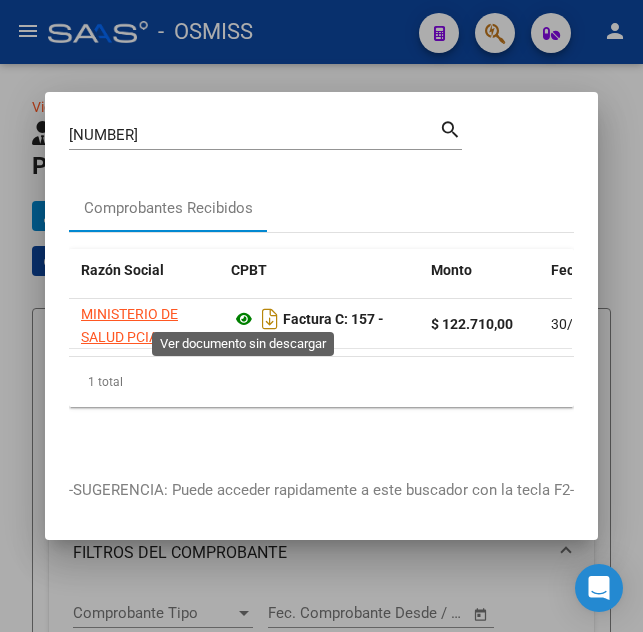 click 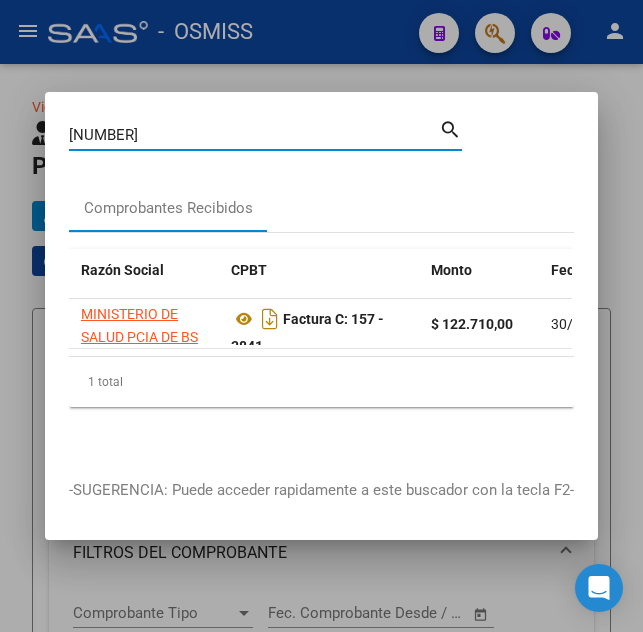 drag, startPoint x: 184, startPoint y: 118, endPoint x: 23, endPoint y: 129, distance: 161.37534 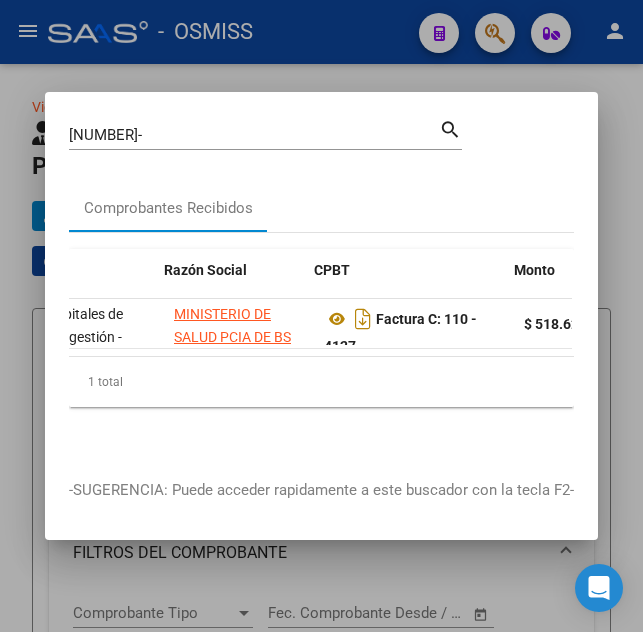 scroll, scrollTop: 0, scrollLeft: 391, axis: horizontal 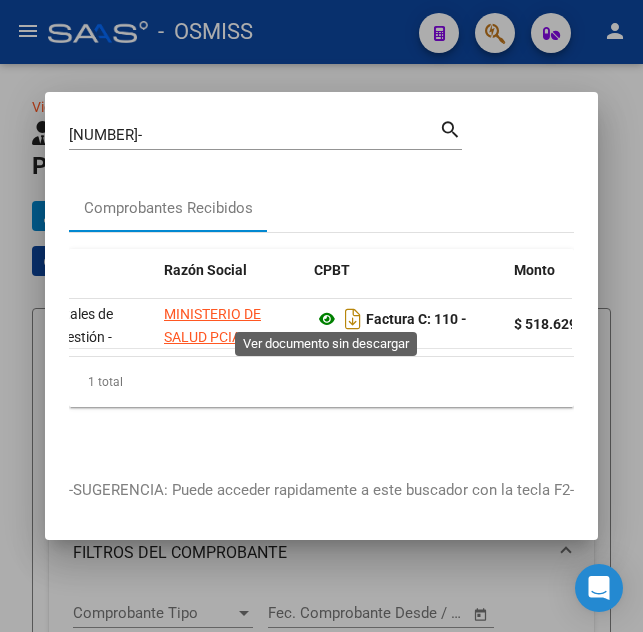 click 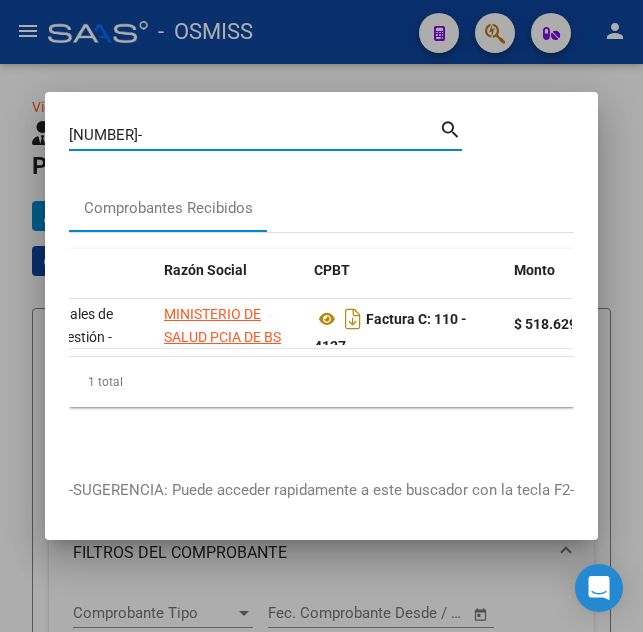 drag, startPoint x: 182, startPoint y: 124, endPoint x: -8, endPoint y: 130, distance: 190.09471 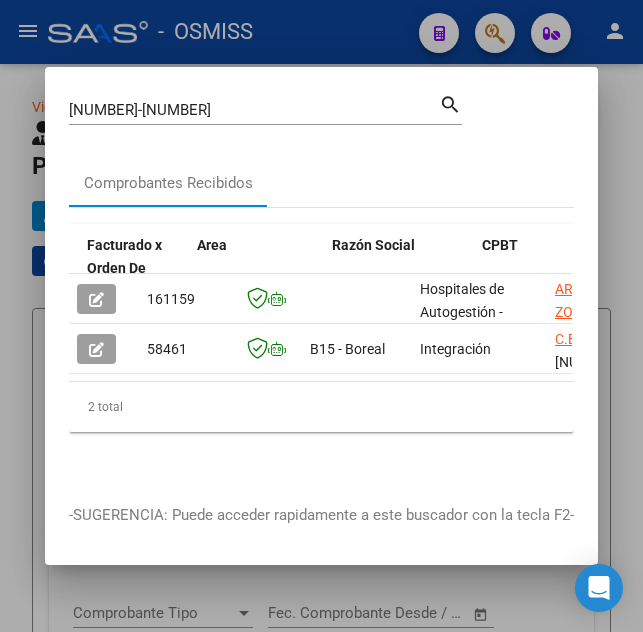 scroll, scrollTop: 0, scrollLeft: 270, axis: horizontal 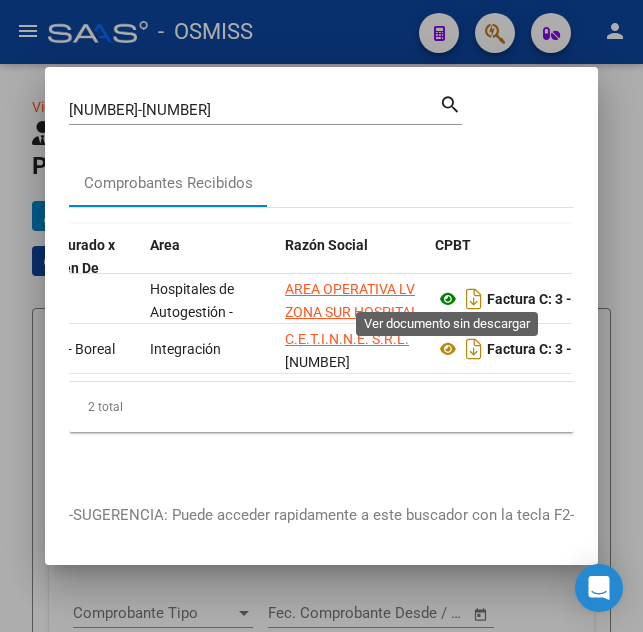 click 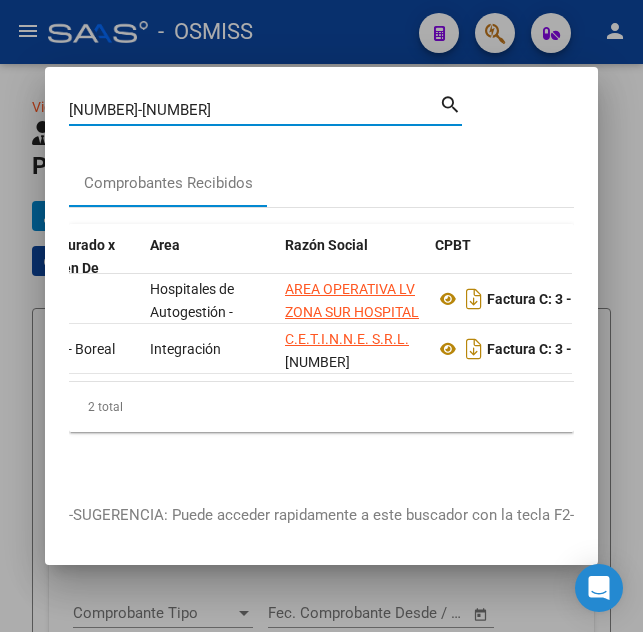 drag, startPoint x: 141, startPoint y: 107, endPoint x: -8, endPoint y: 97, distance: 149.33519 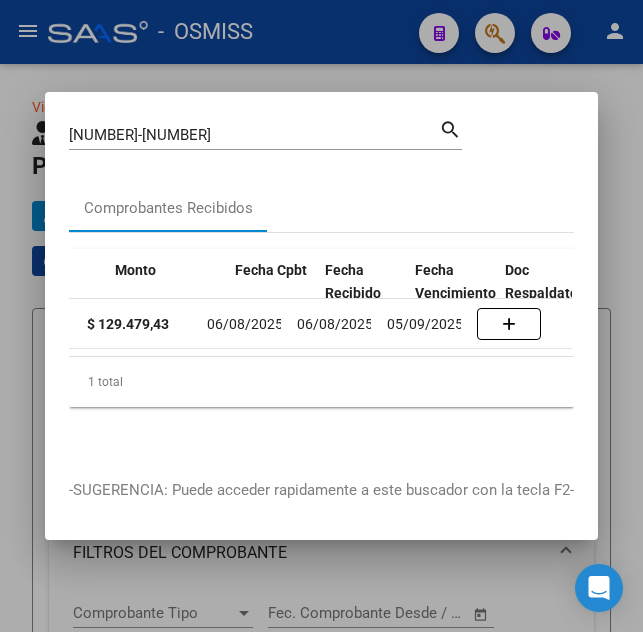 scroll, scrollTop: 0, scrollLeft: 660, axis: horizontal 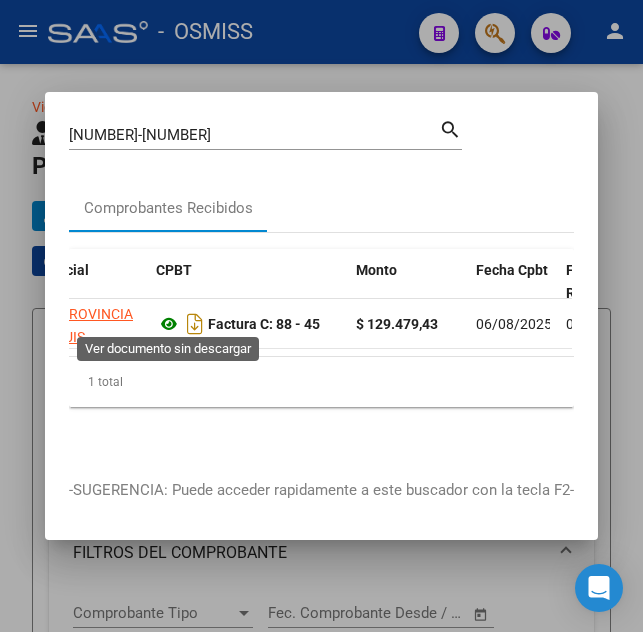 click 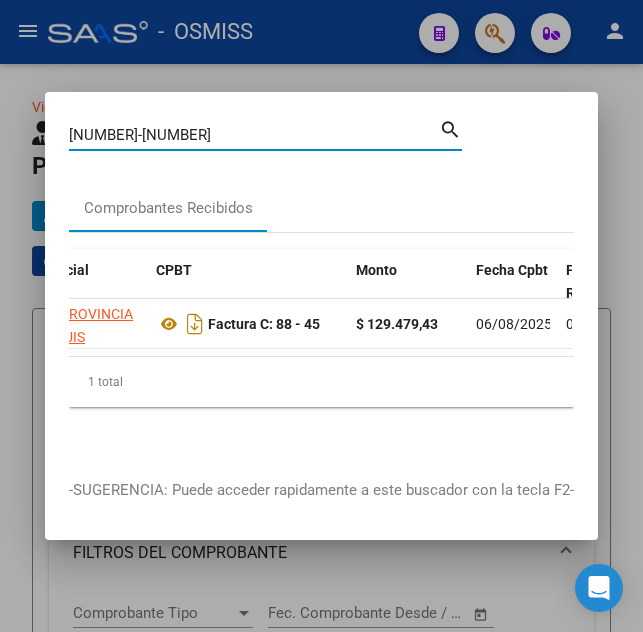 drag, startPoint x: 157, startPoint y: 130, endPoint x: -8, endPoint y: 44, distance: 186.0672 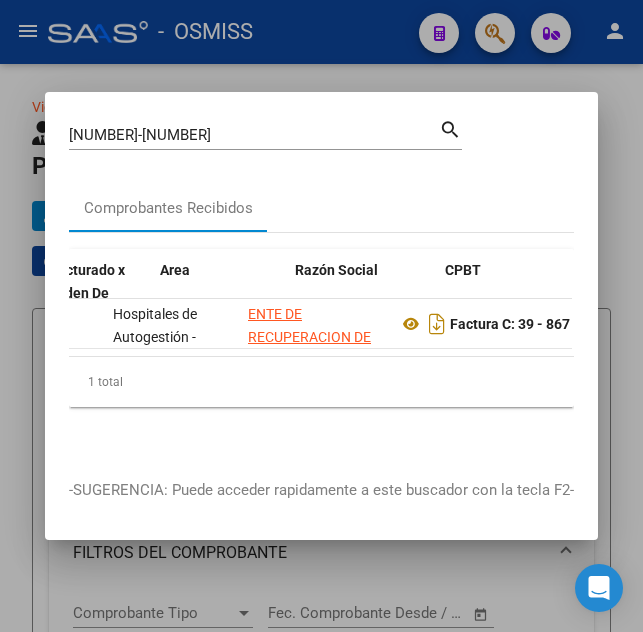 scroll, scrollTop: 0, scrollLeft: 391, axis: horizontal 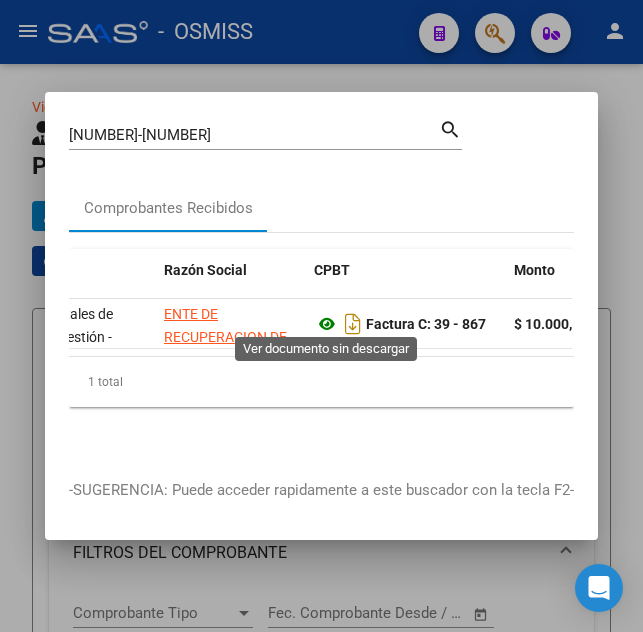 click 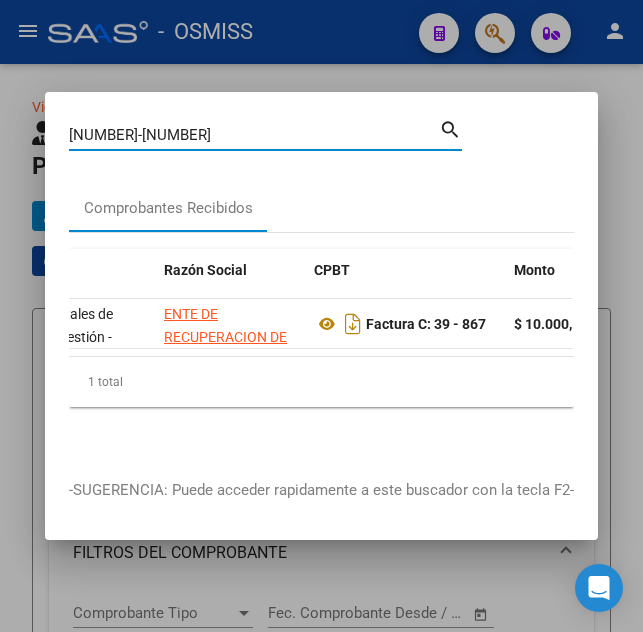 drag, startPoint x: 342, startPoint y: 124, endPoint x: -8, endPoint y: 54, distance: 356.93137 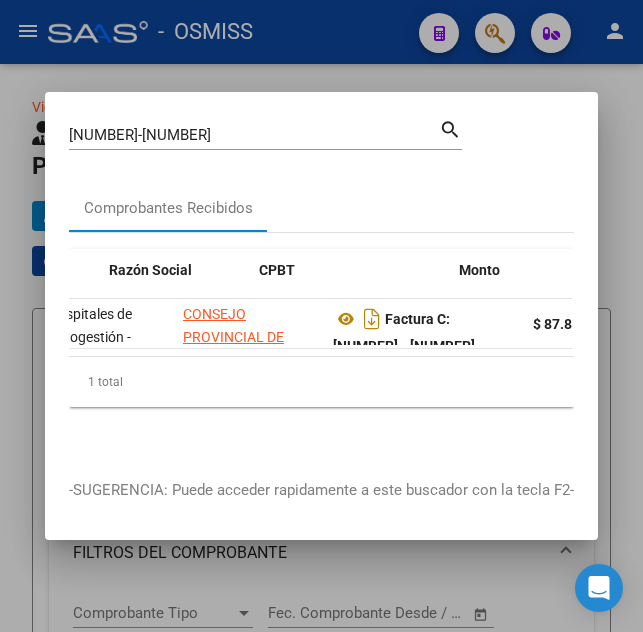scroll, scrollTop: 0, scrollLeft: 446, axis: horizontal 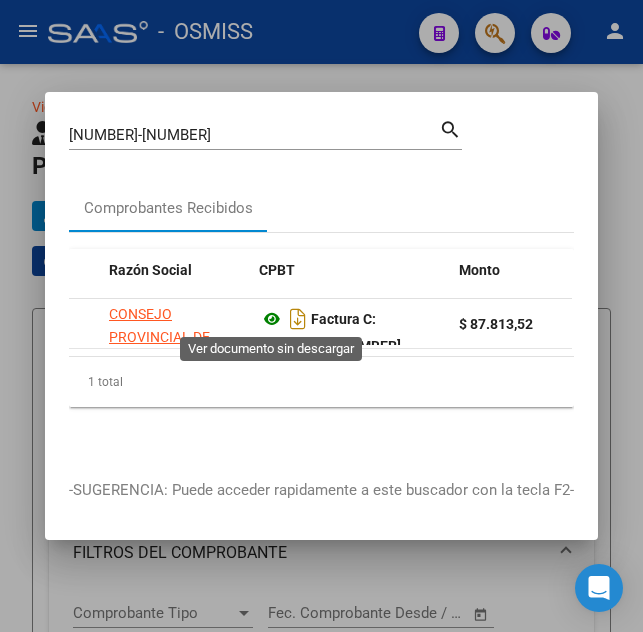 click 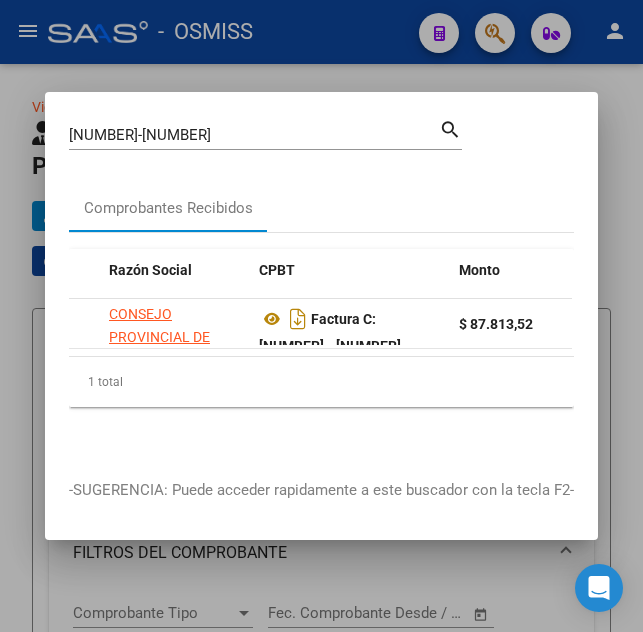 click on "[NUMBER]-[NUMBER] Buscar (apellido, dni, cuil, nro traspaso, cuit, obra social)" at bounding box center [254, 135] 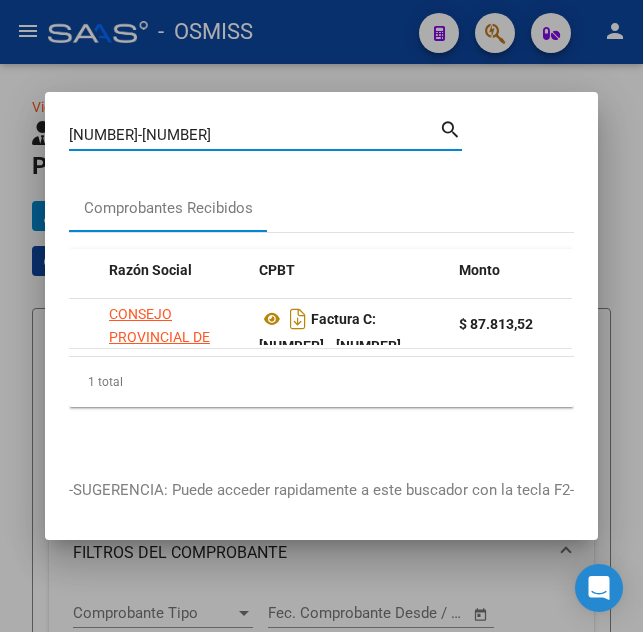 click on "[NUMBER]-[NUMBER]" at bounding box center [254, 135] 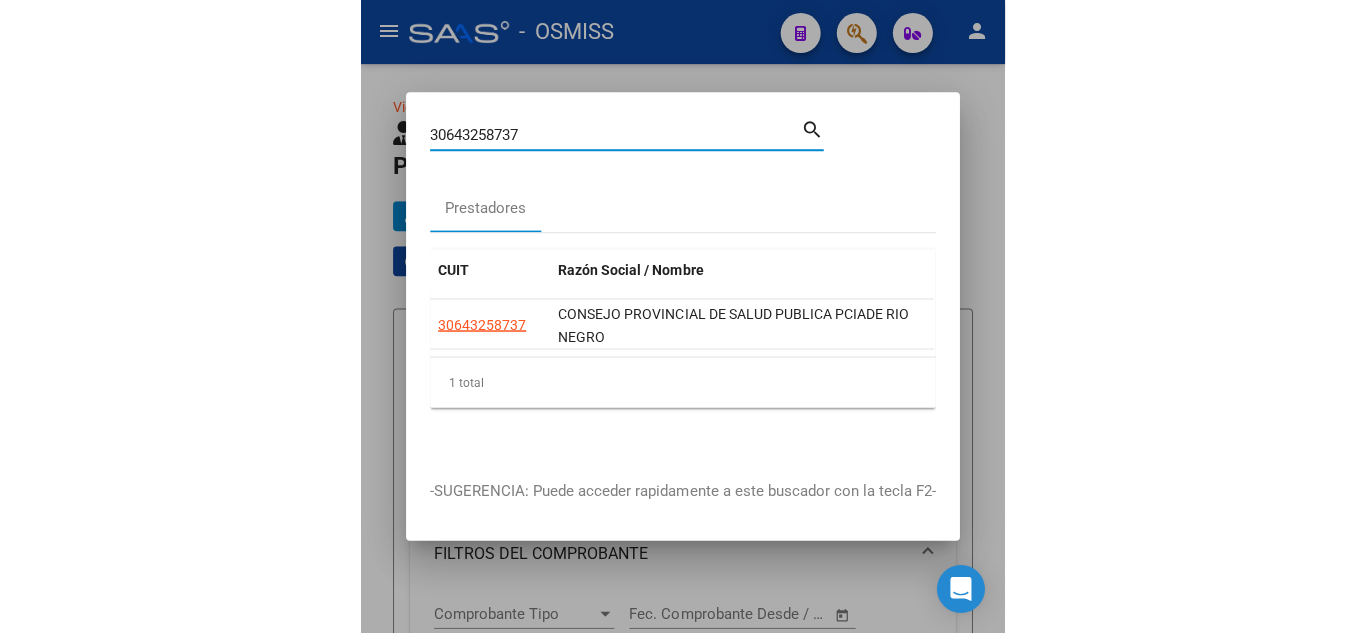 scroll, scrollTop: 0, scrollLeft: 0, axis: both 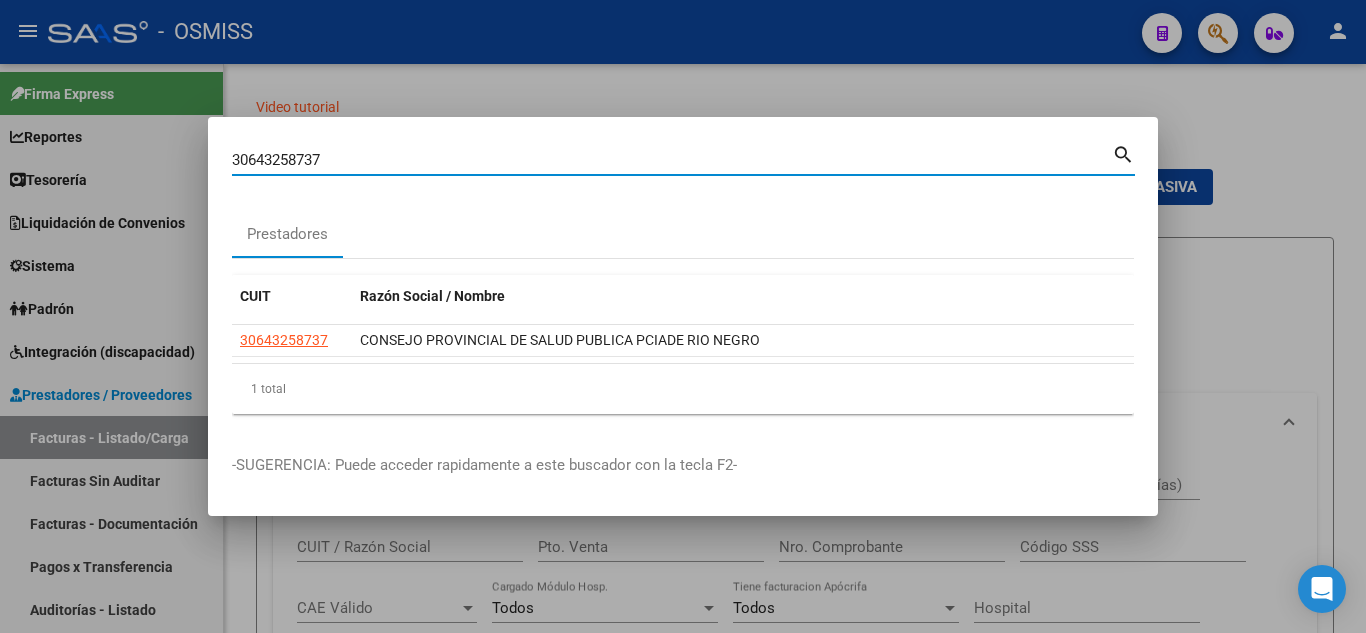 click on "30643258737" at bounding box center (672, 160) 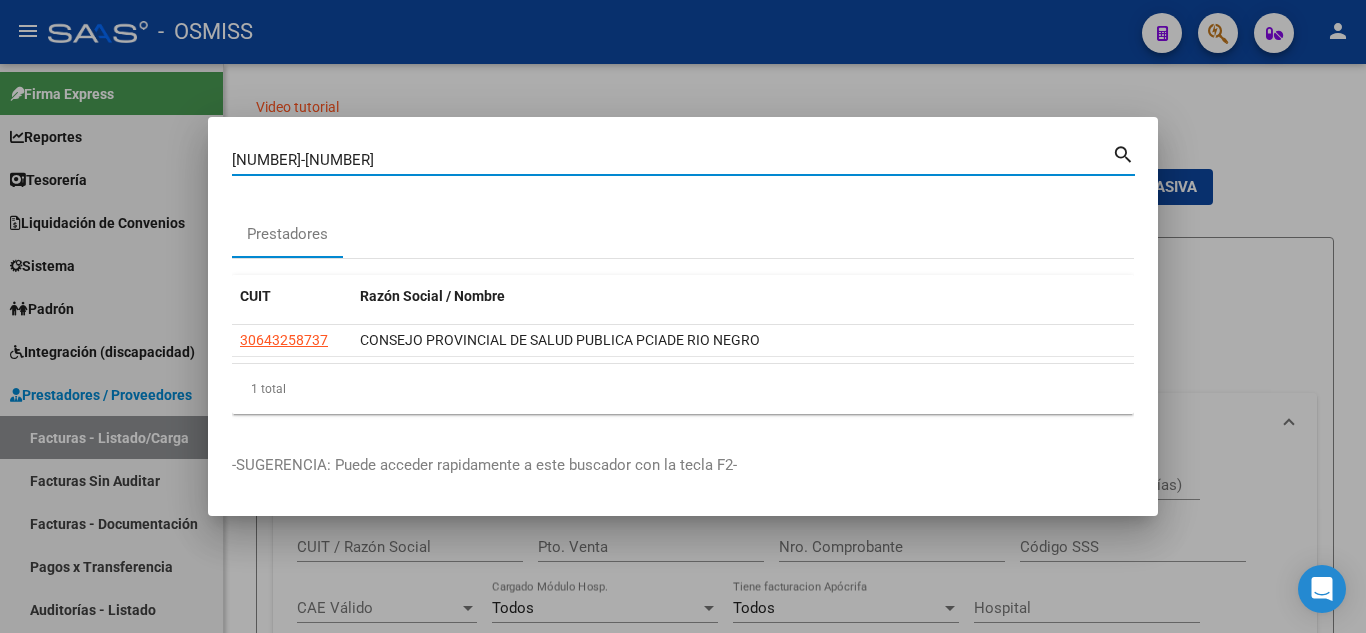type on "[NUMBER]-[NUMBER]" 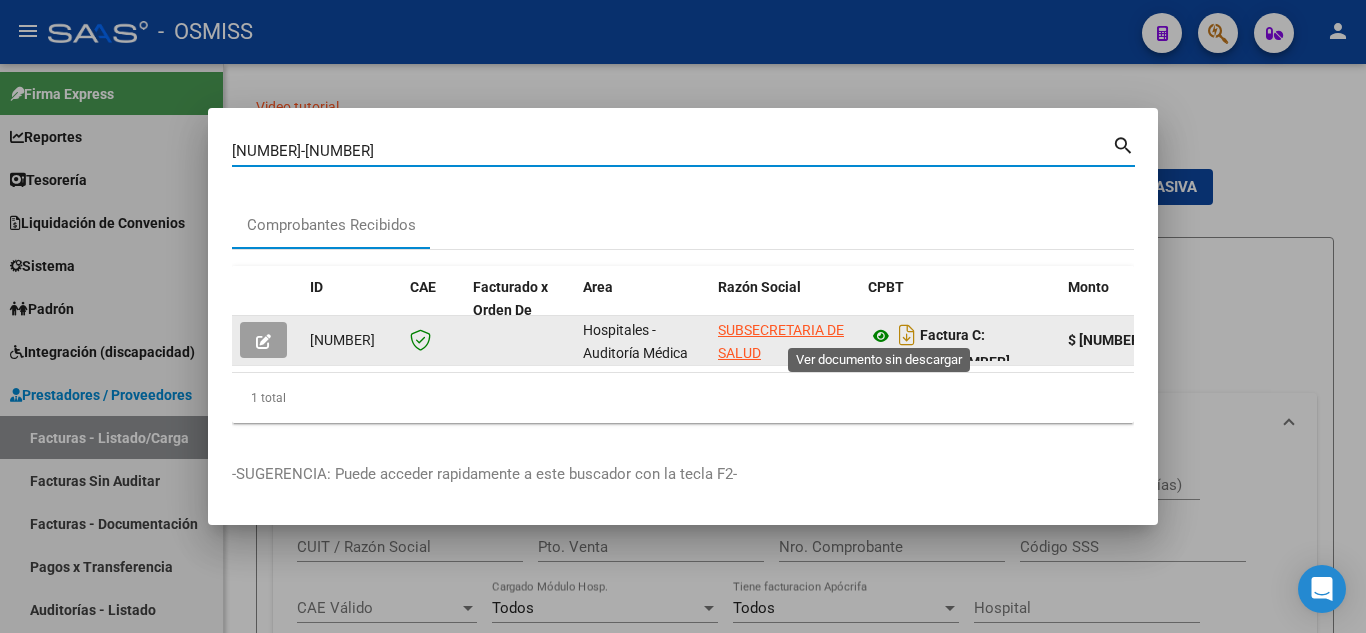 click 